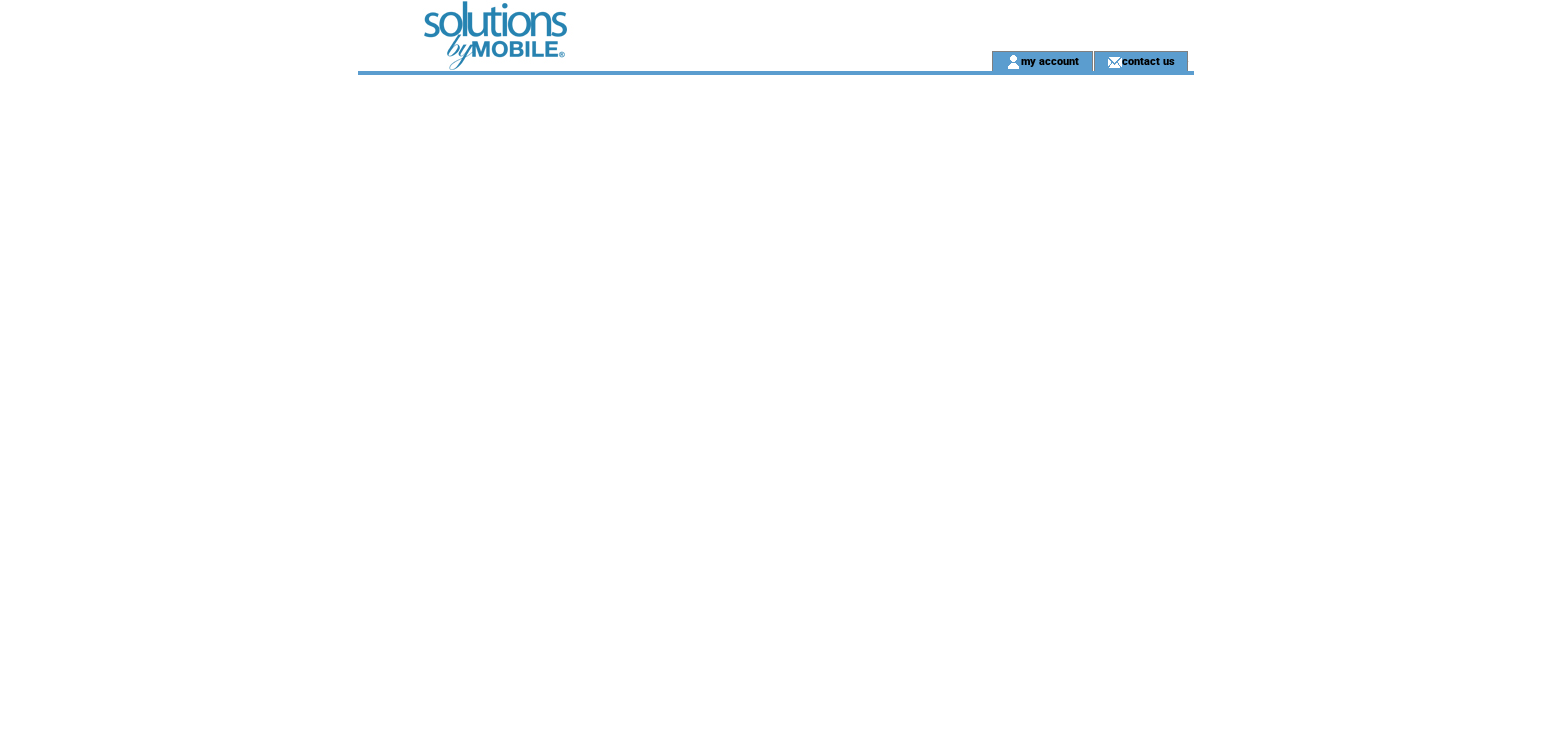 scroll, scrollTop: 0, scrollLeft: 0, axis: both 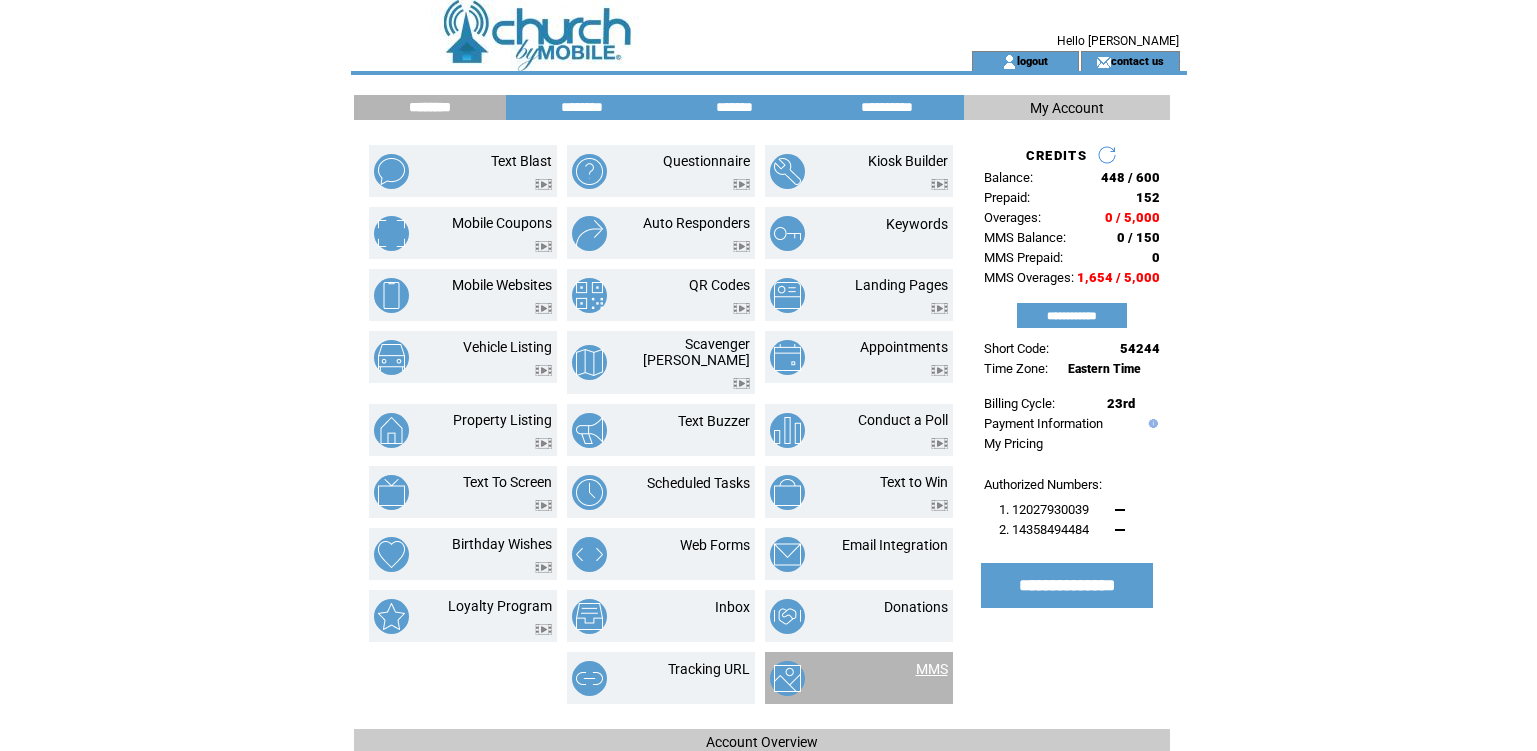 click on "MMS" at bounding box center (932, 669) 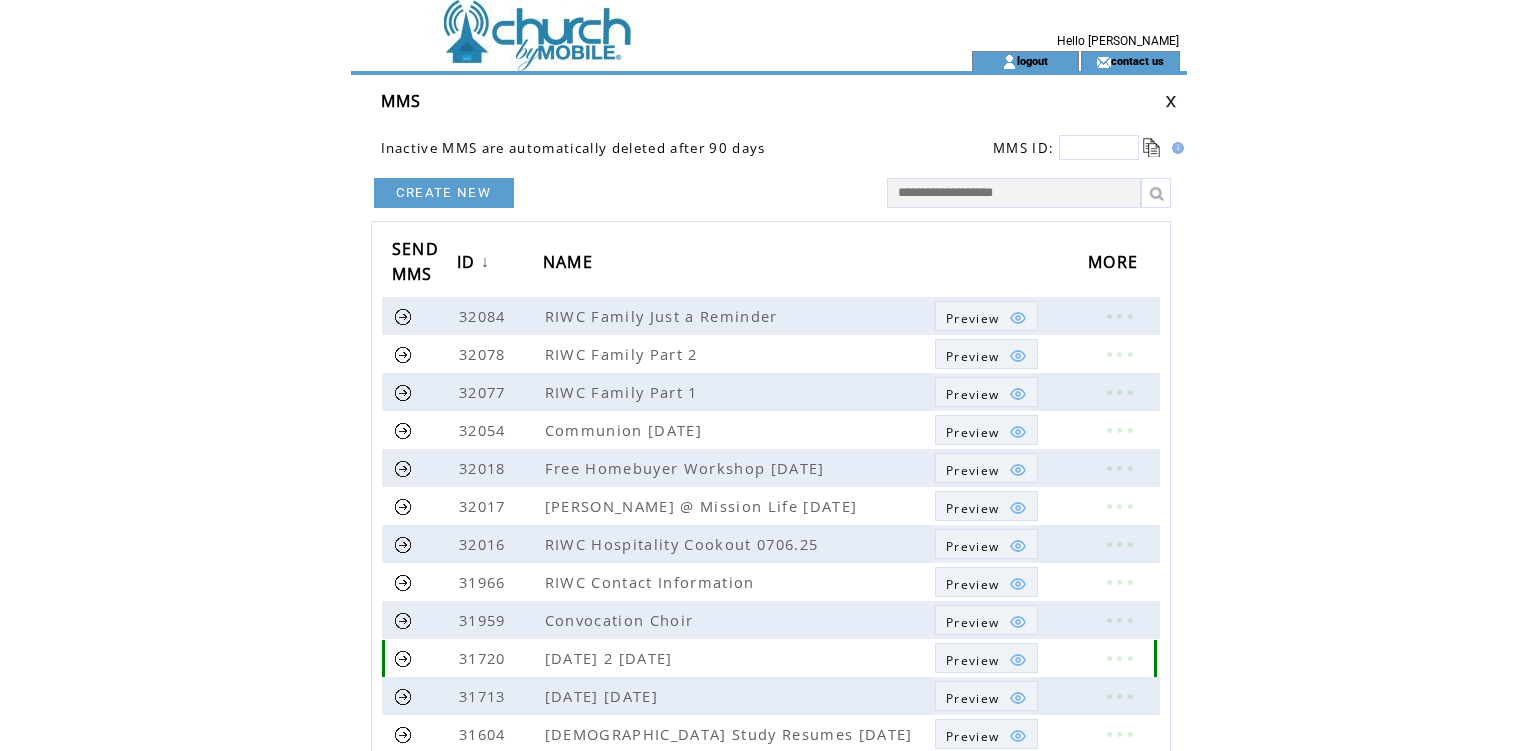 scroll, scrollTop: 0, scrollLeft: 0, axis: both 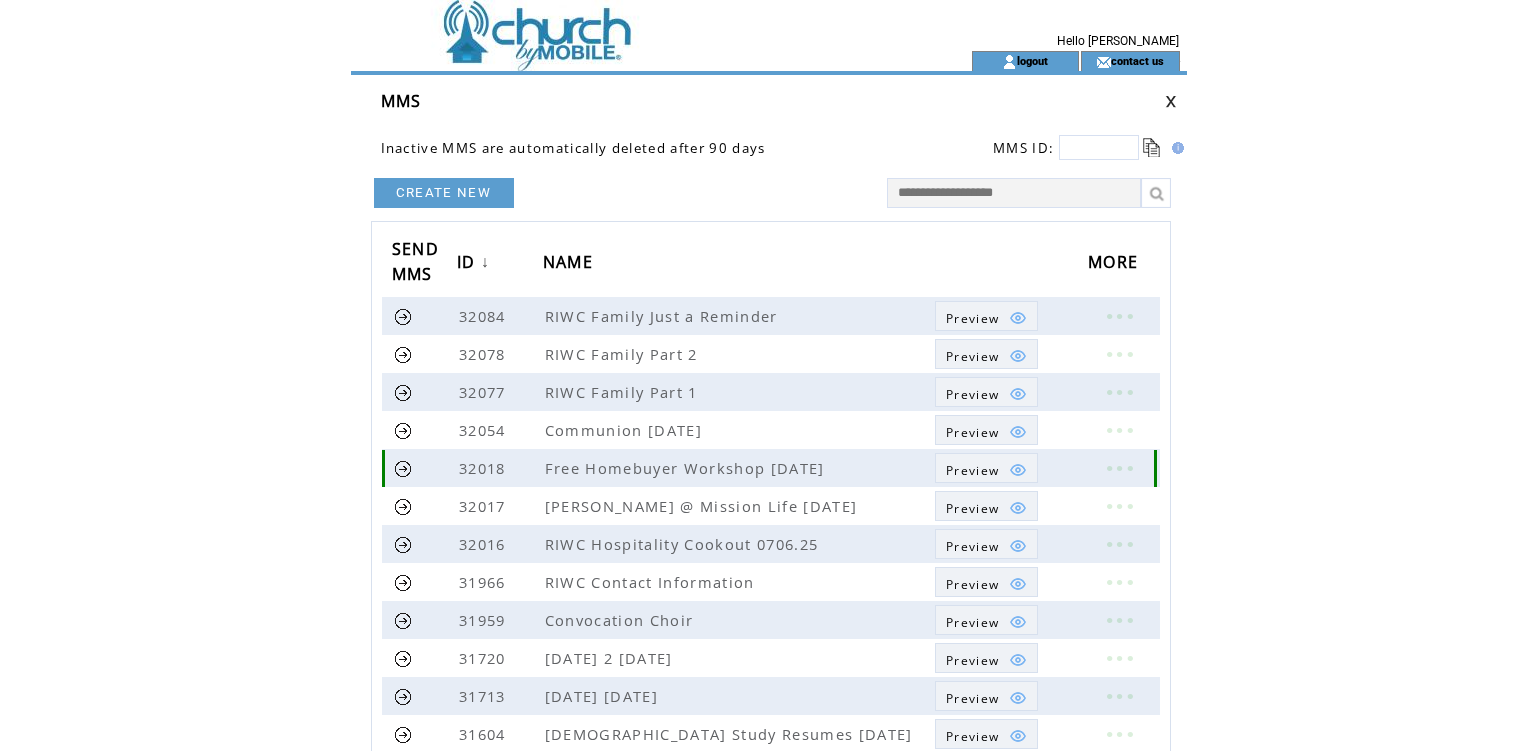 click at bounding box center [403, 468] 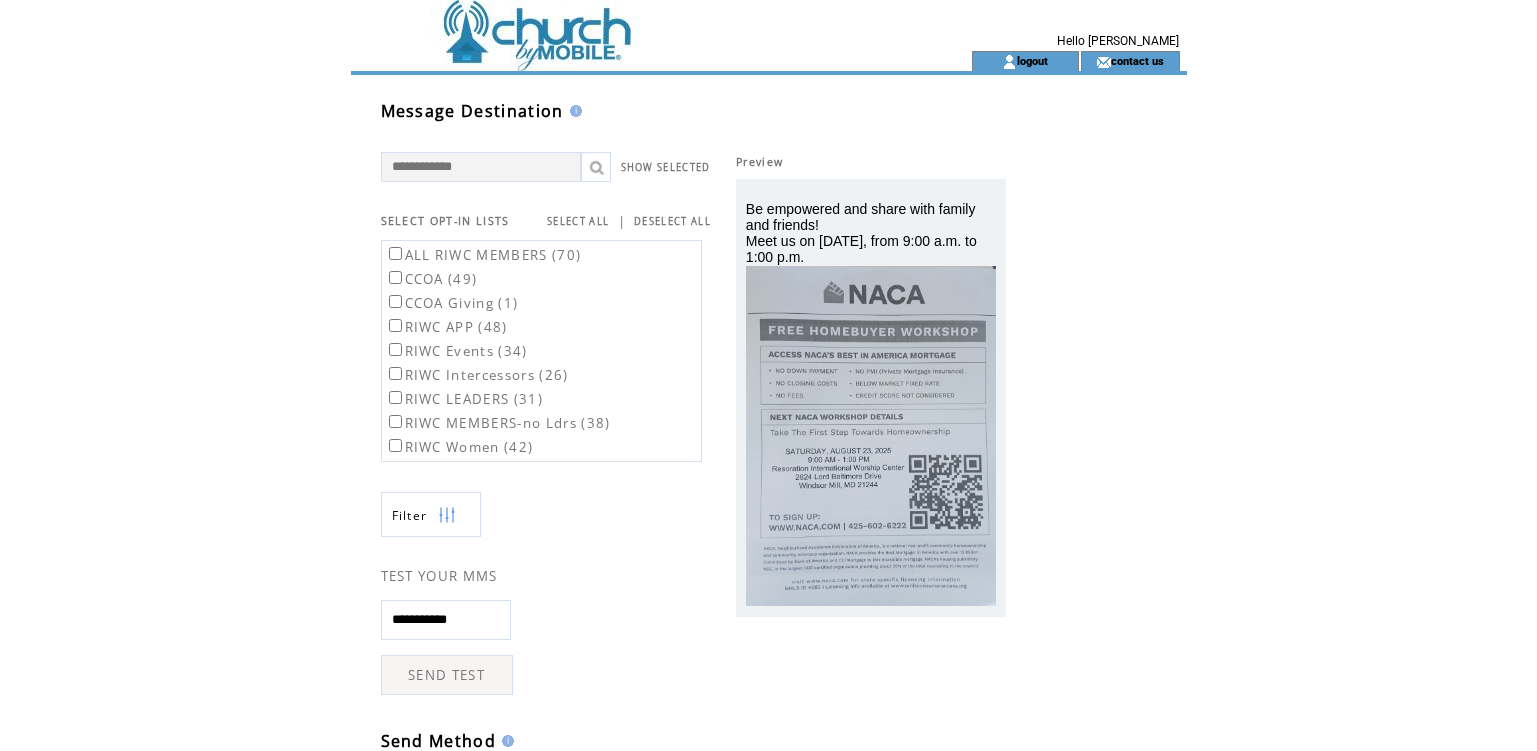 scroll, scrollTop: 0, scrollLeft: 0, axis: both 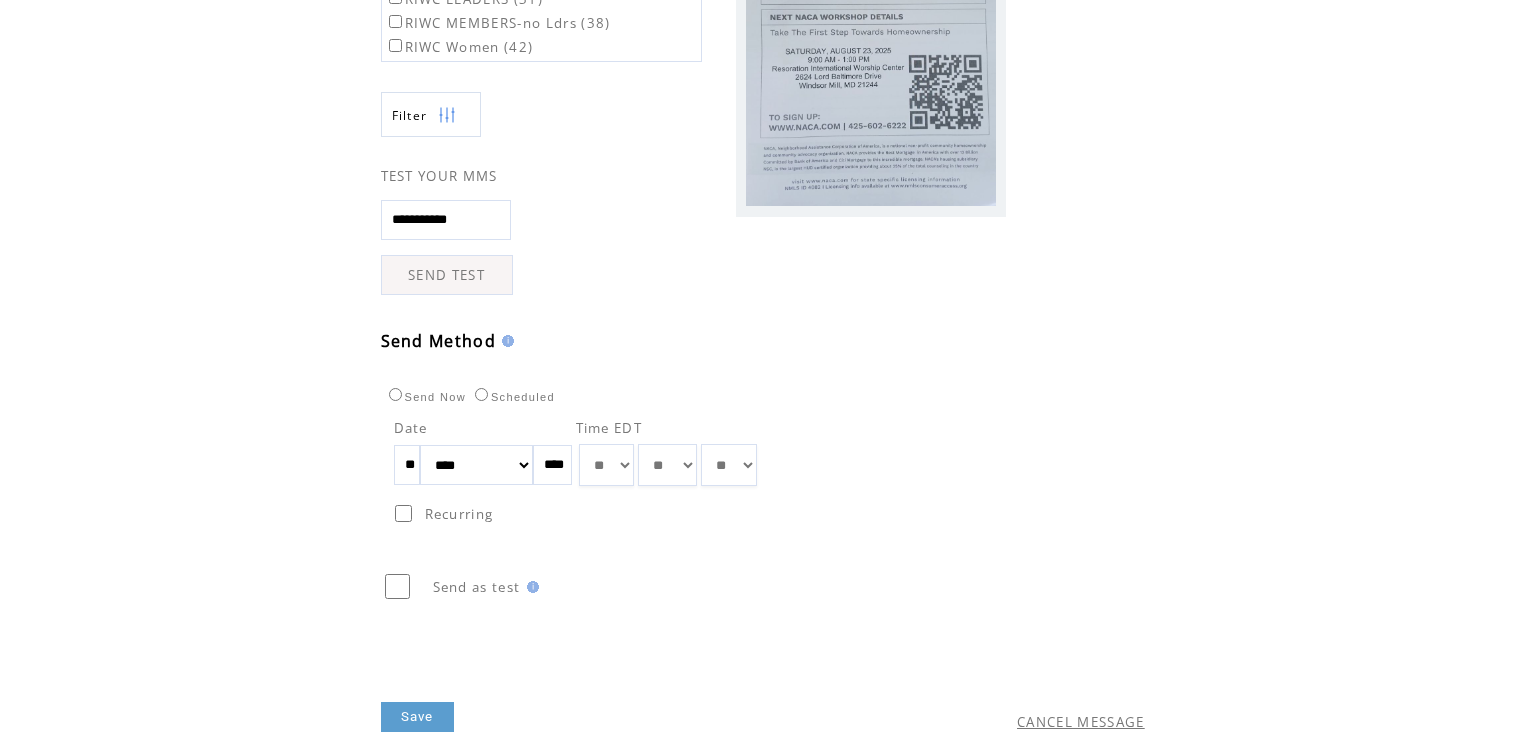 drag, startPoint x: 661, startPoint y: 467, endPoint x: 651, endPoint y: 472, distance: 11.18034 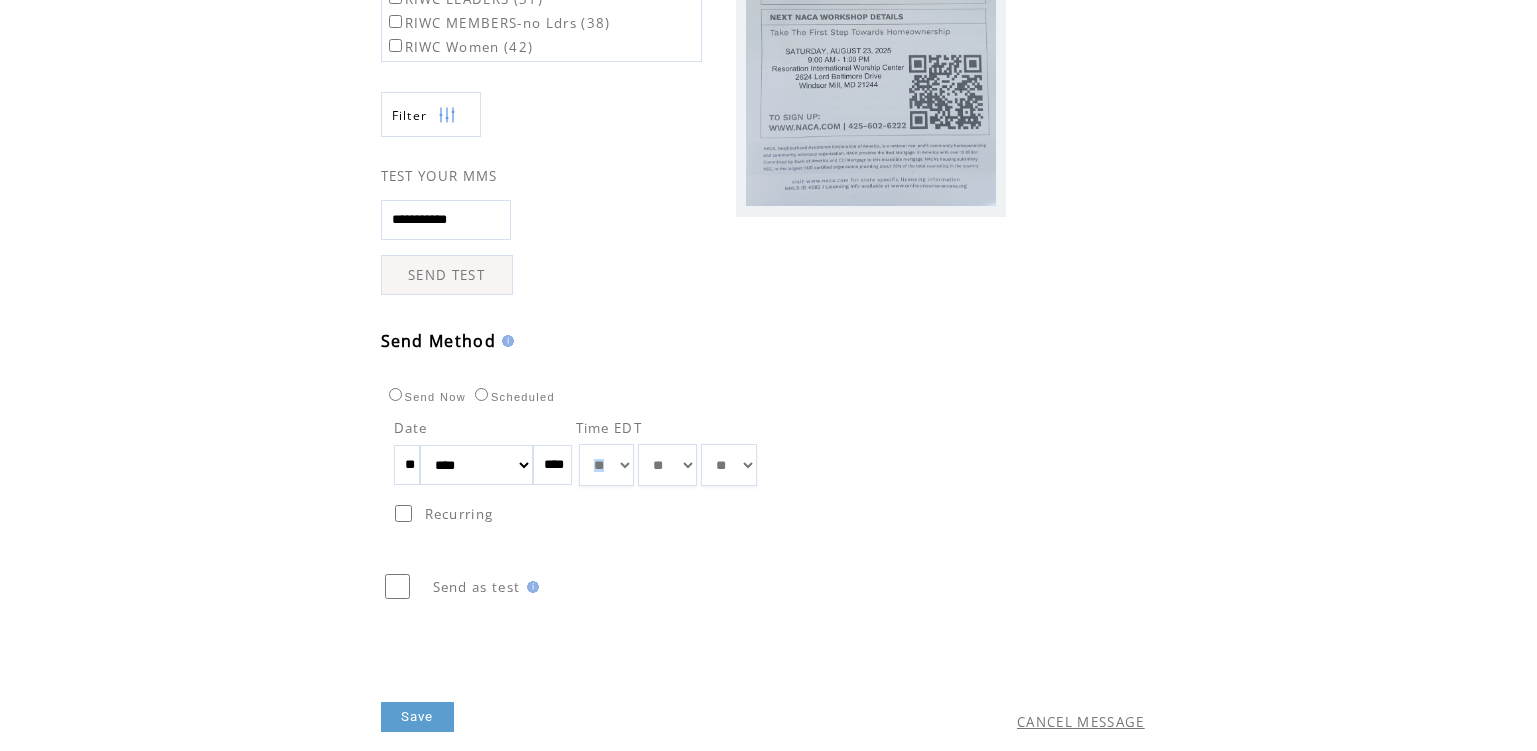 click on "** 	 ** 	 ** 	 ** 	 ** 	 ** 	 ** 	 ** 	 ** 	 ** 	 ** 	 ** 	 **" at bounding box center (606, 465) 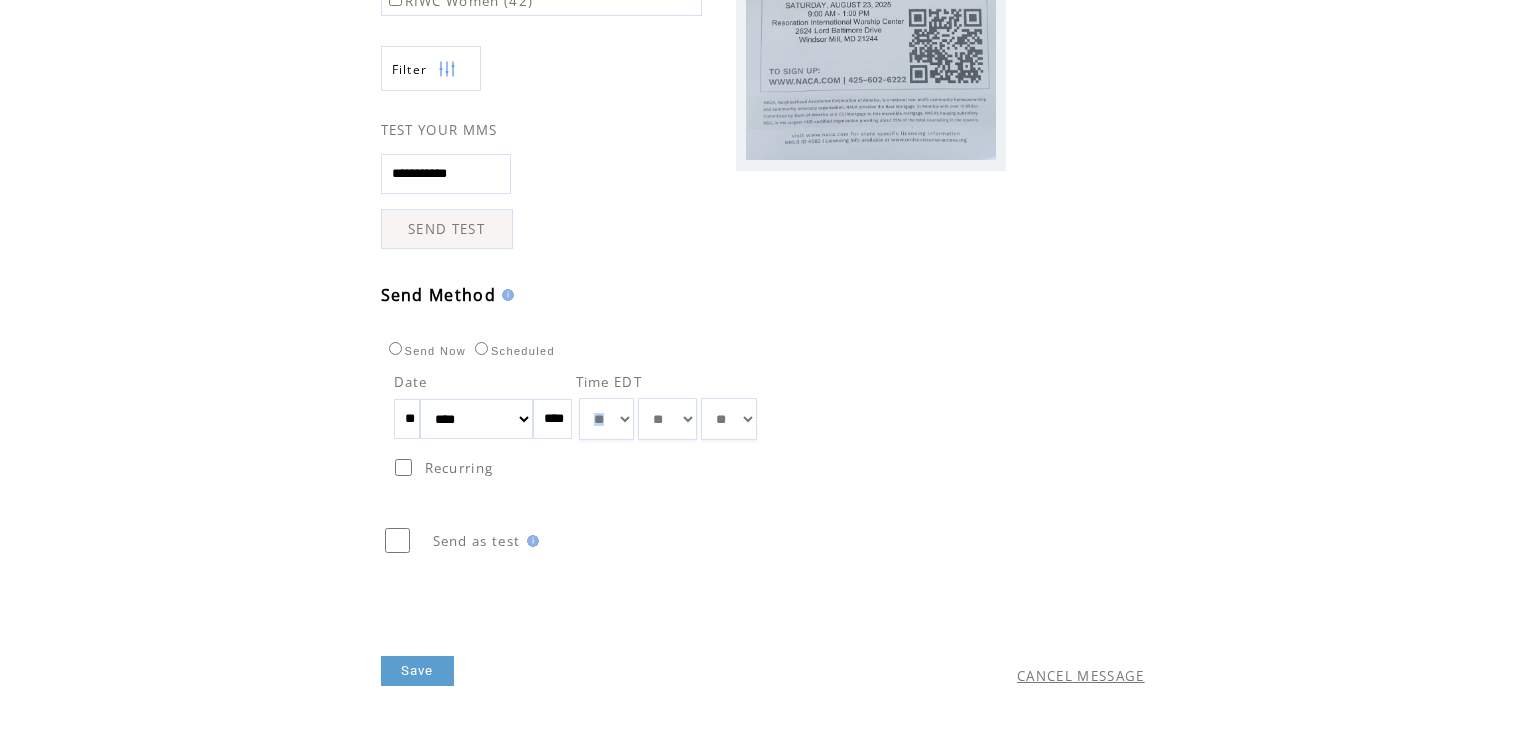 scroll, scrollTop: 471, scrollLeft: 0, axis: vertical 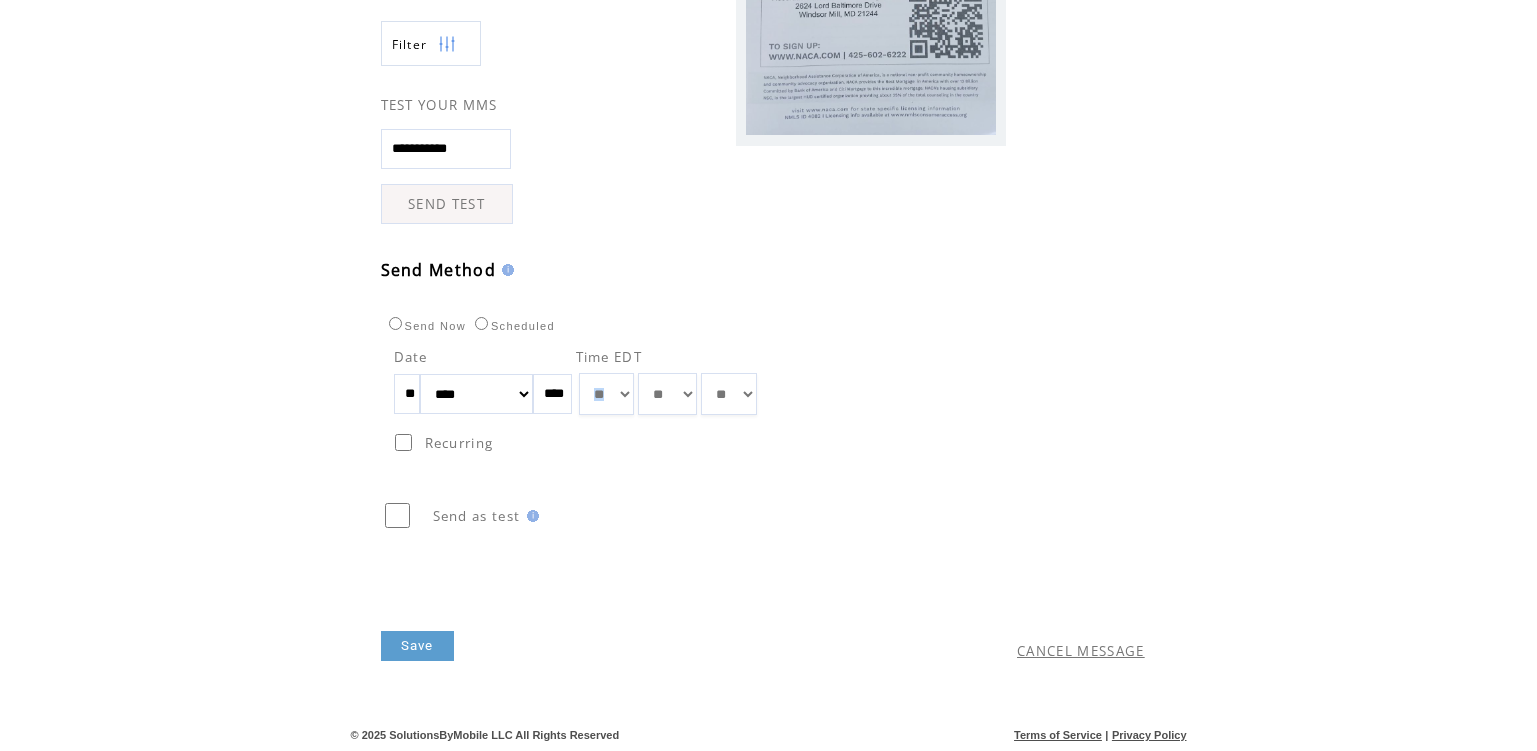 click on "Save" at bounding box center [417, 646] 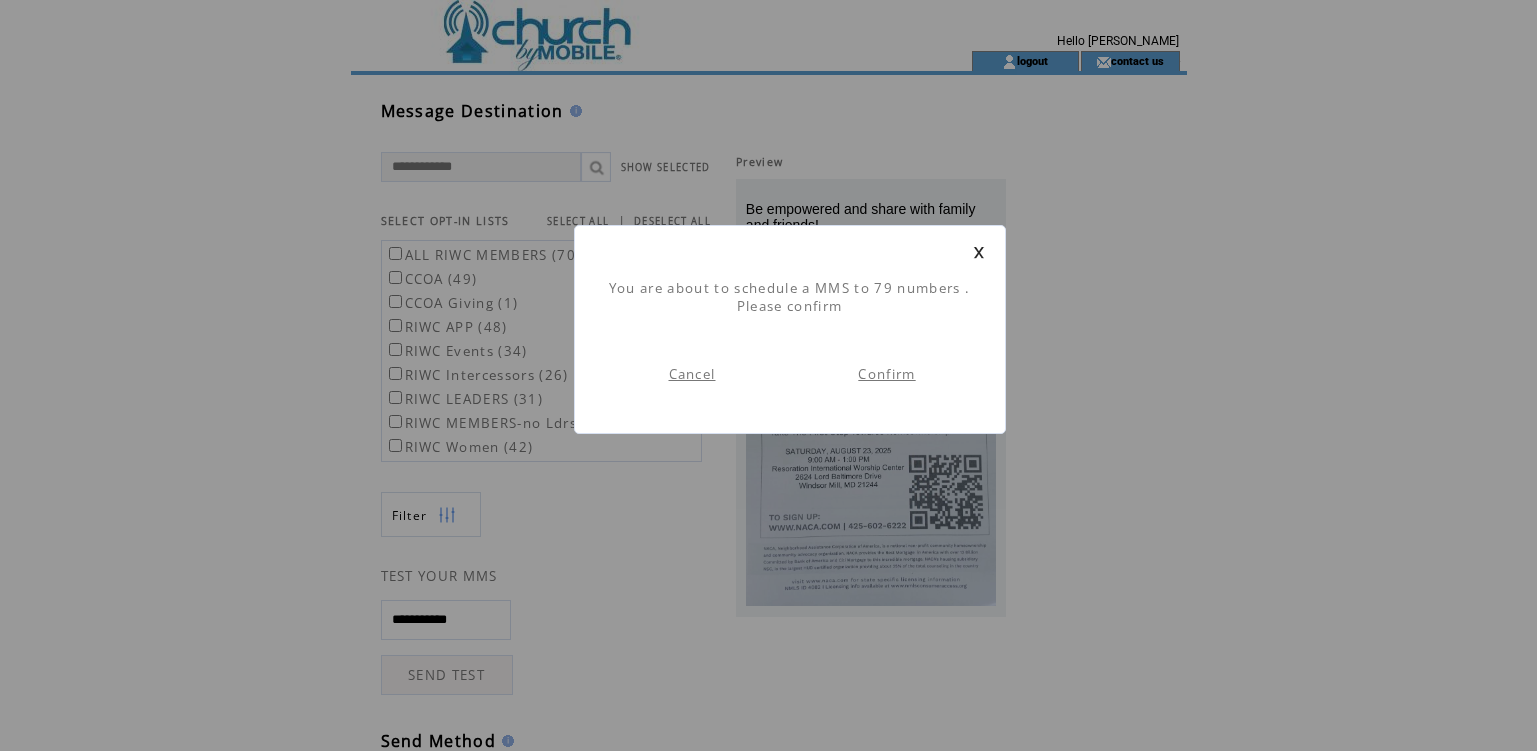 scroll, scrollTop: 1, scrollLeft: 0, axis: vertical 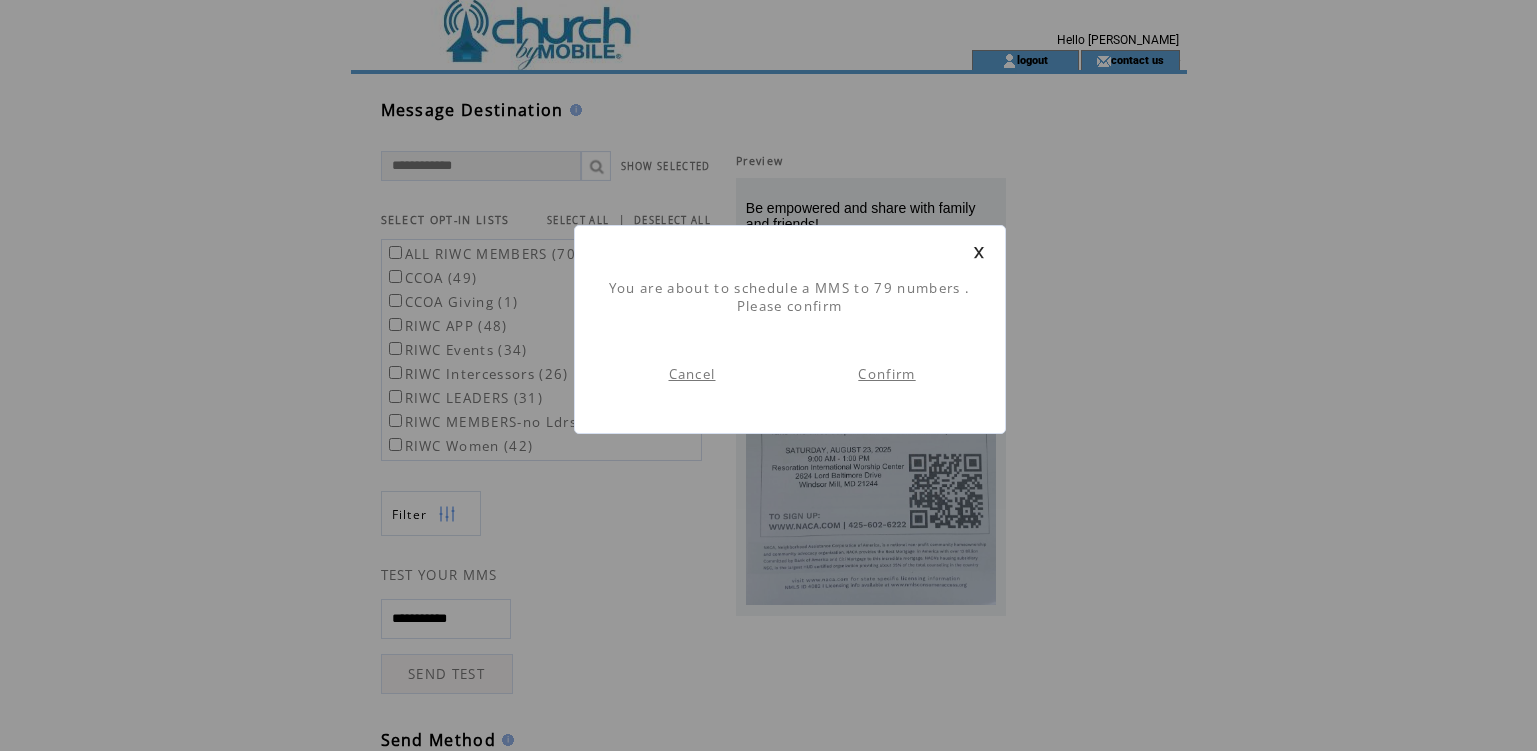 click on "Confirm" at bounding box center [886, 374] 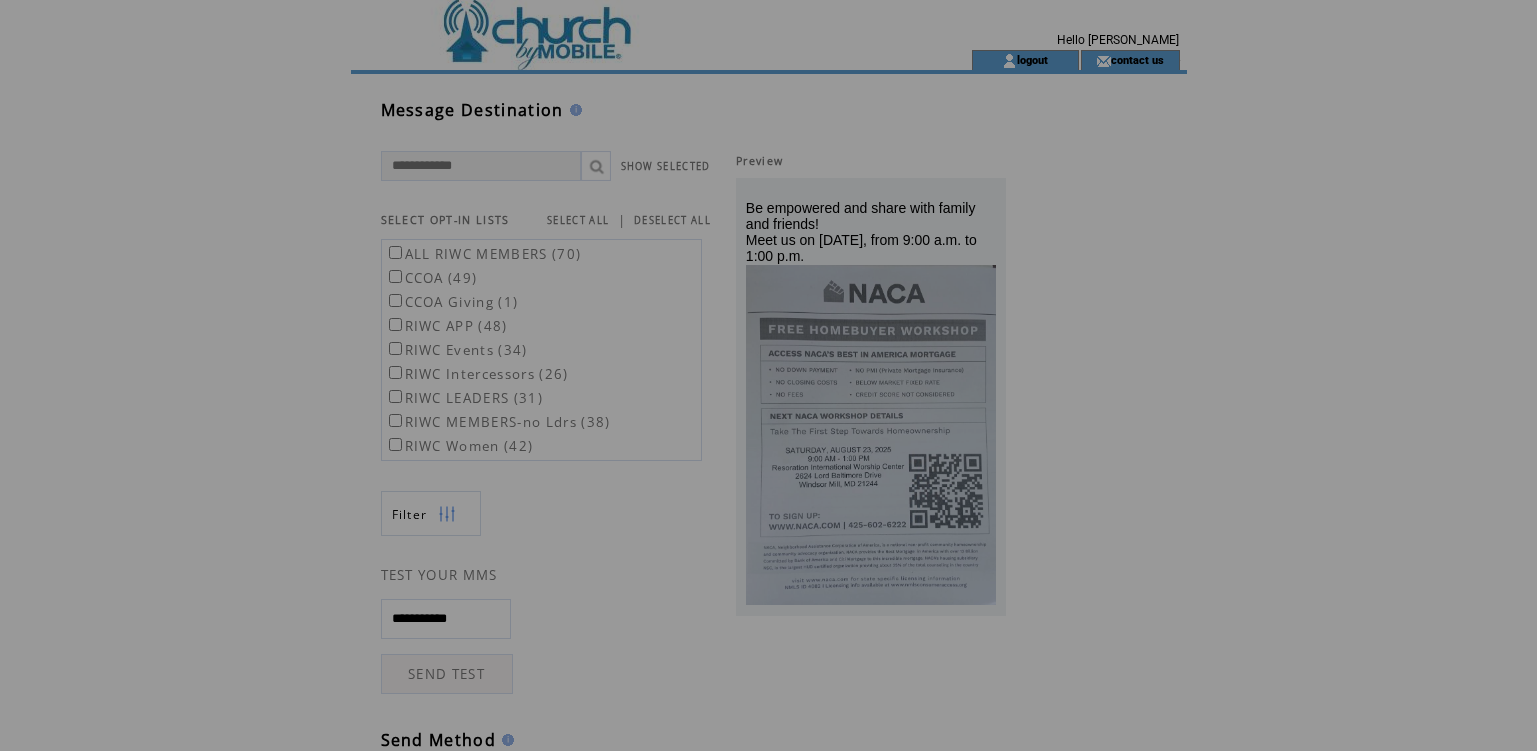 scroll, scrollTop: 0, scrollLeft: 0, axis: both 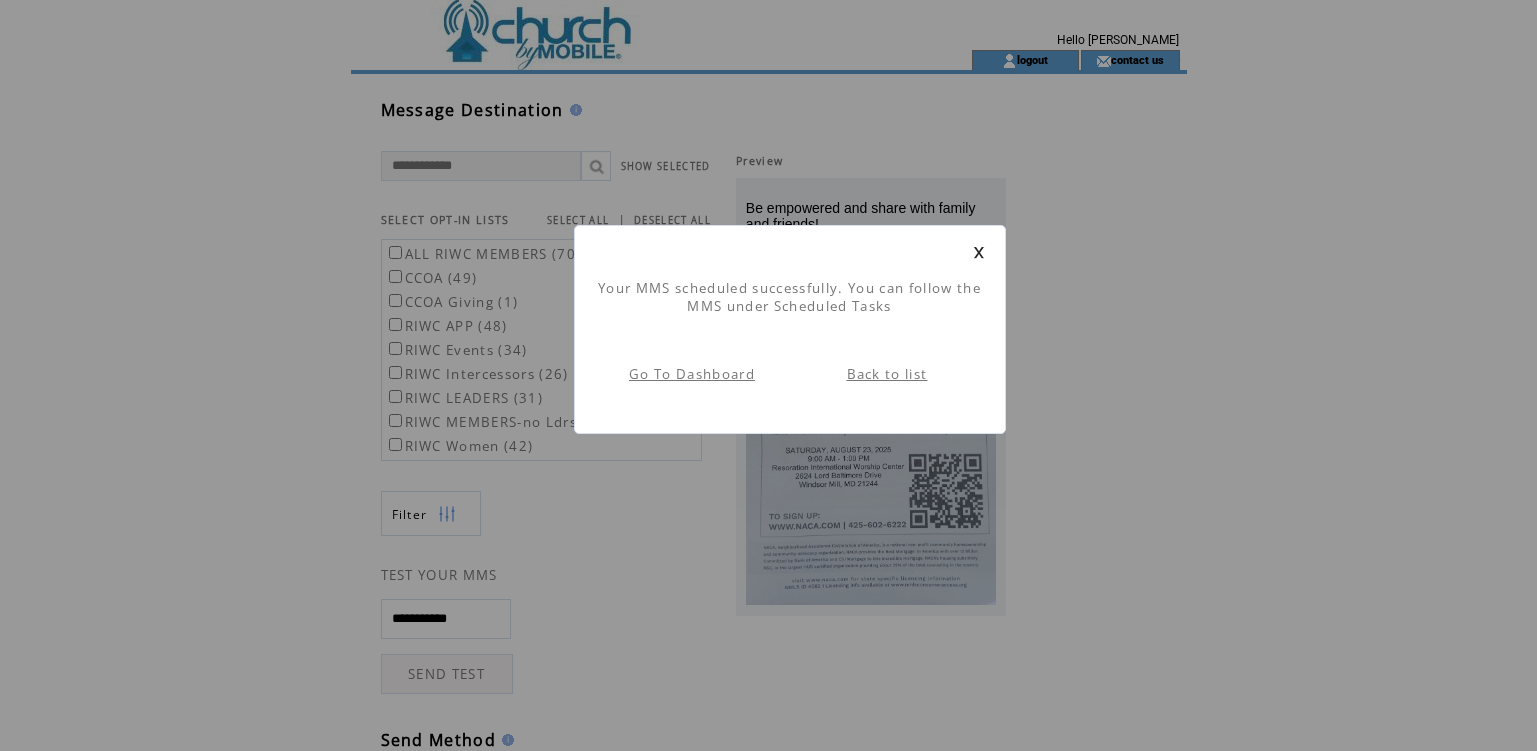 click on "Back to list" at bounding box center [887, 374] 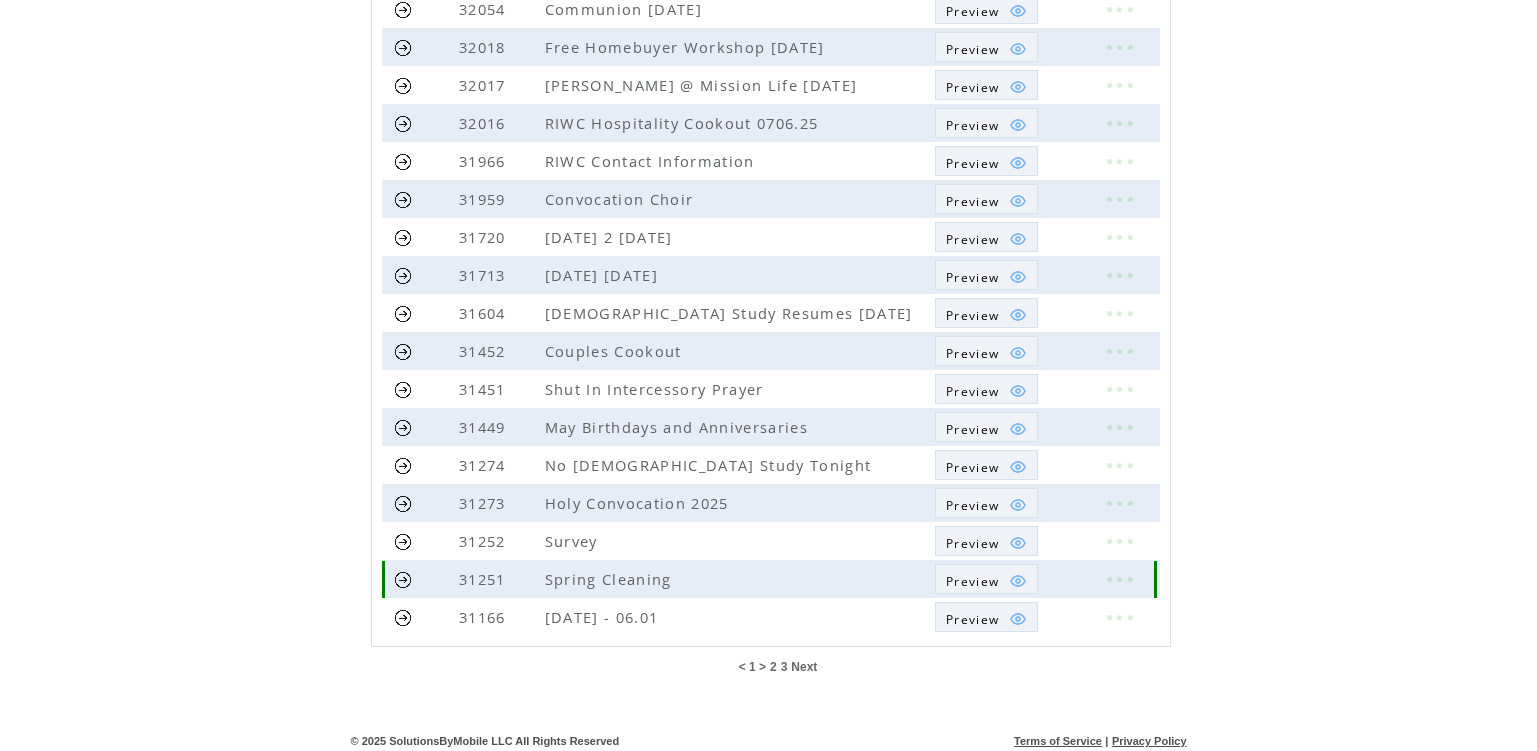 scroll, scrollTop: 427, scrollLeft: 0, axis: vertical 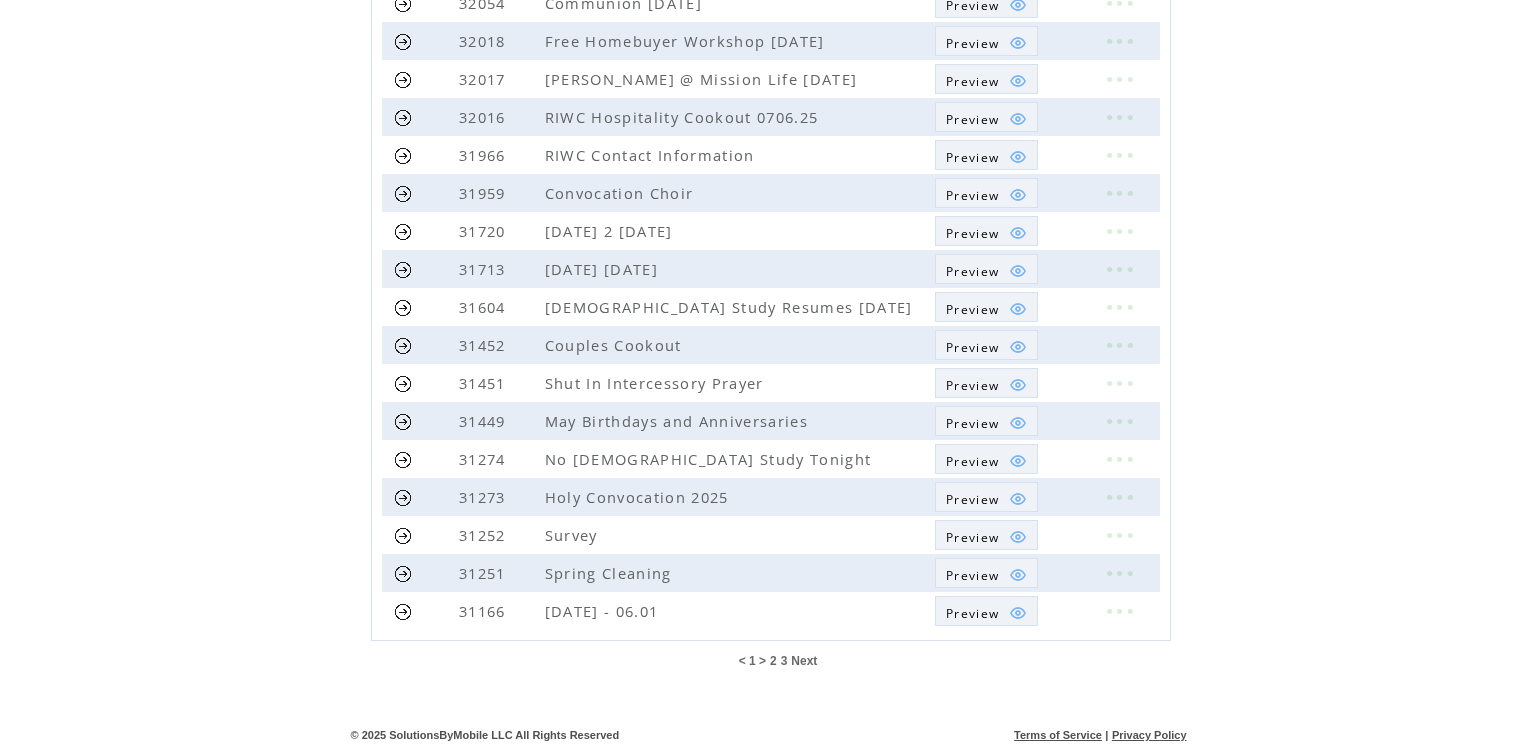 click on "Next" at bounding box center (804, 661) 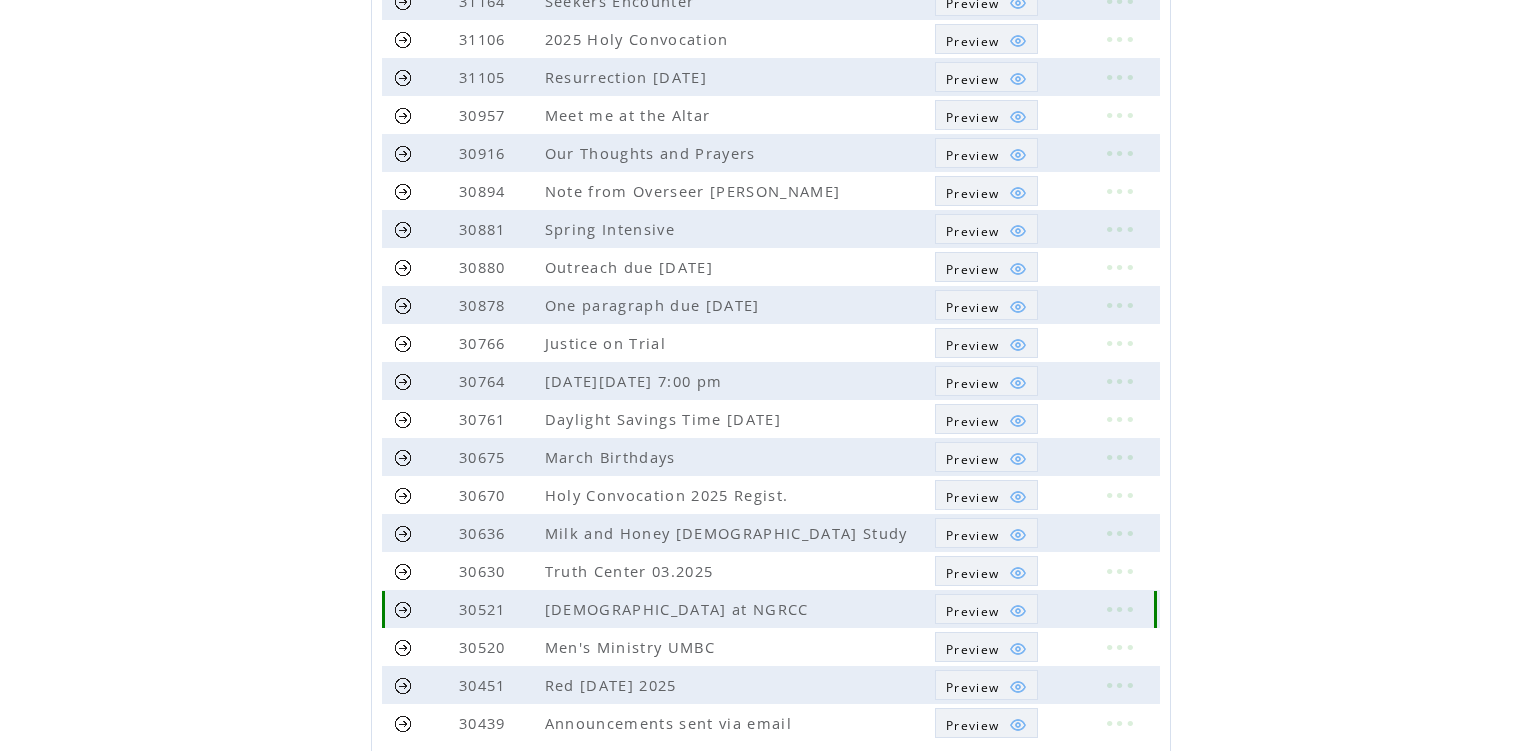scroll, scrollTop: 427, scrollLeft: 0, axis: vertical 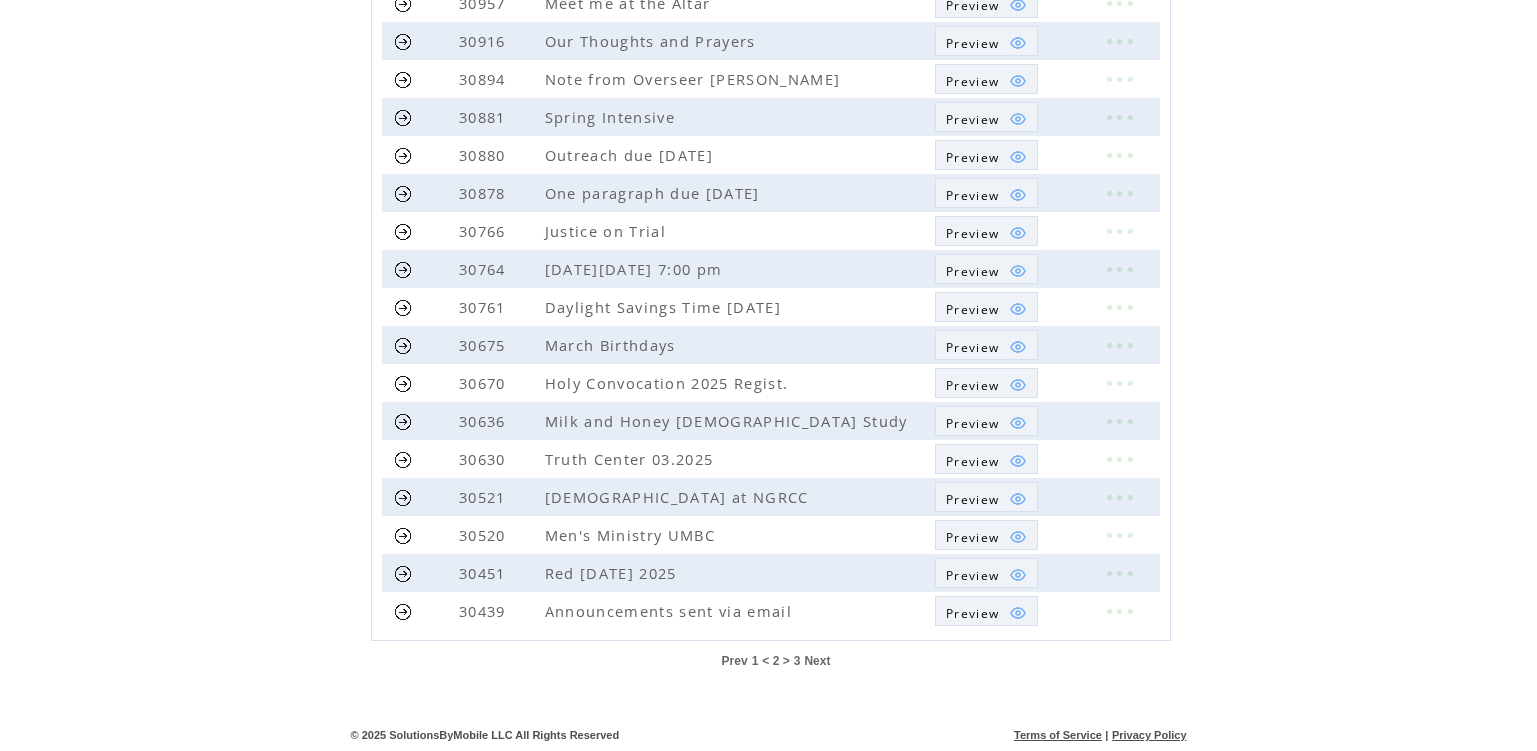 click on "Next" at bounding box center (817, 661) 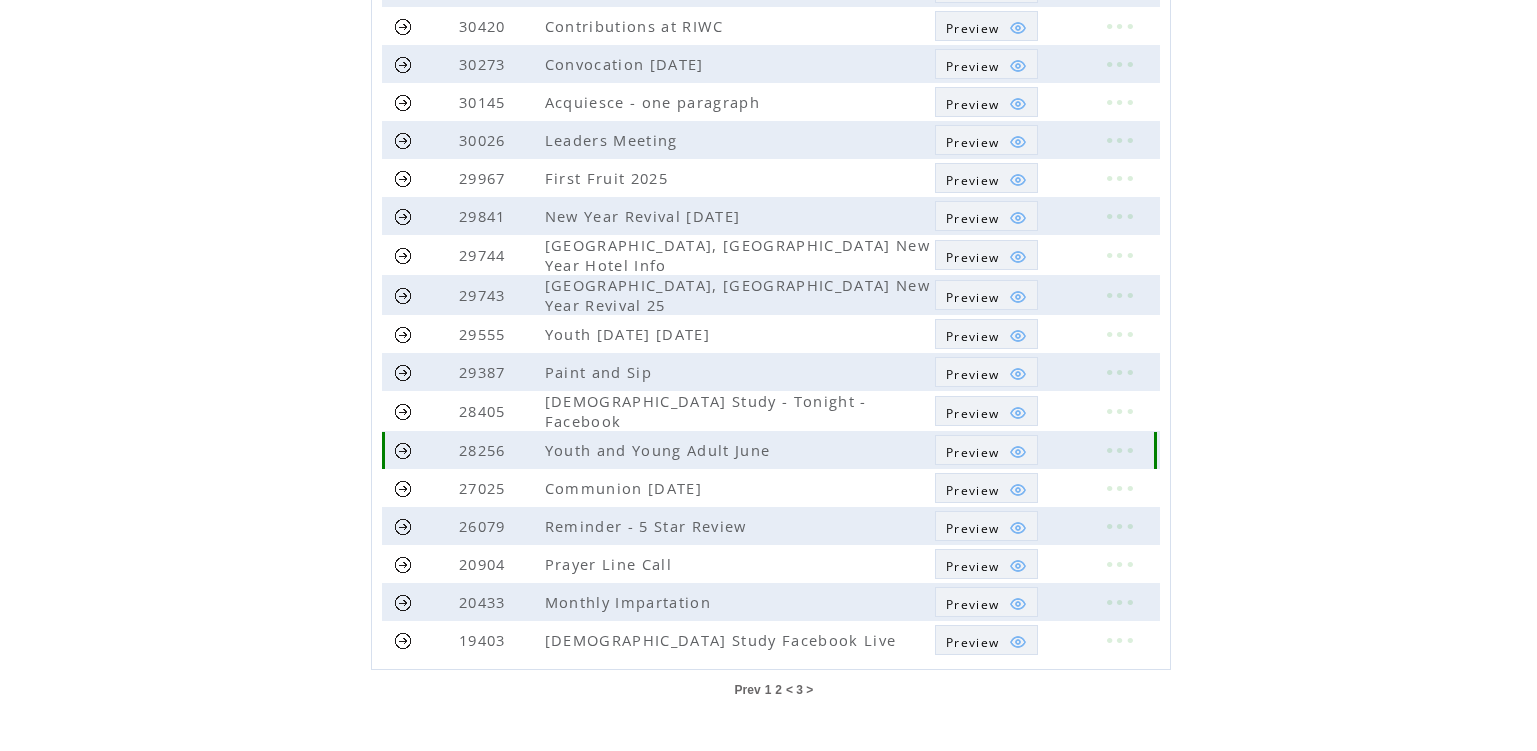 scroll, scrollTop: 351, scrollLeft: 0, axis: vertical 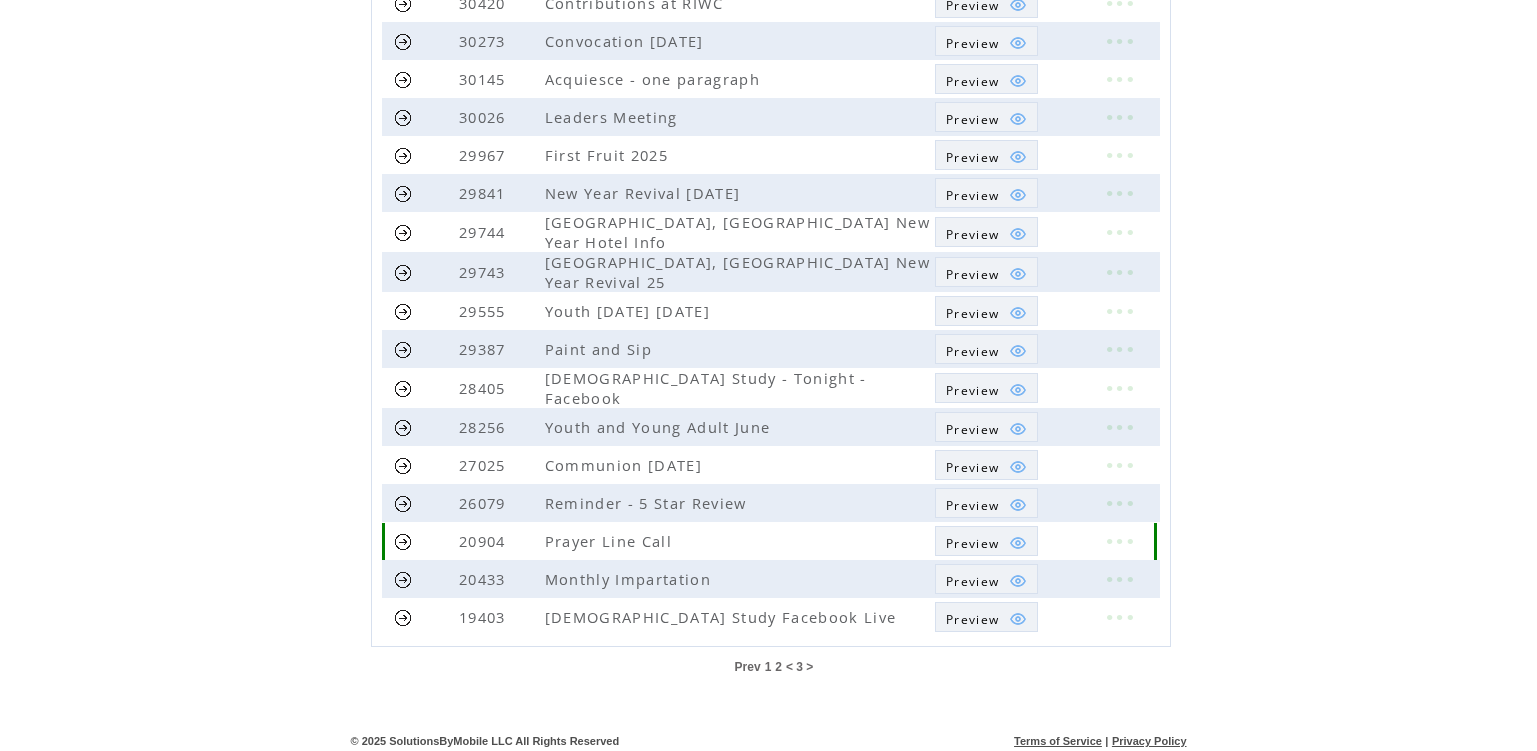 click at bounding box center (403, 541) 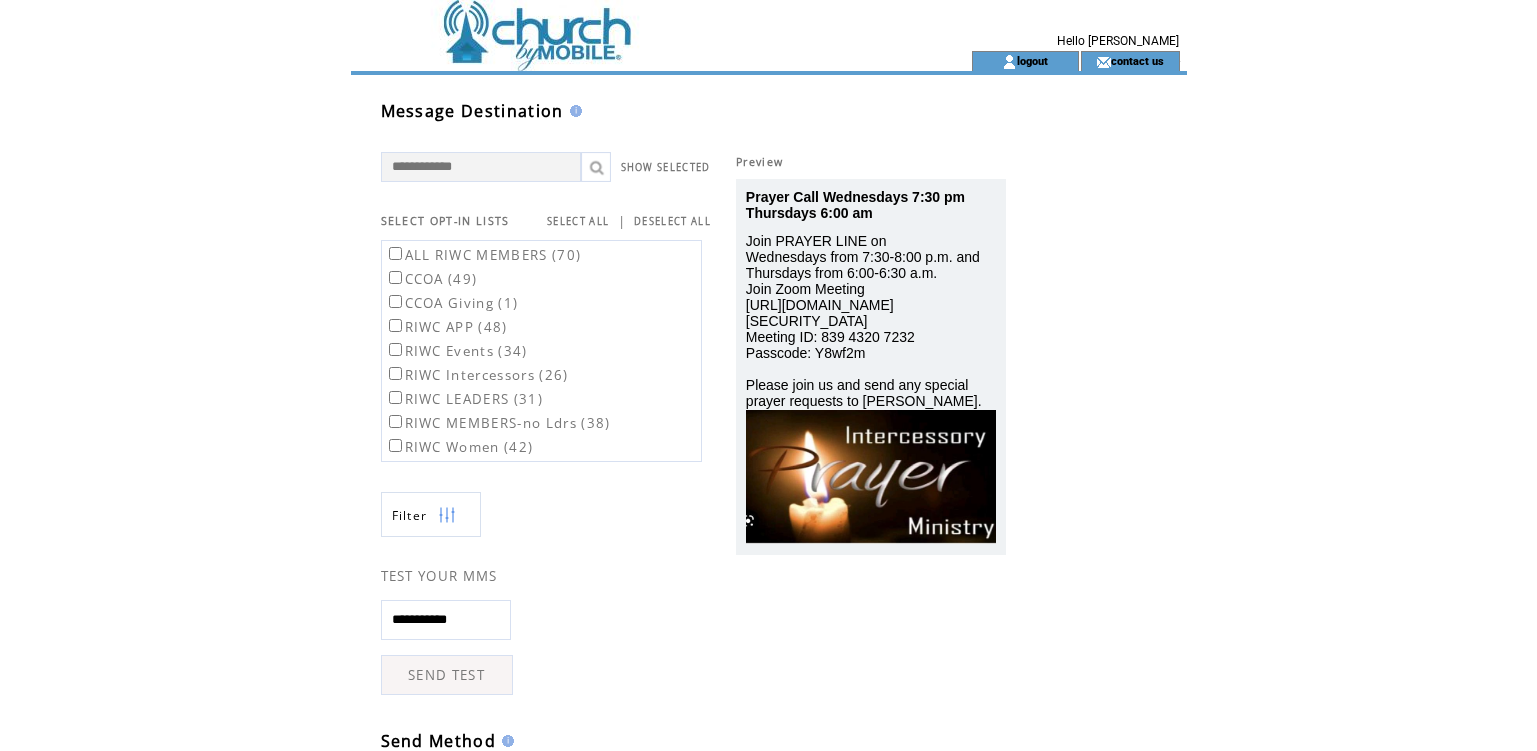 scroll, scrollTop: 0, scrollLeft: 0, axis: both 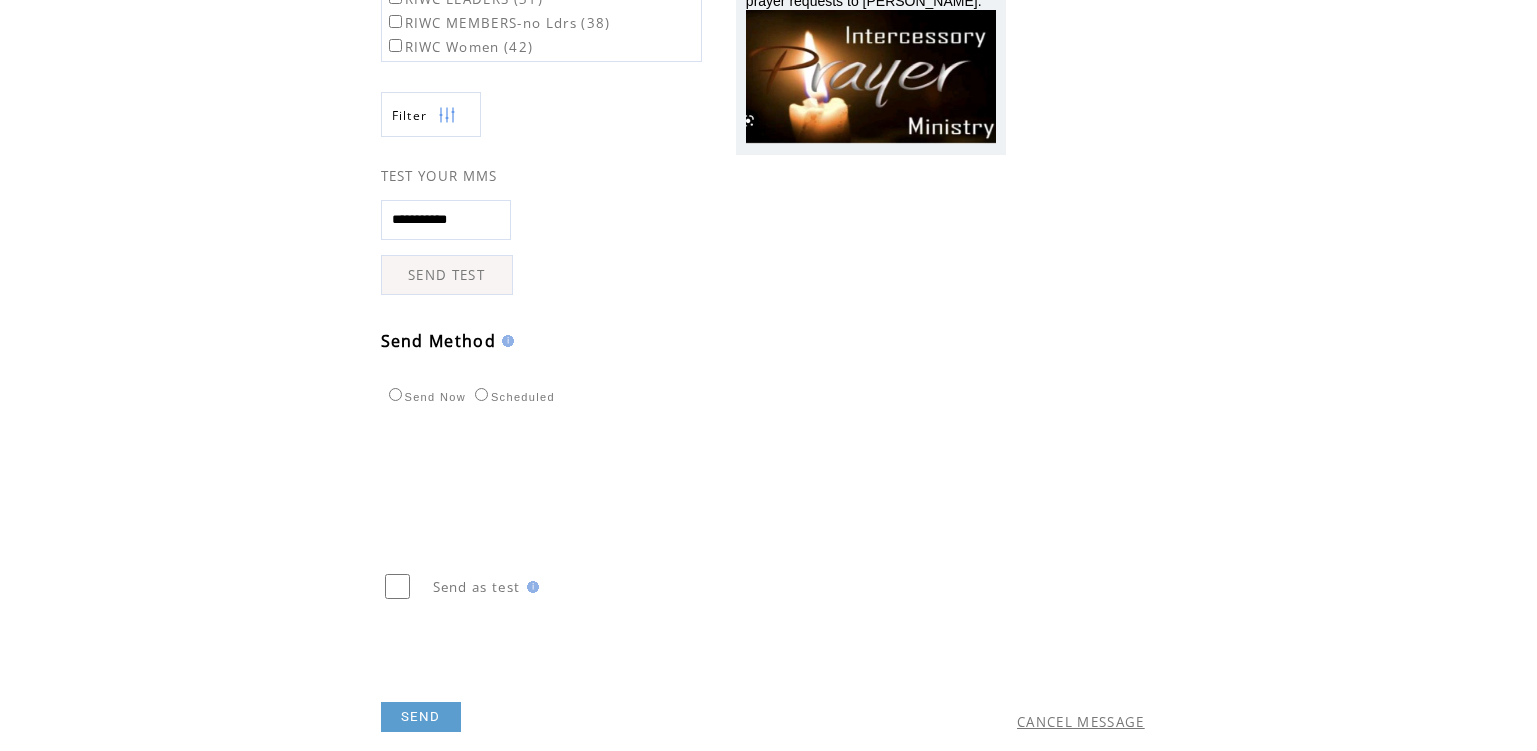 click on "Scheduled" at bounding box center (512, 397) 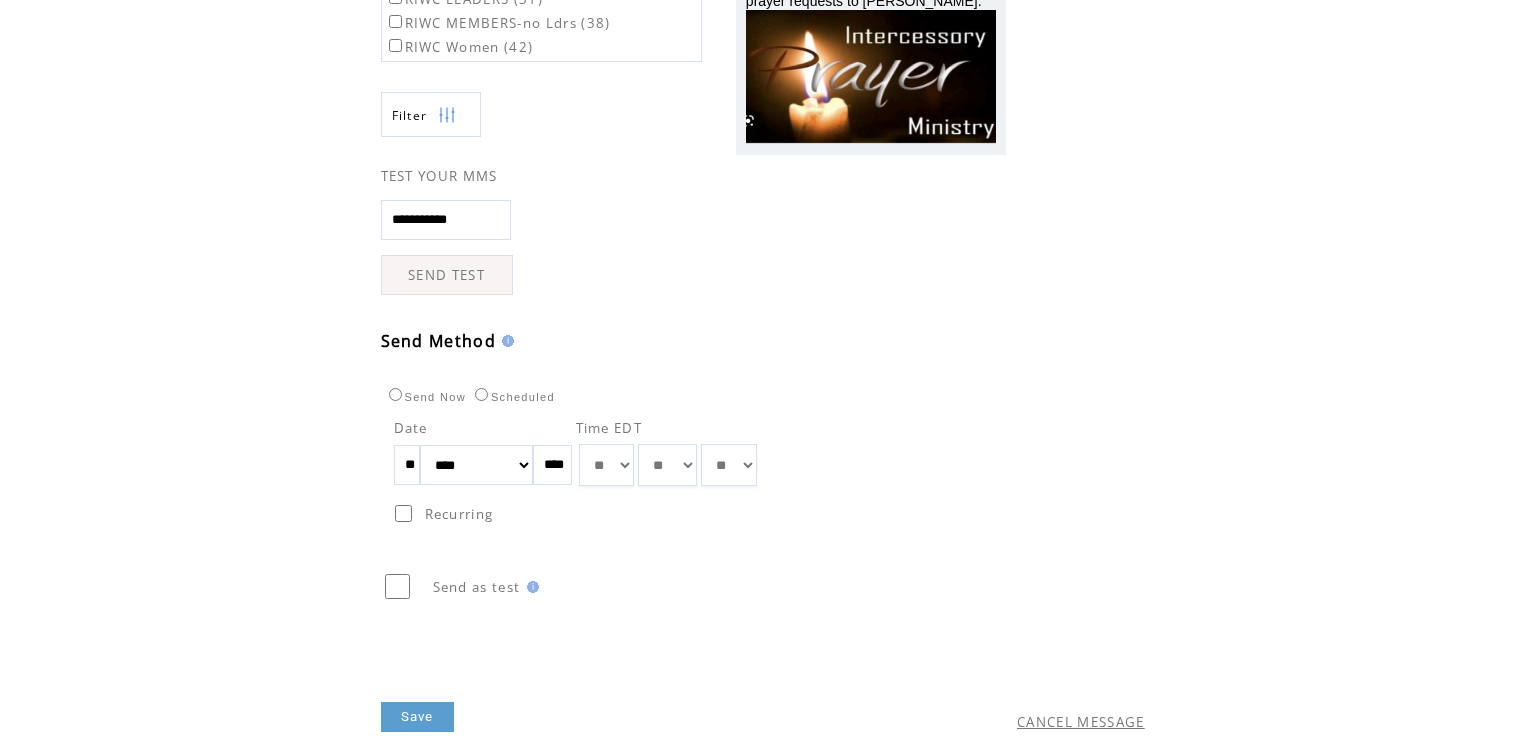 click on "** 	 ** 	 ** 	 ** 	 ** 	 ** 	 ** 	 ** 	 ** 	 ** 	 ** 	 ** 	 **" at bounding box center [606, 465] 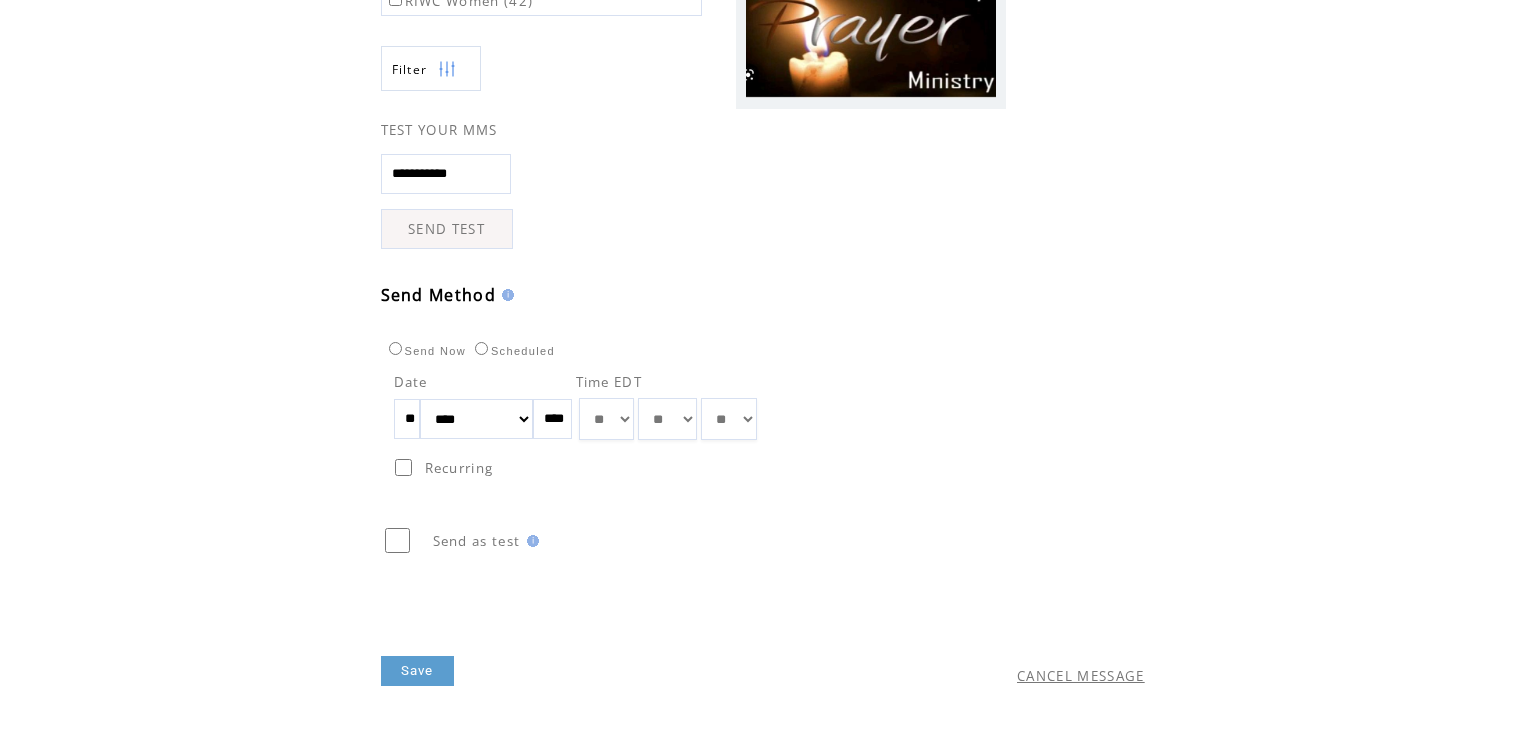 scroll, scrollTop: 471, scrollLeft: 0, axis: vertical 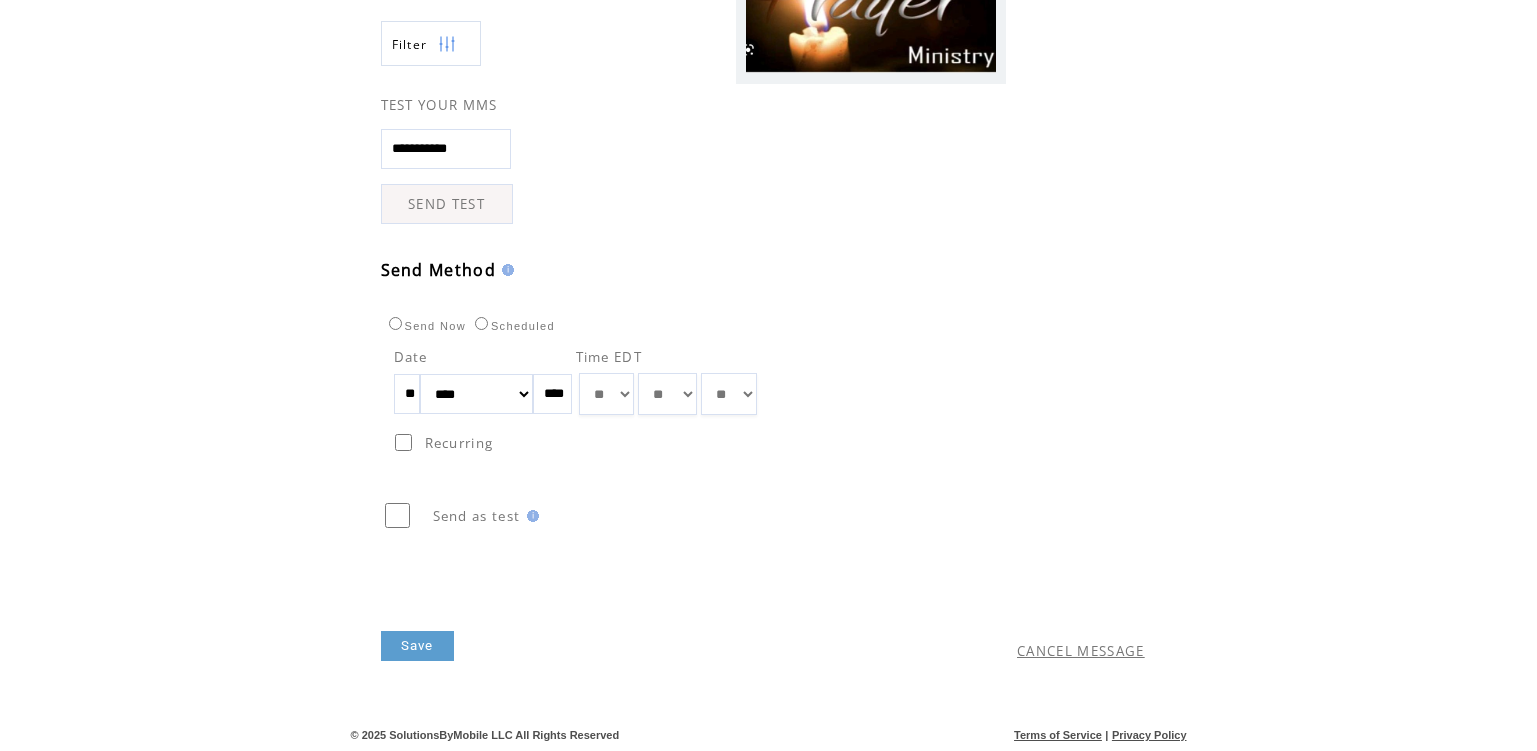 click on "Save" at bounding box center [417, 646] 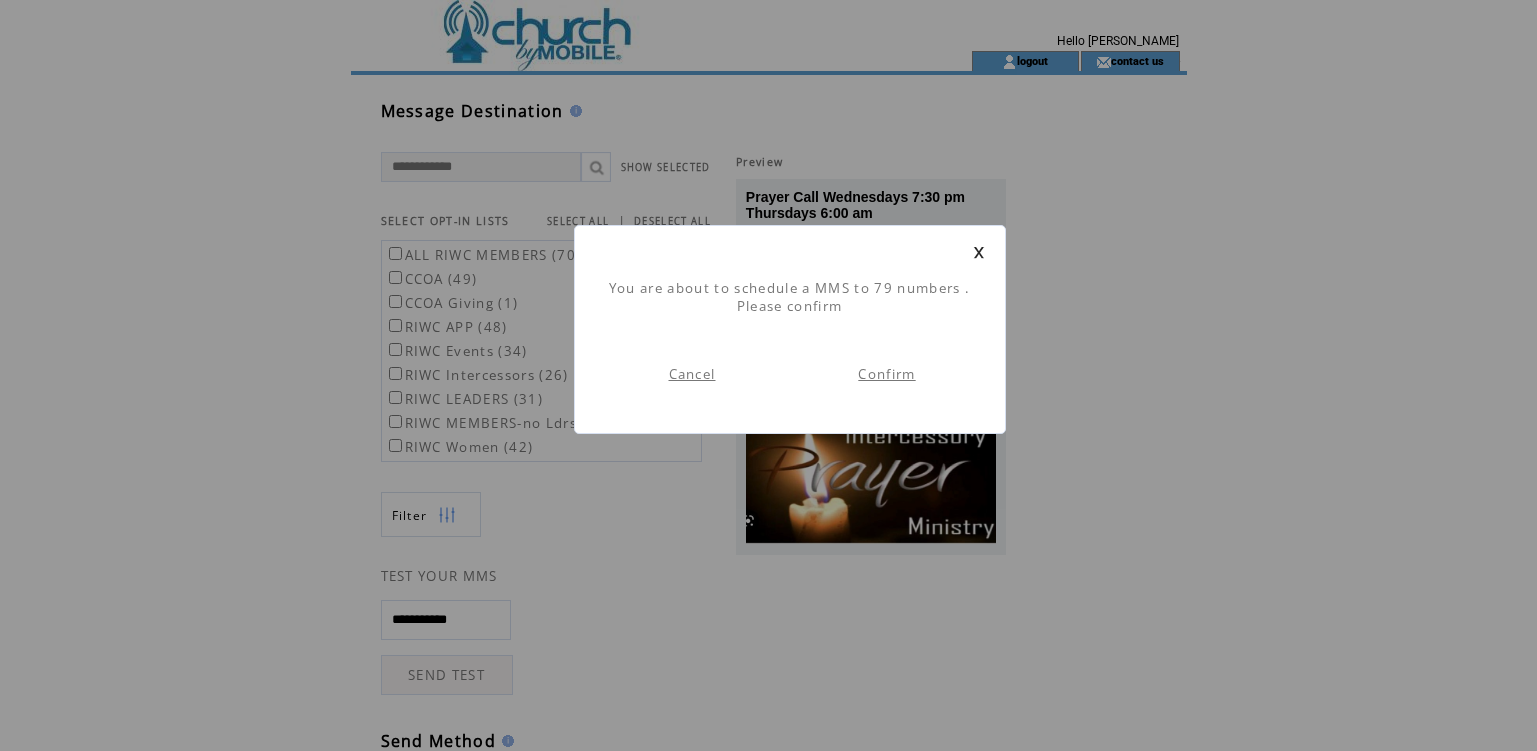 scroll, scrollTop: 1, scrollLeft: 0, axis: vertical 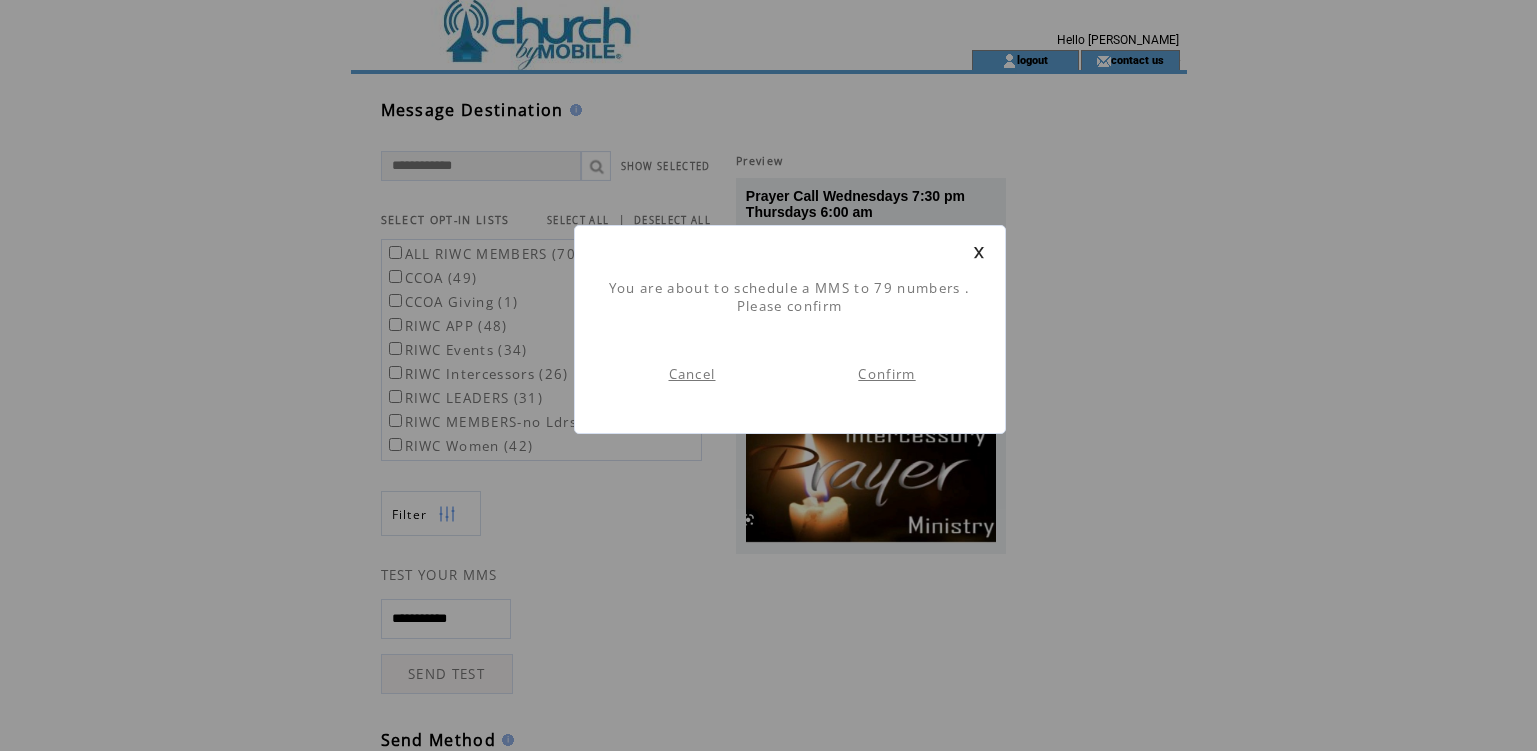 click on "Confirm" at bounding box center (886, 374) 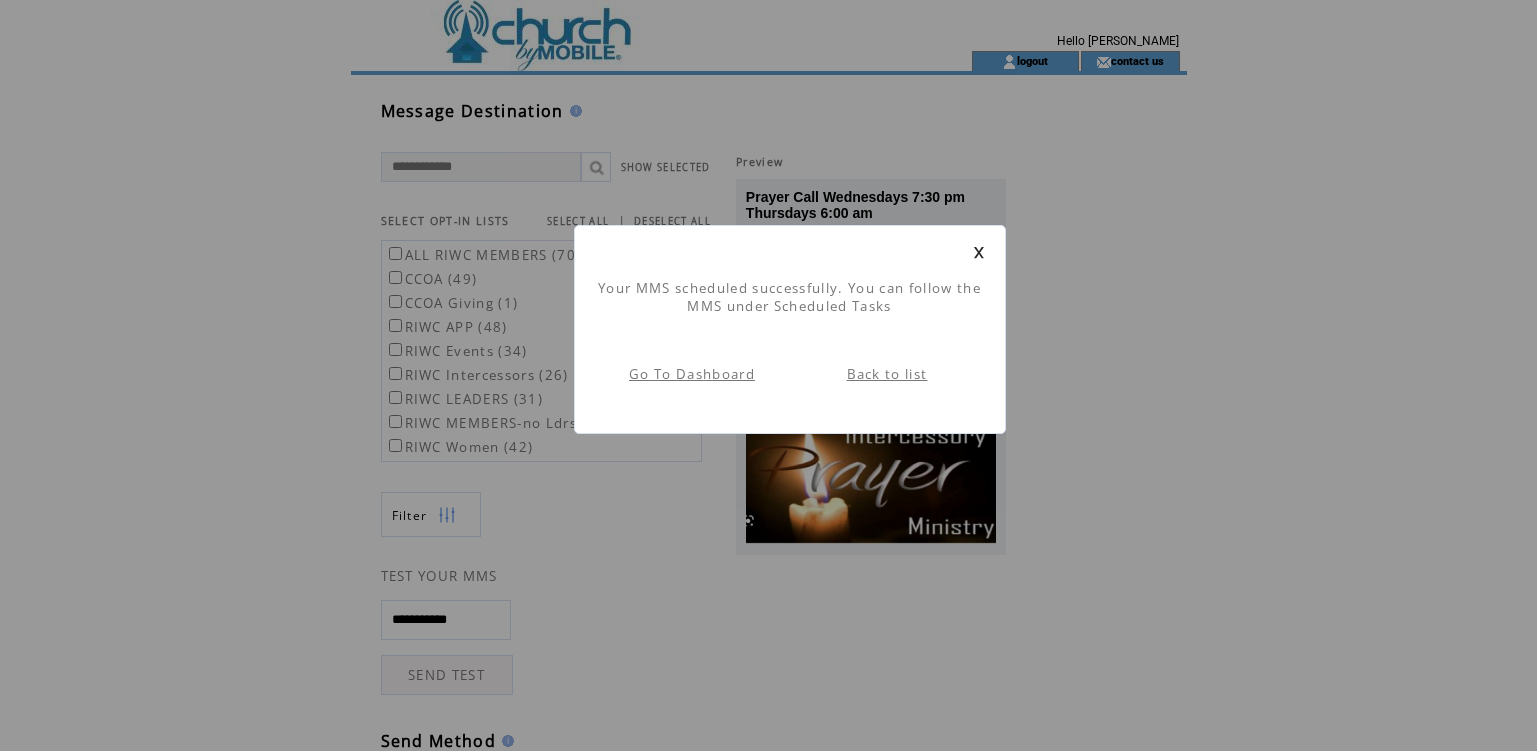 scroll, scrollTop: 1, scrollLeft: 0, axis: vertical 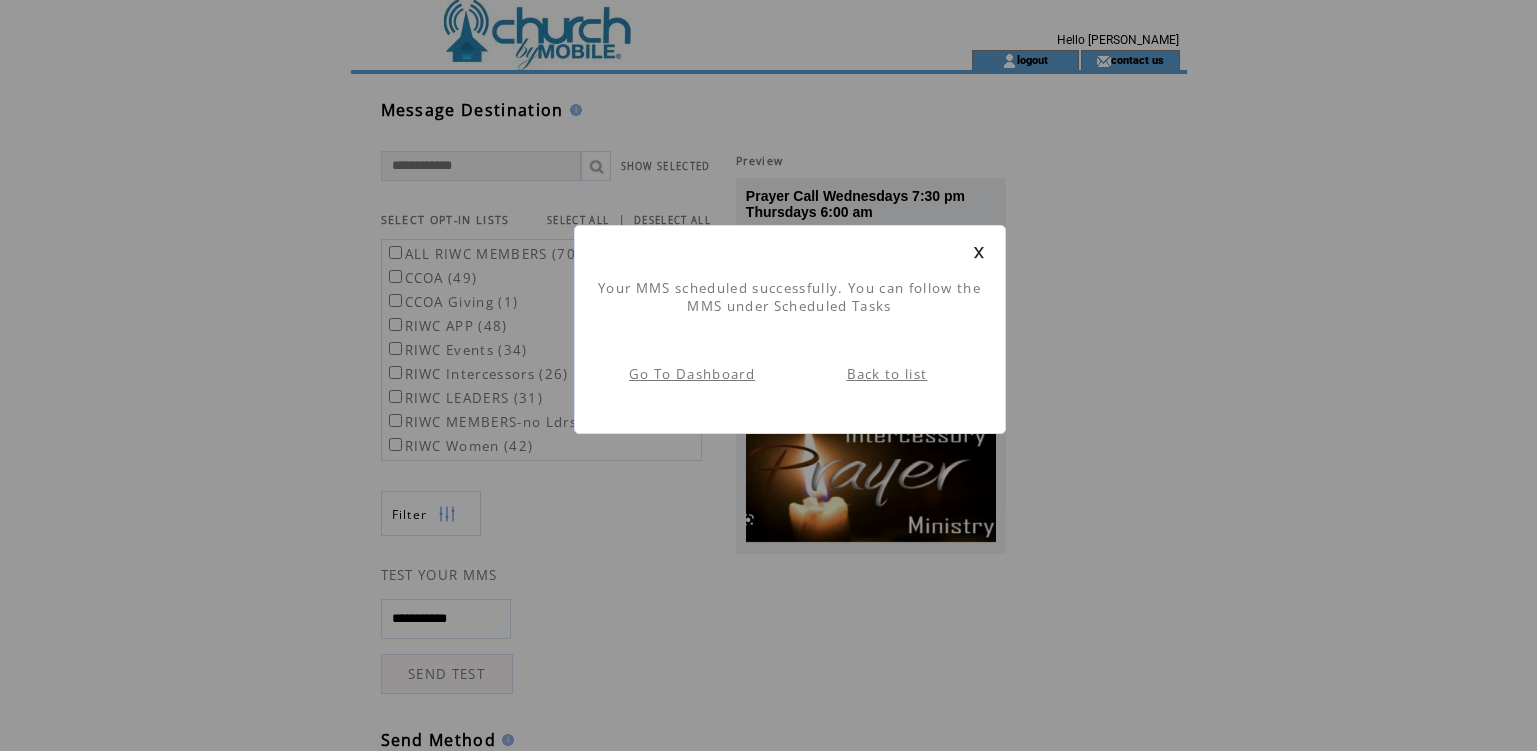 click on "Back to list" at bounding box center (887, 374) 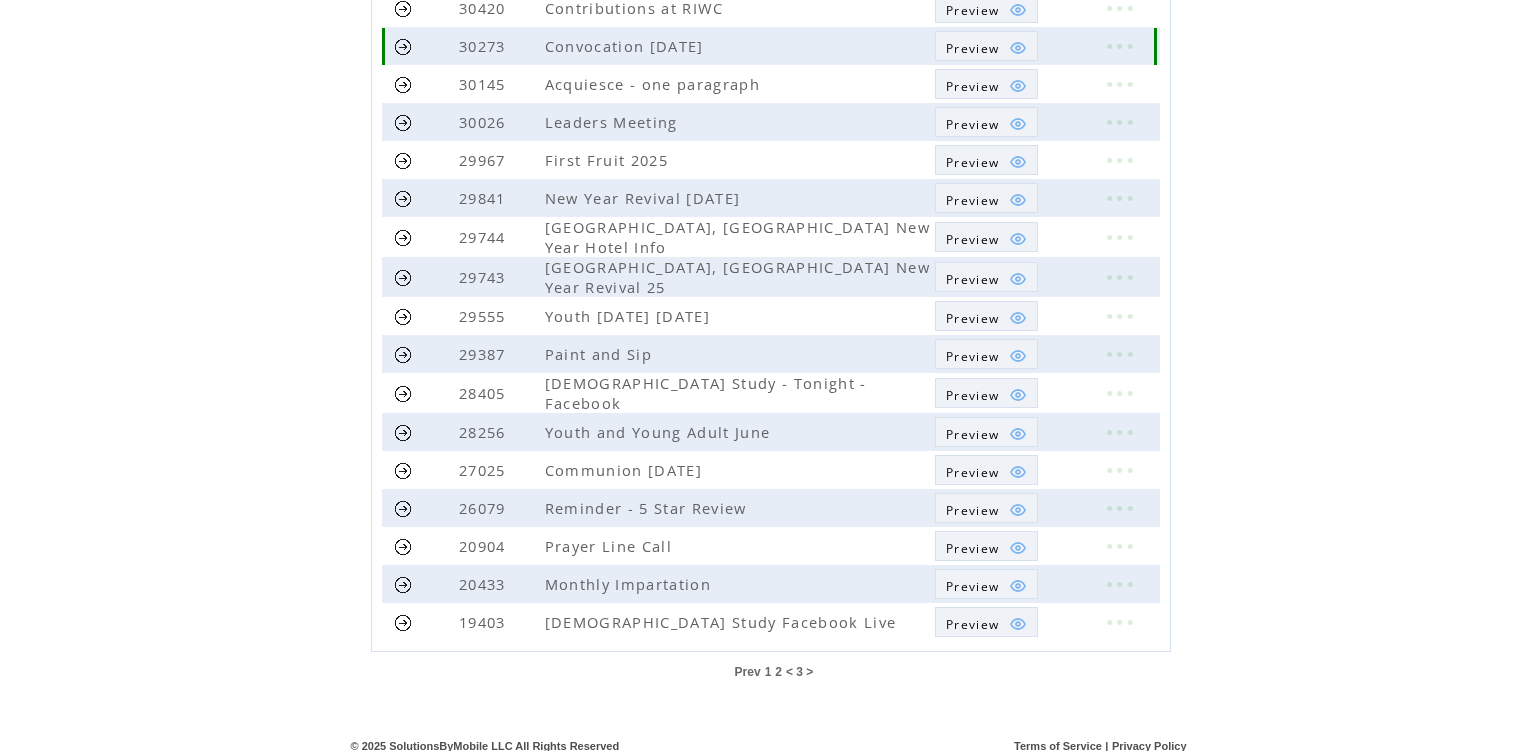 scroll, scrollTop: 351, scrollLeft: 0, axis: vertical 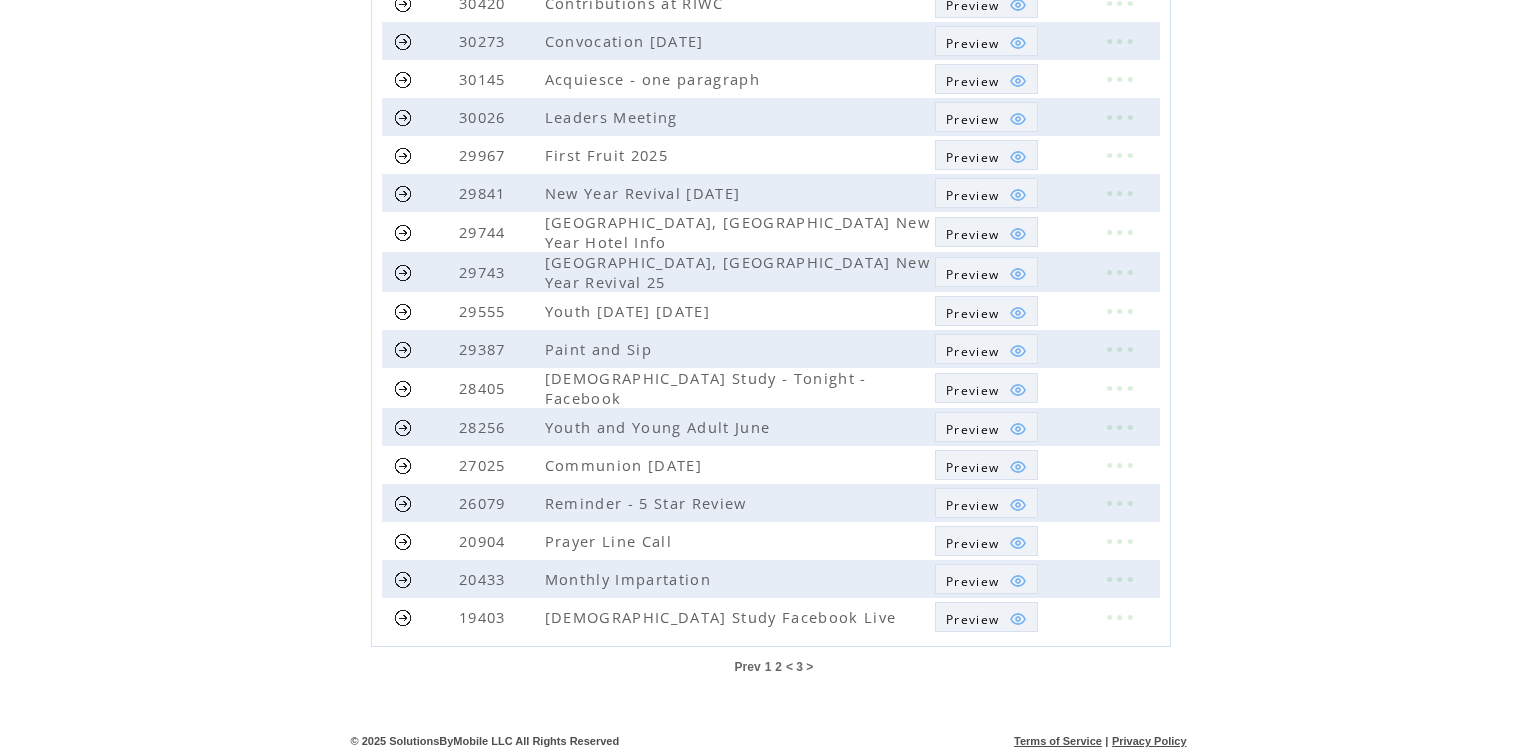 click on "Prev" at bounding box center [748, 667] 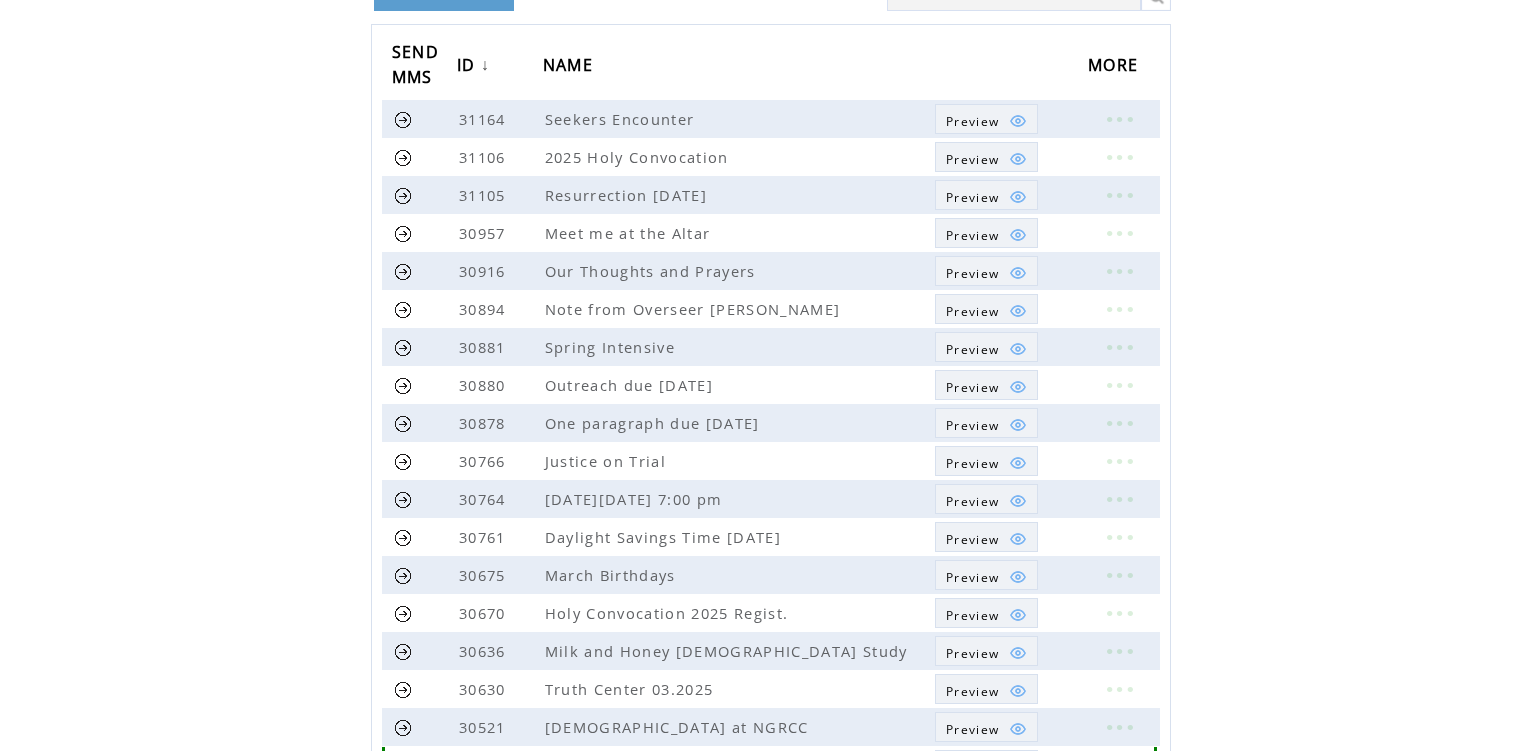 scroll, scrollTop: 427, scrollLeft: 0, axis: vertical 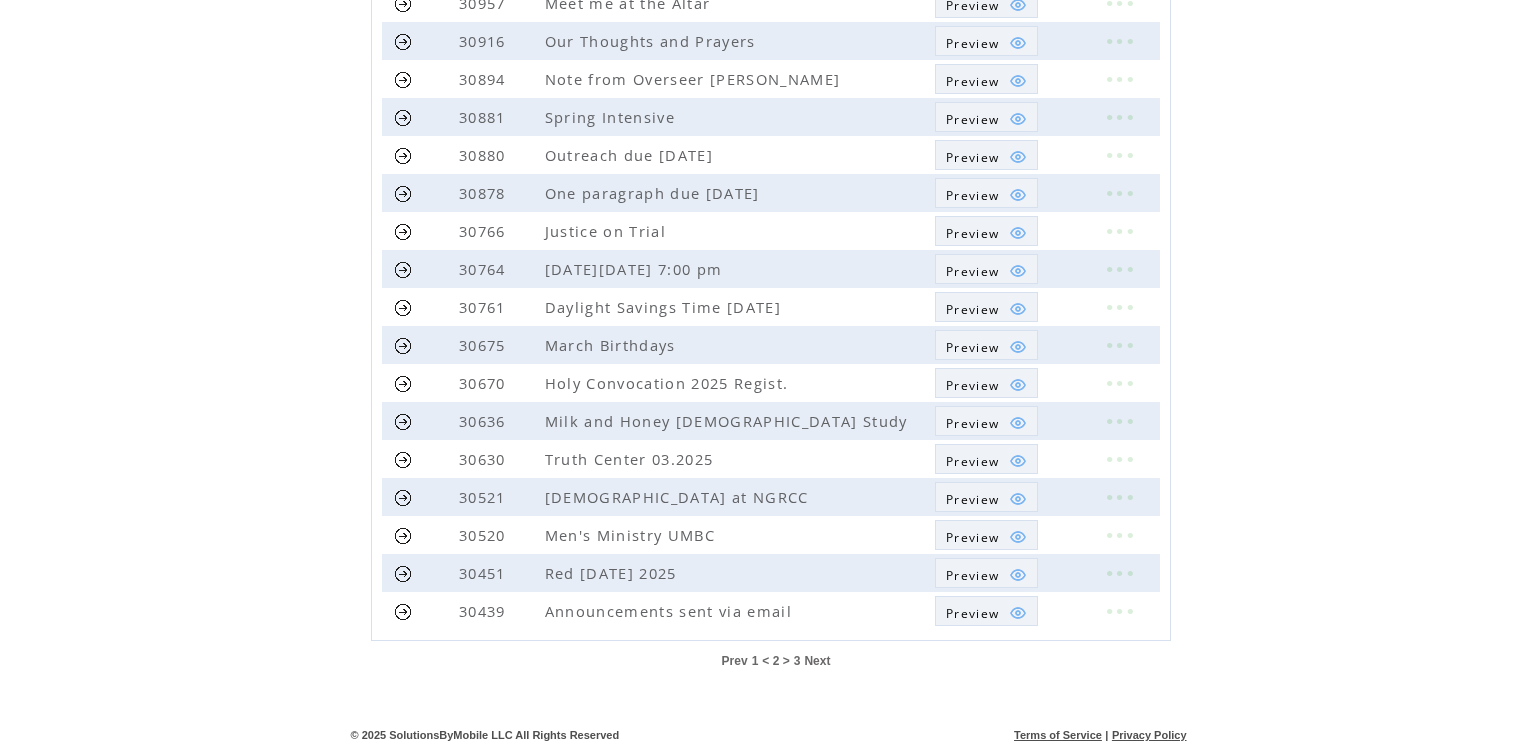 click on "Prev" at bounding box center (735, 661) 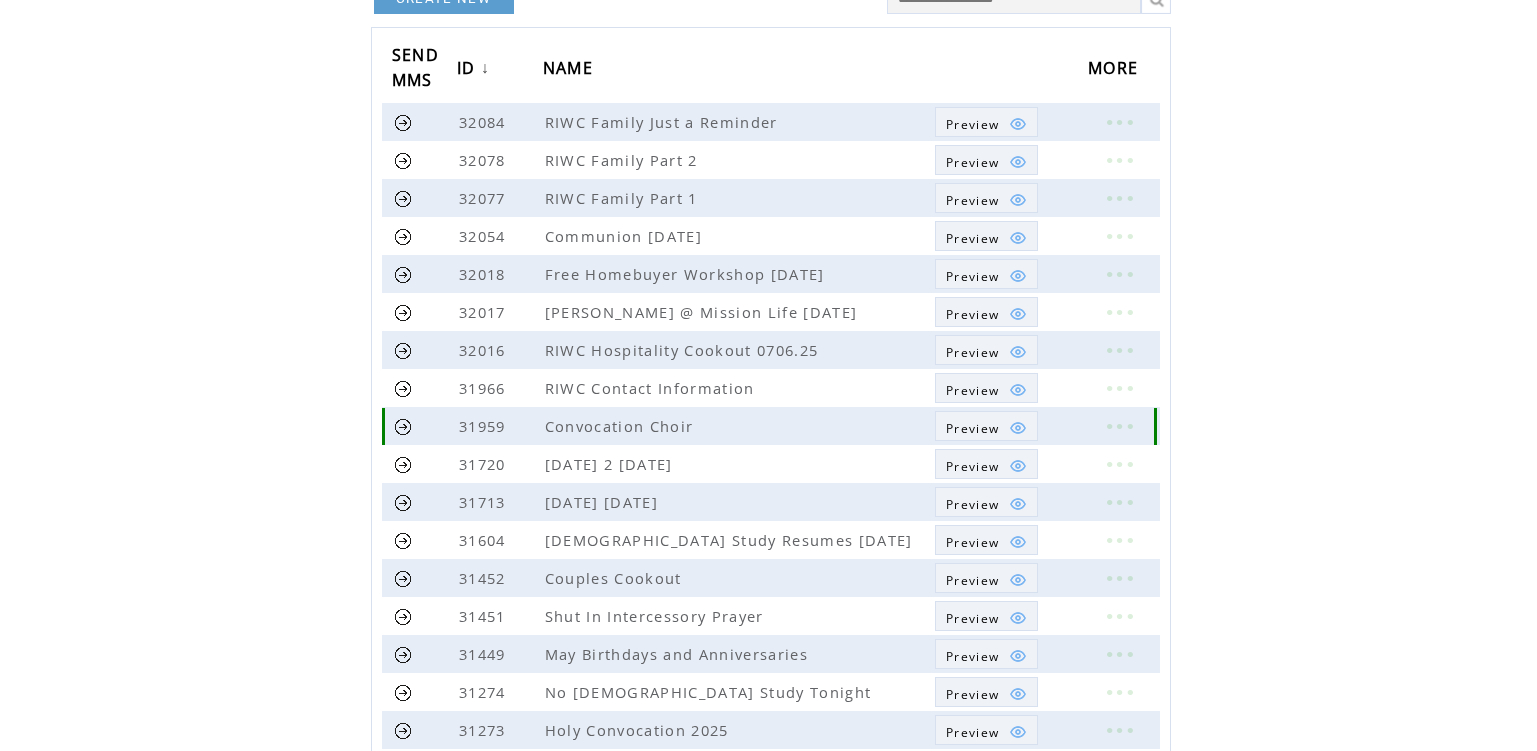 scroll, scrollTop: 200, scrollLeft: 0, axis: vertical 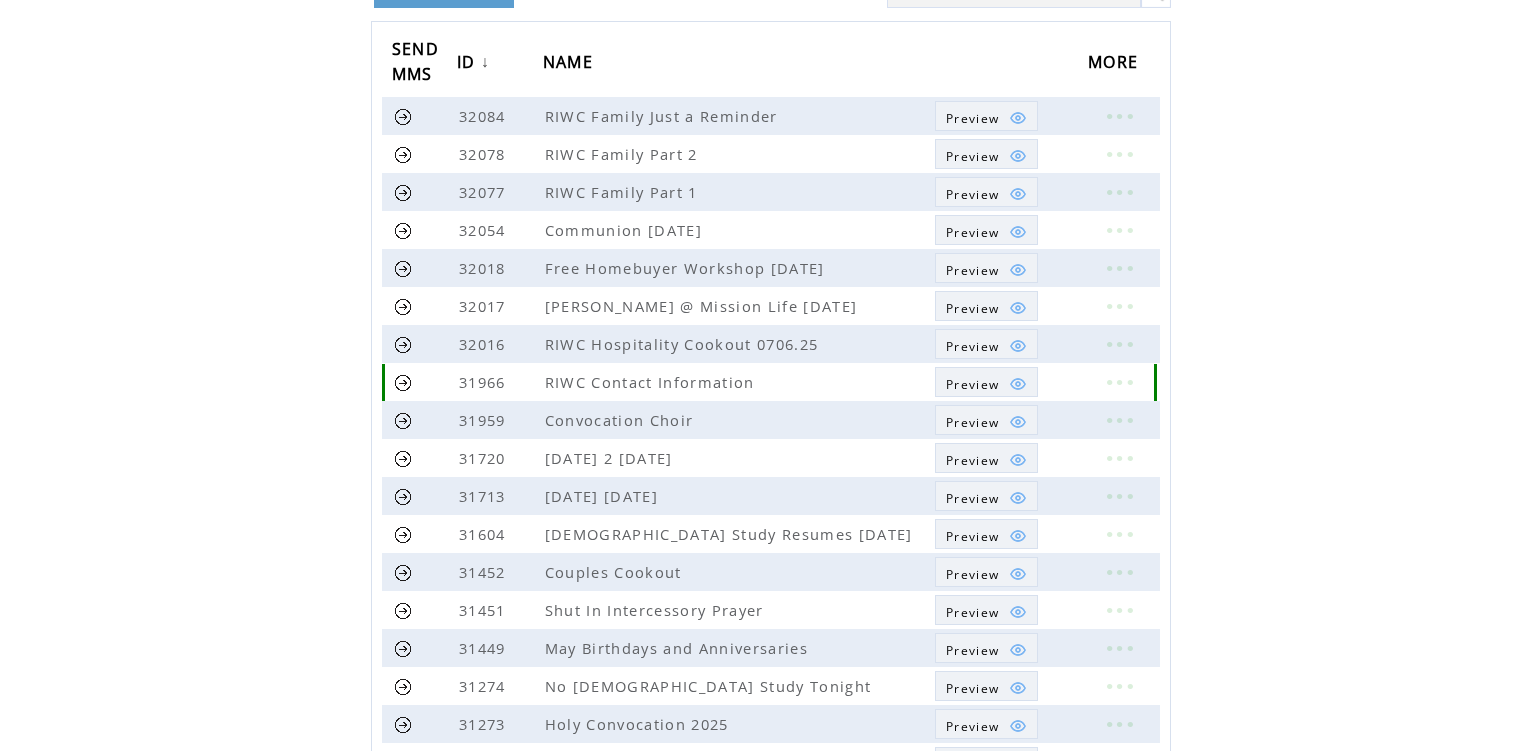 click at bounding box center (403, 382) 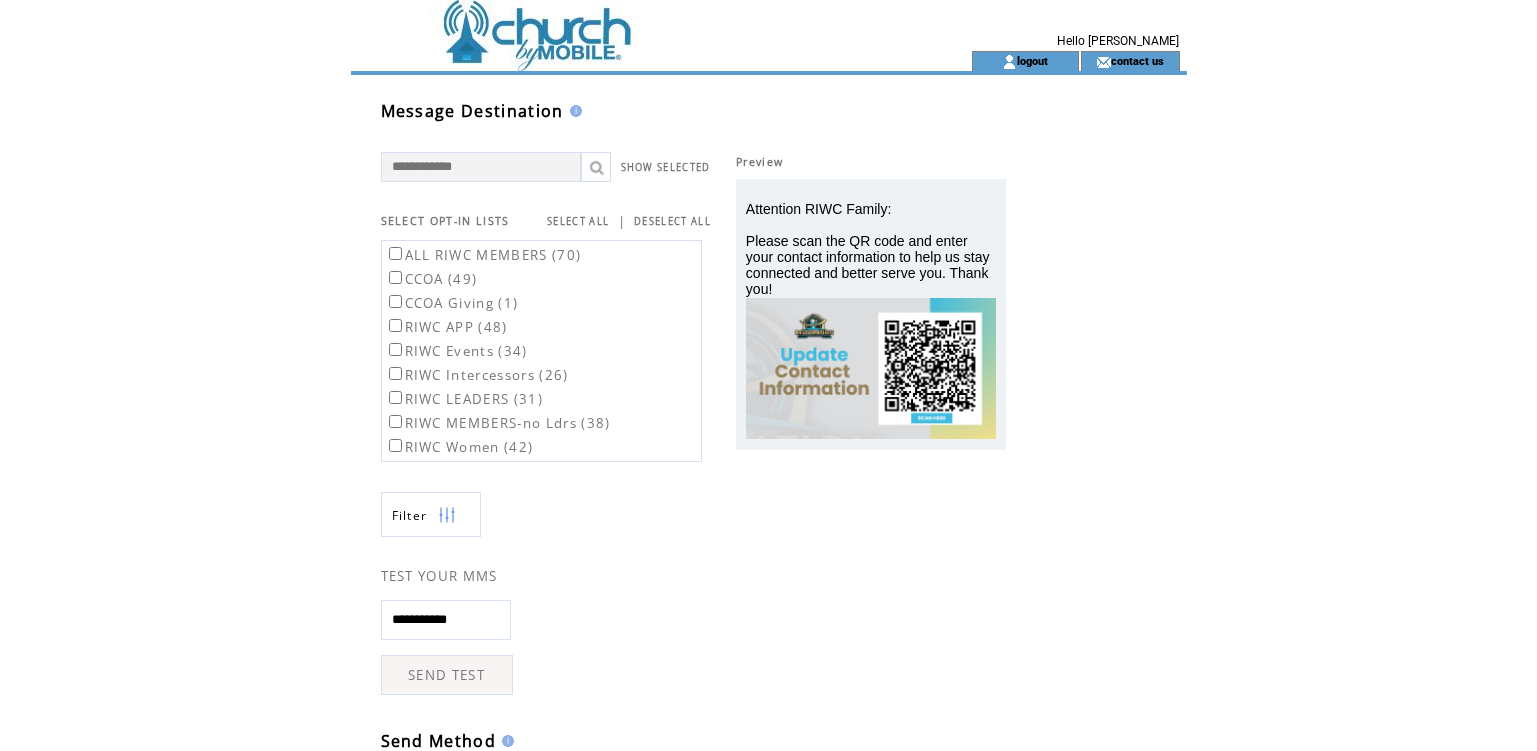 scroll, scrollTop: 0, scrollLeft: 0, axis: both 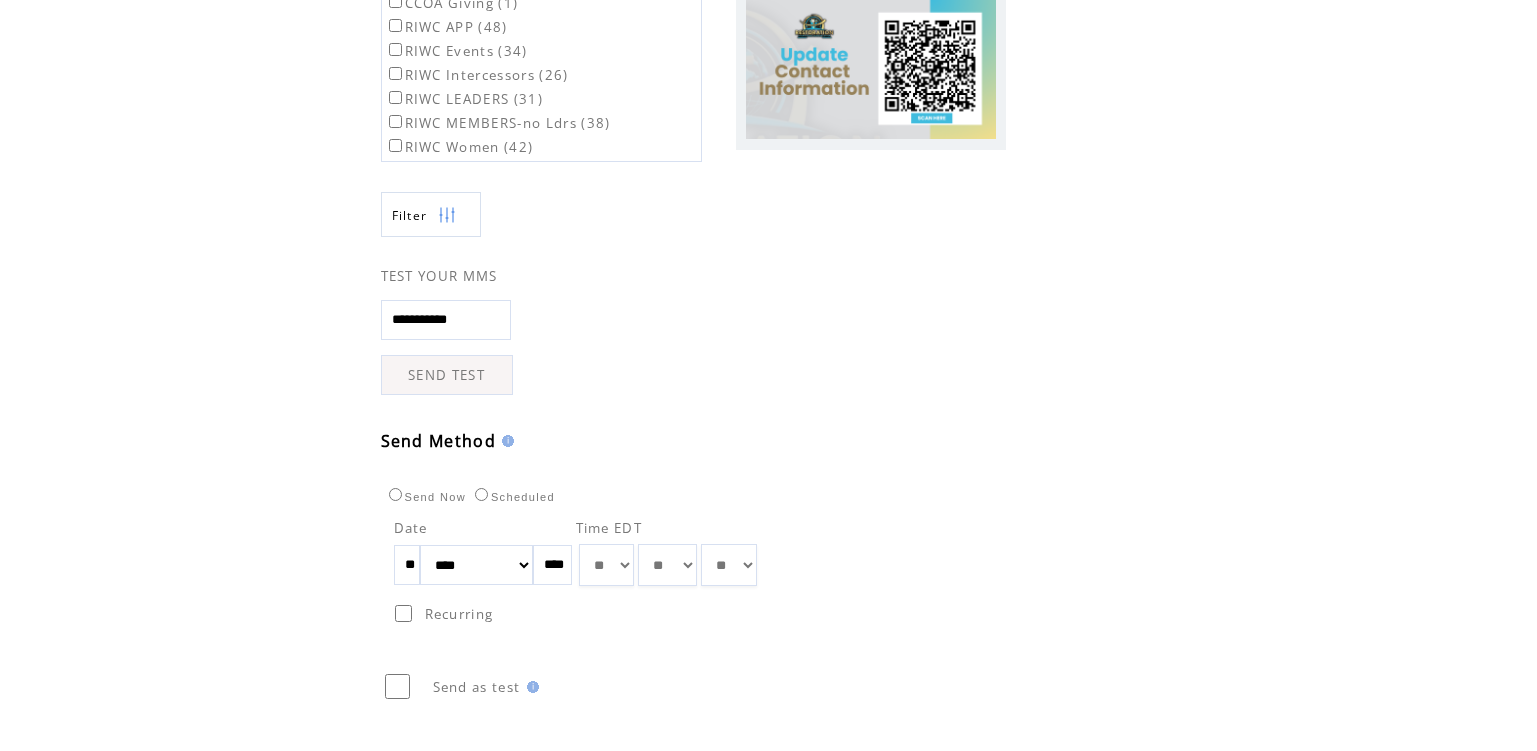 click on "** 	 ** 	 ** 	 ** 	 ** 	 ** 	 ** 	 ** 	 ** 	 ** 	 ** 	 ** 	 **" at bounding box center [606, 565] 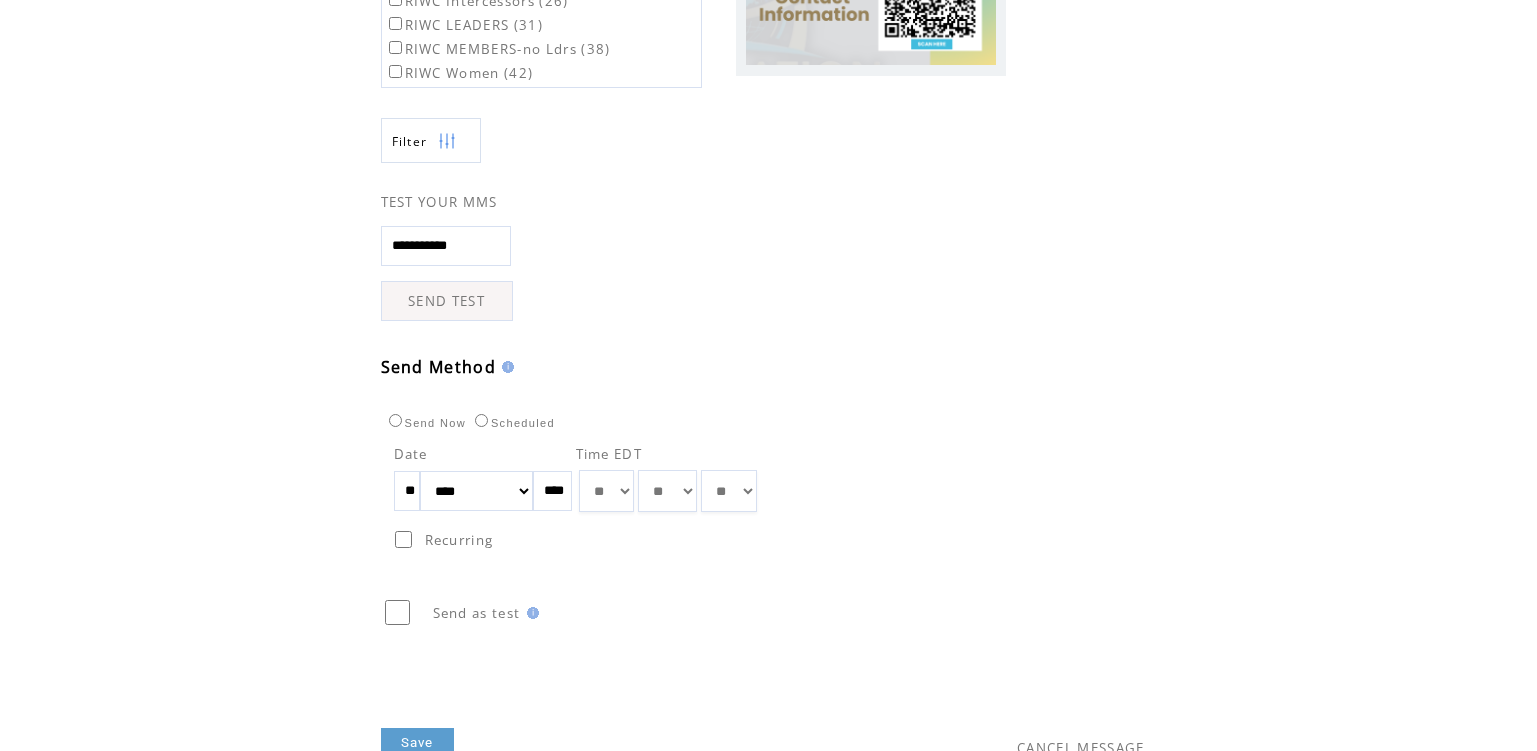 scroll, scrollTop: 471, scrollLeft: 0, axis: vertical 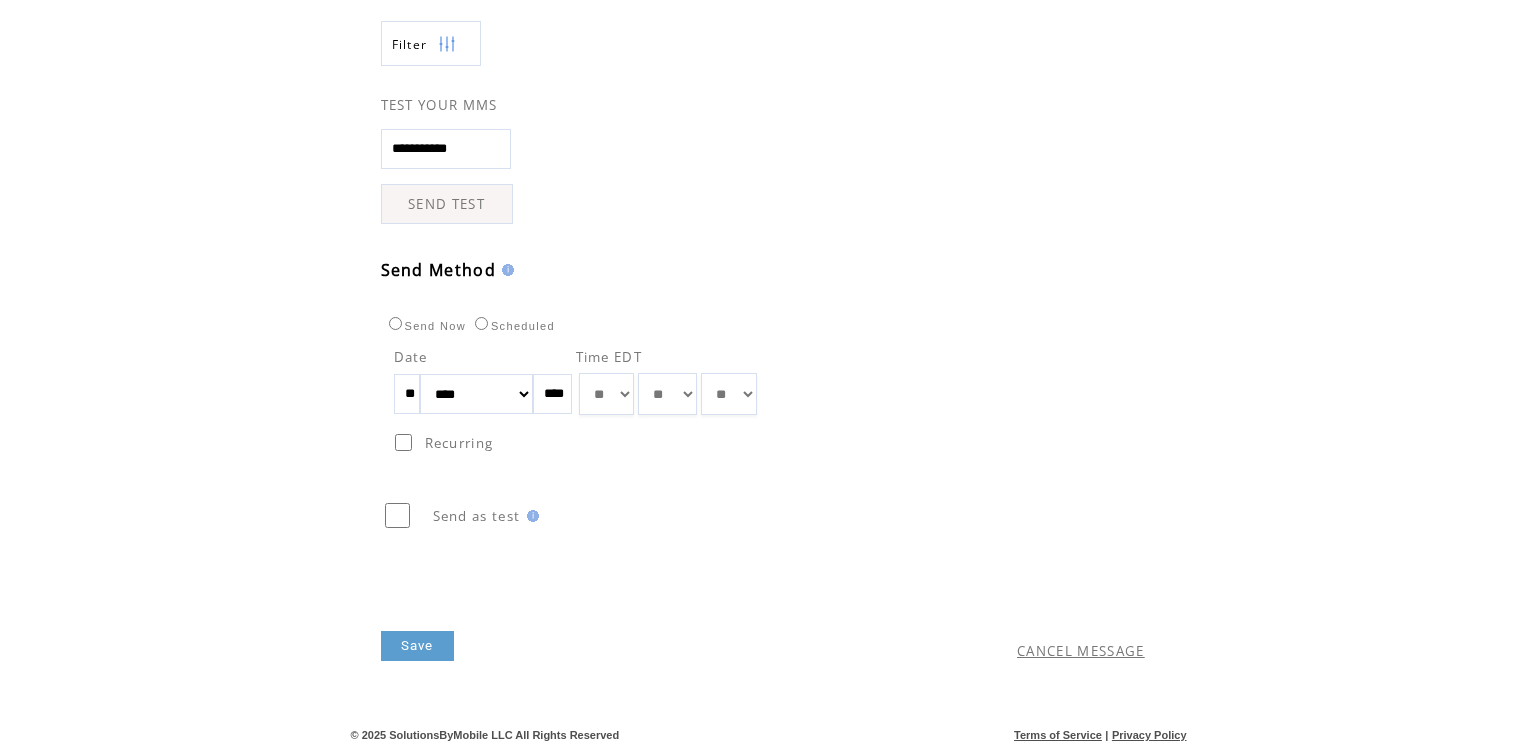 click on "Save" at bounding box center [417, 646] 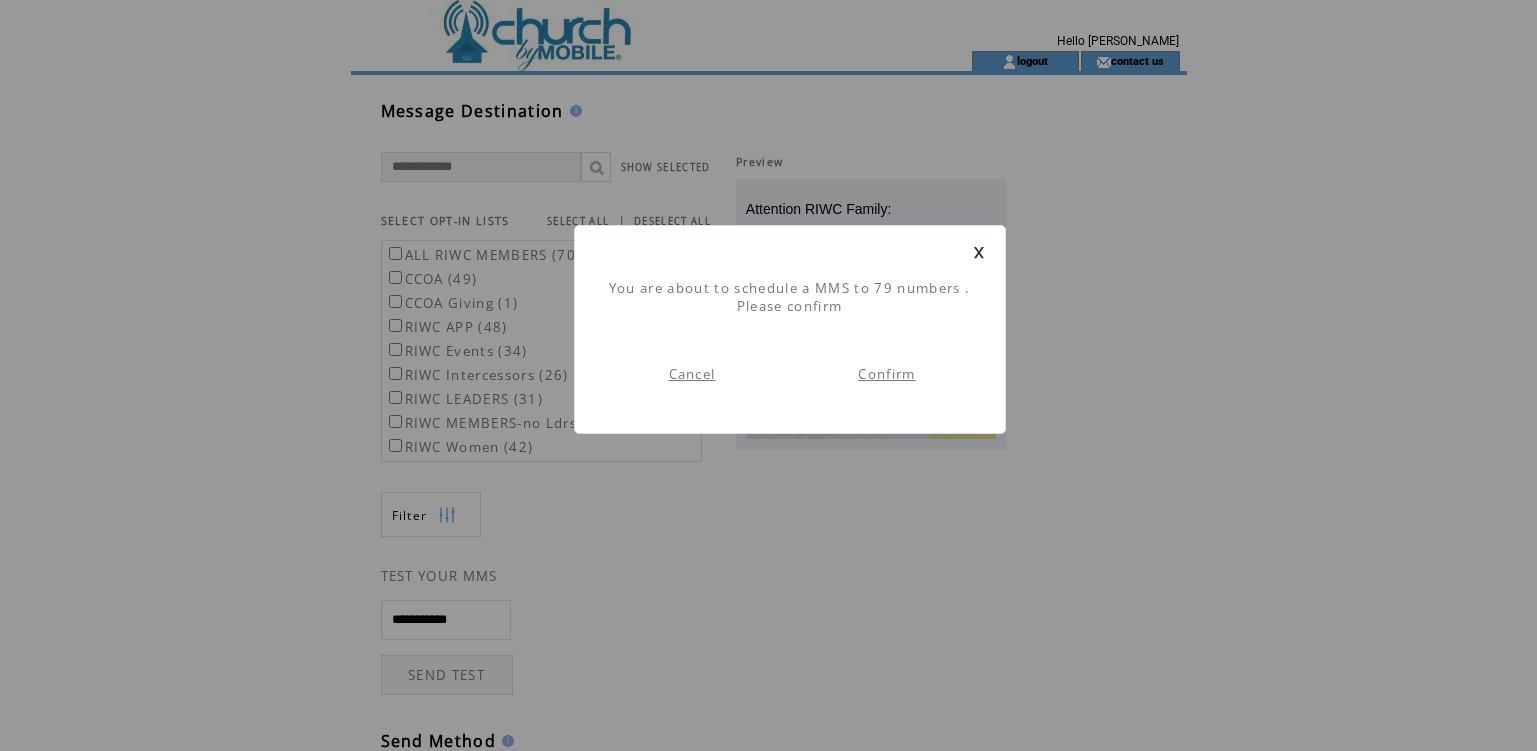 scroll, scrollTop: 1, scrollLeft: 0, axis: vertical 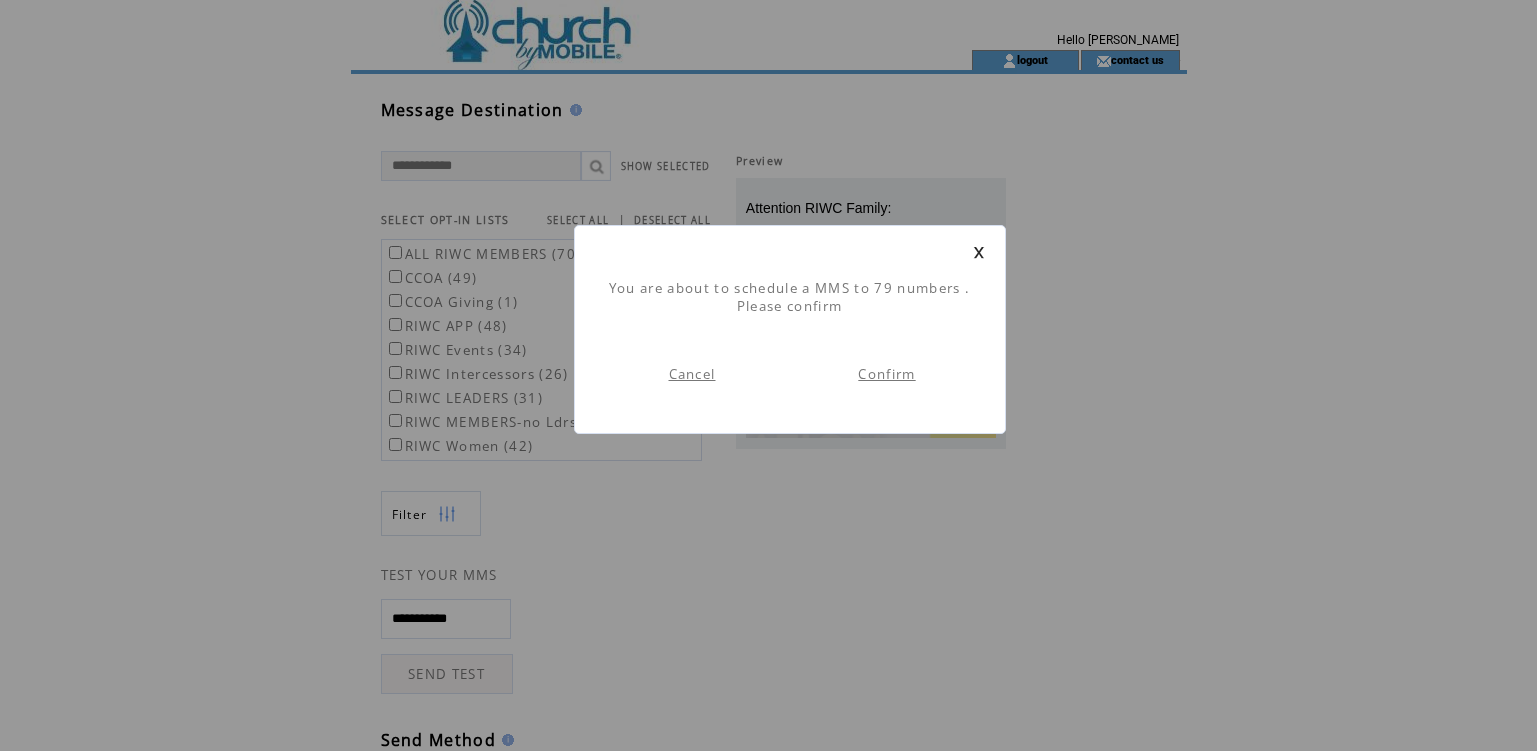 click on "Confirm" at bounding box center [886, 374] 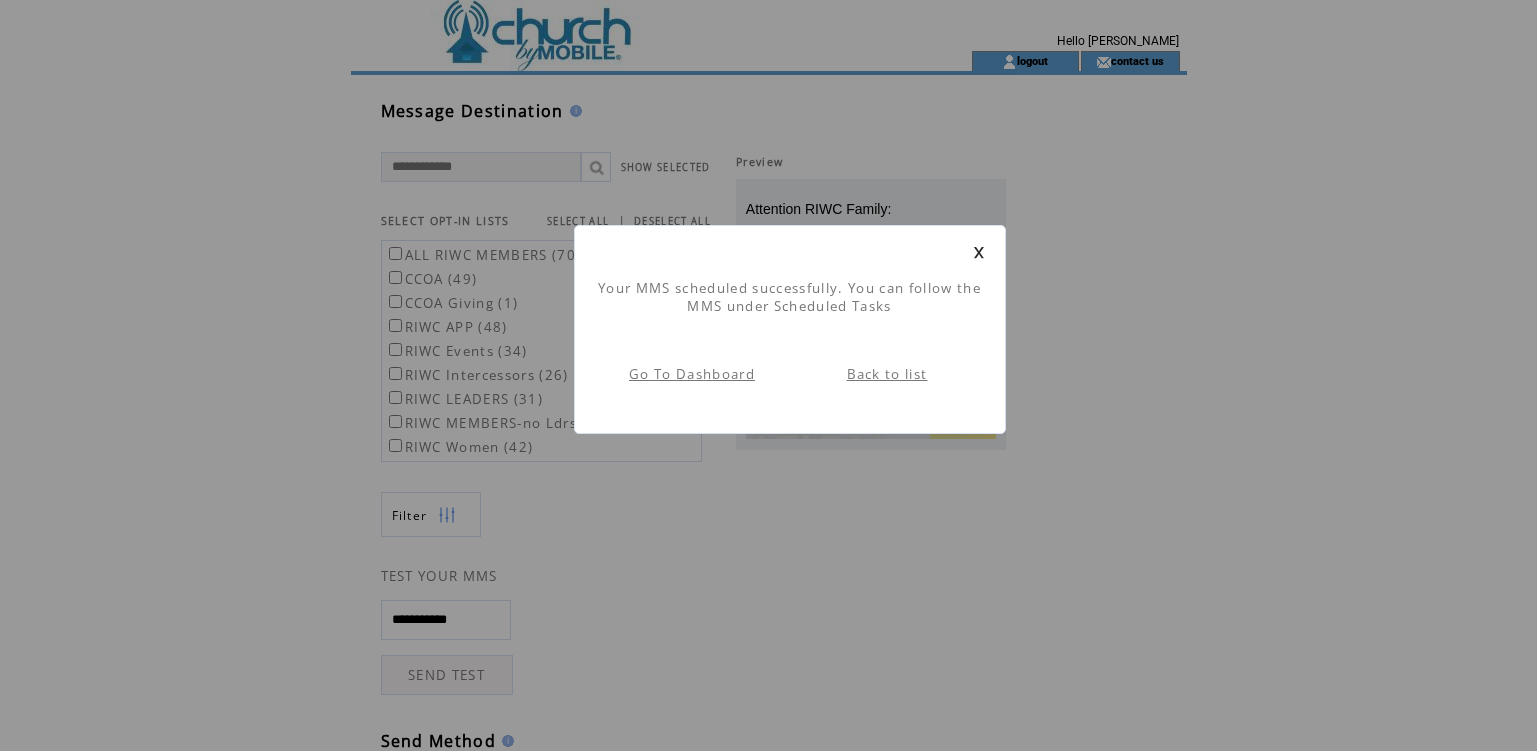 scroll, scrollTop: 1, scrollLeft: 0, axis: vertical 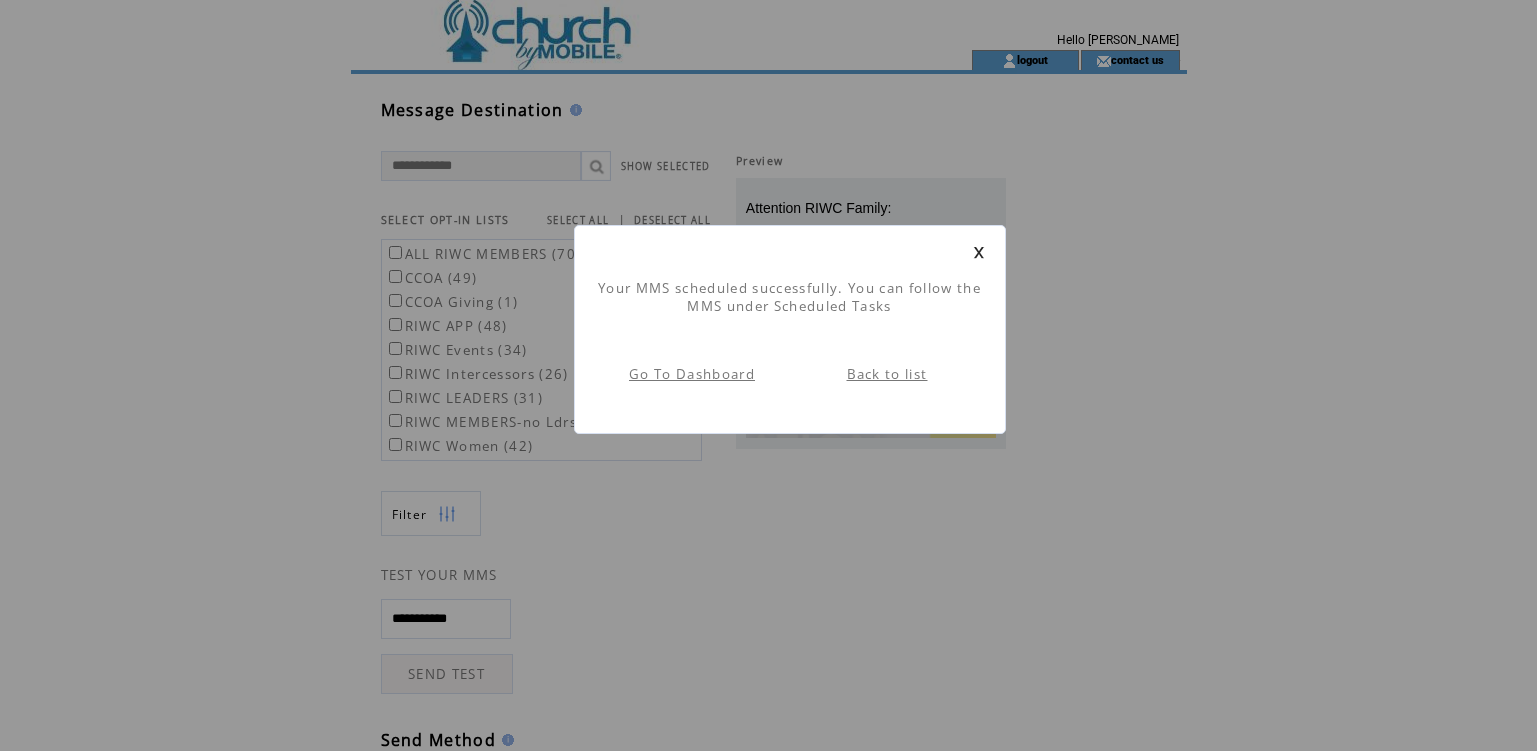 click on "Back to list" at bounding box center [887, 374] 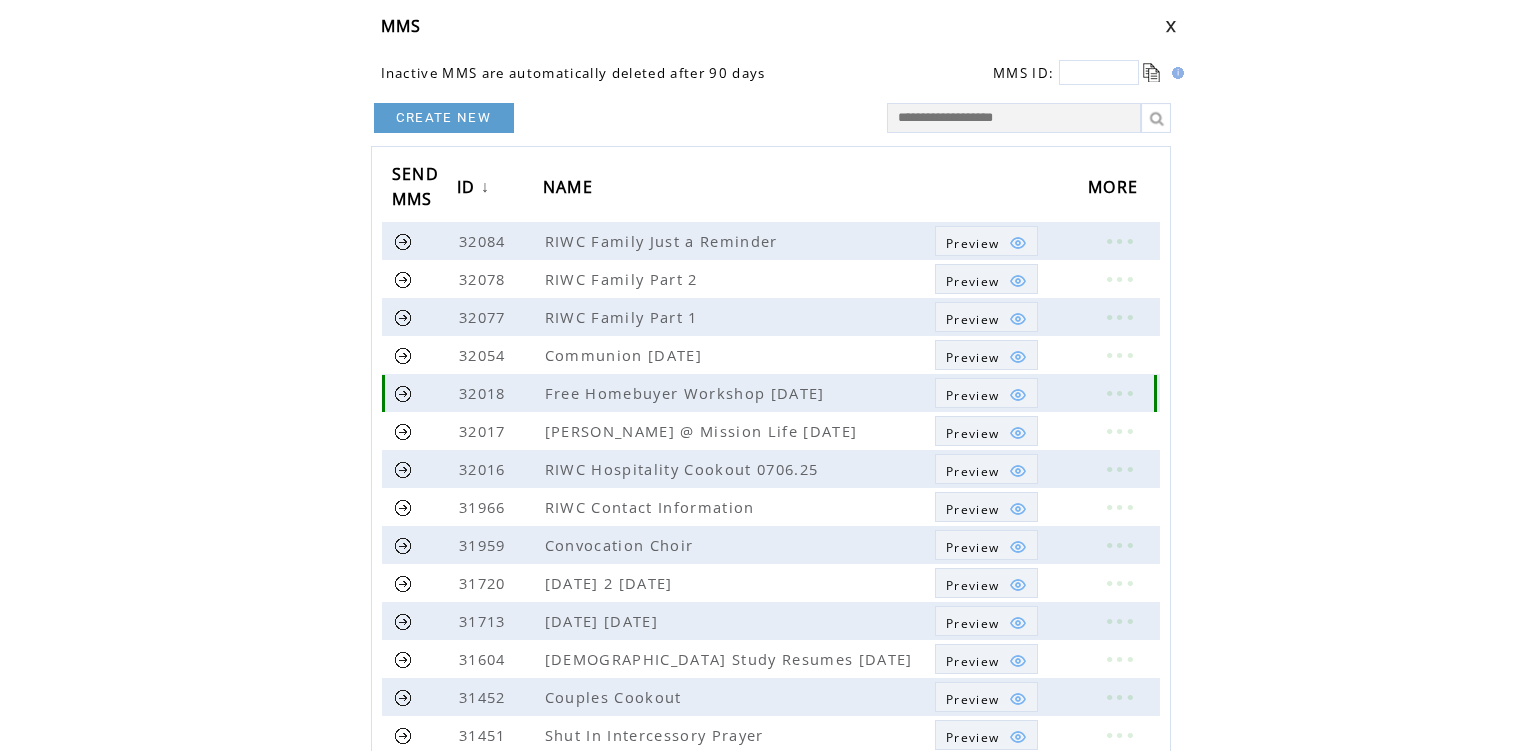 scroll, scrollTop: 300, scrollLeft: 0, axis: vertical 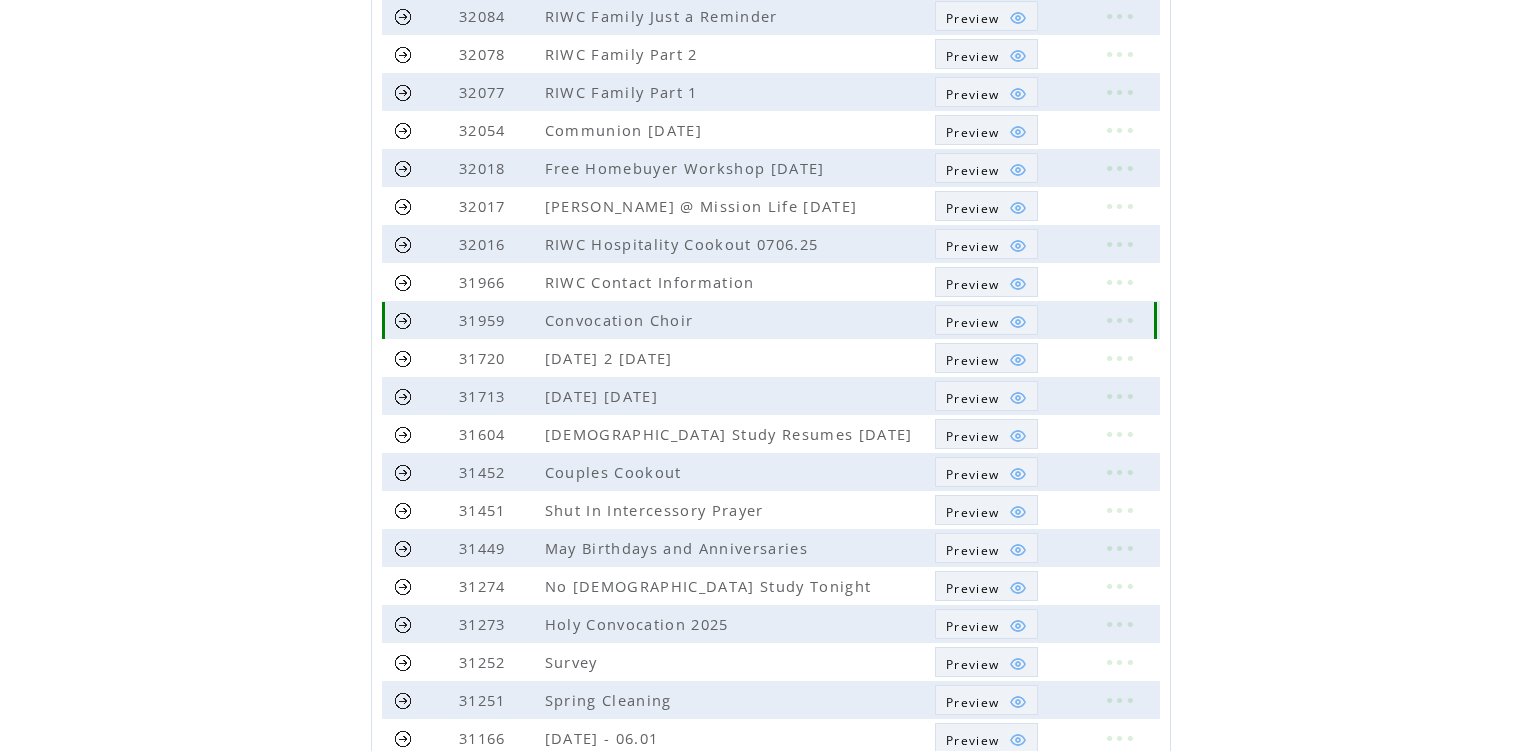 click at bounding box center [403, 320] 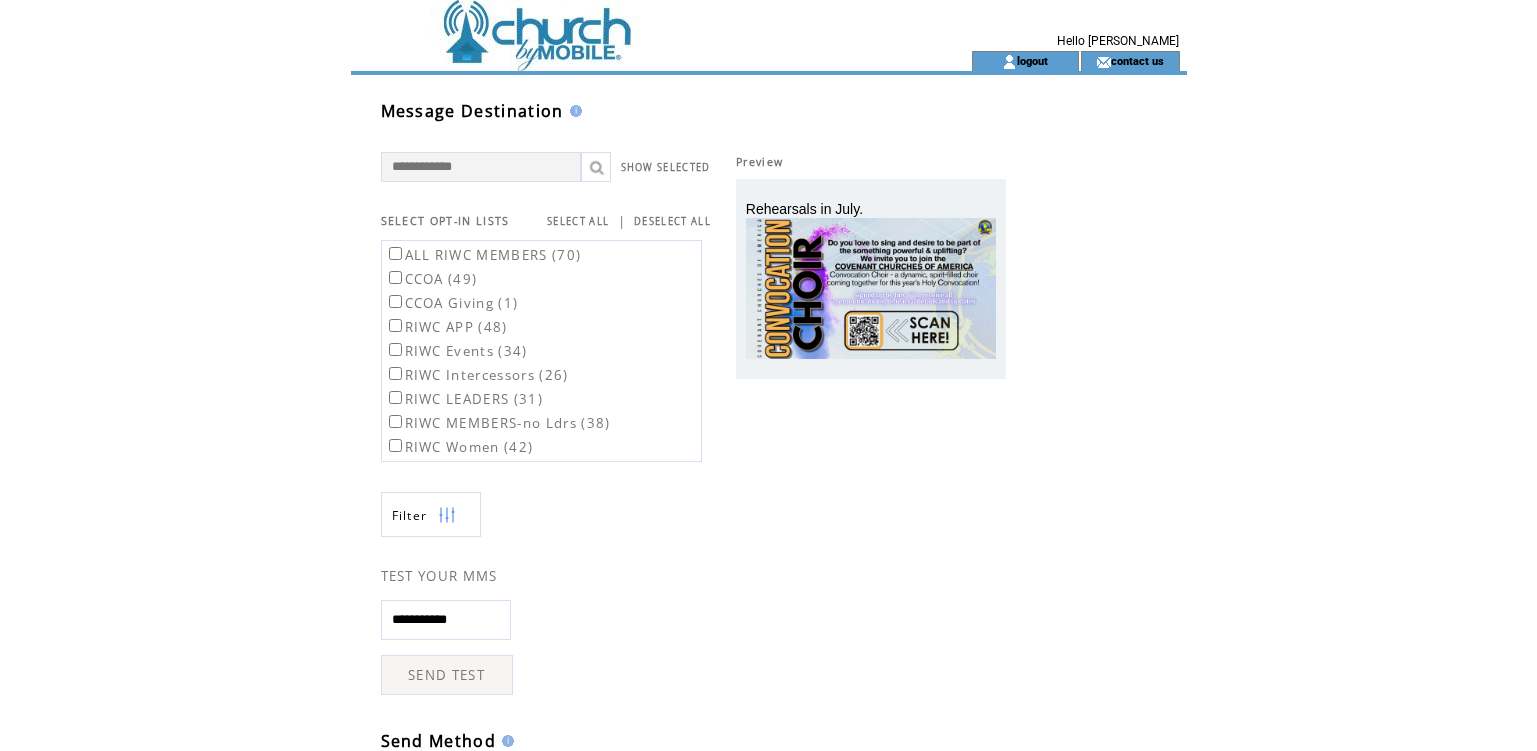 scroll, scrollTop: 0, scrollLeft: 0, axis: both 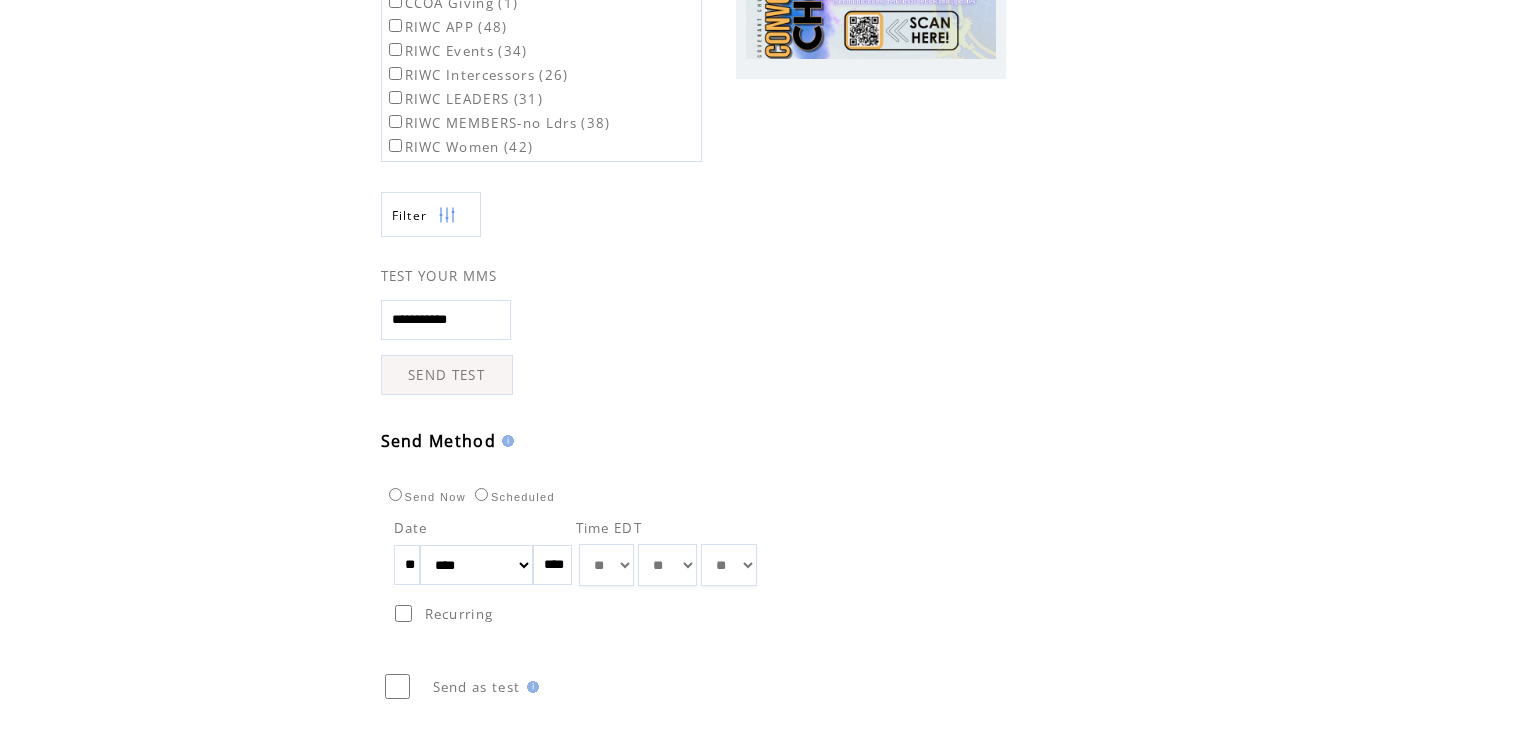 click on "** 	 ** 	 ** 	 ** 	 ** 	 ** 	 ** 	 ** 	 ** 	 ** 	 ** 	 ** 	 **" at bounding box center [606, 565] 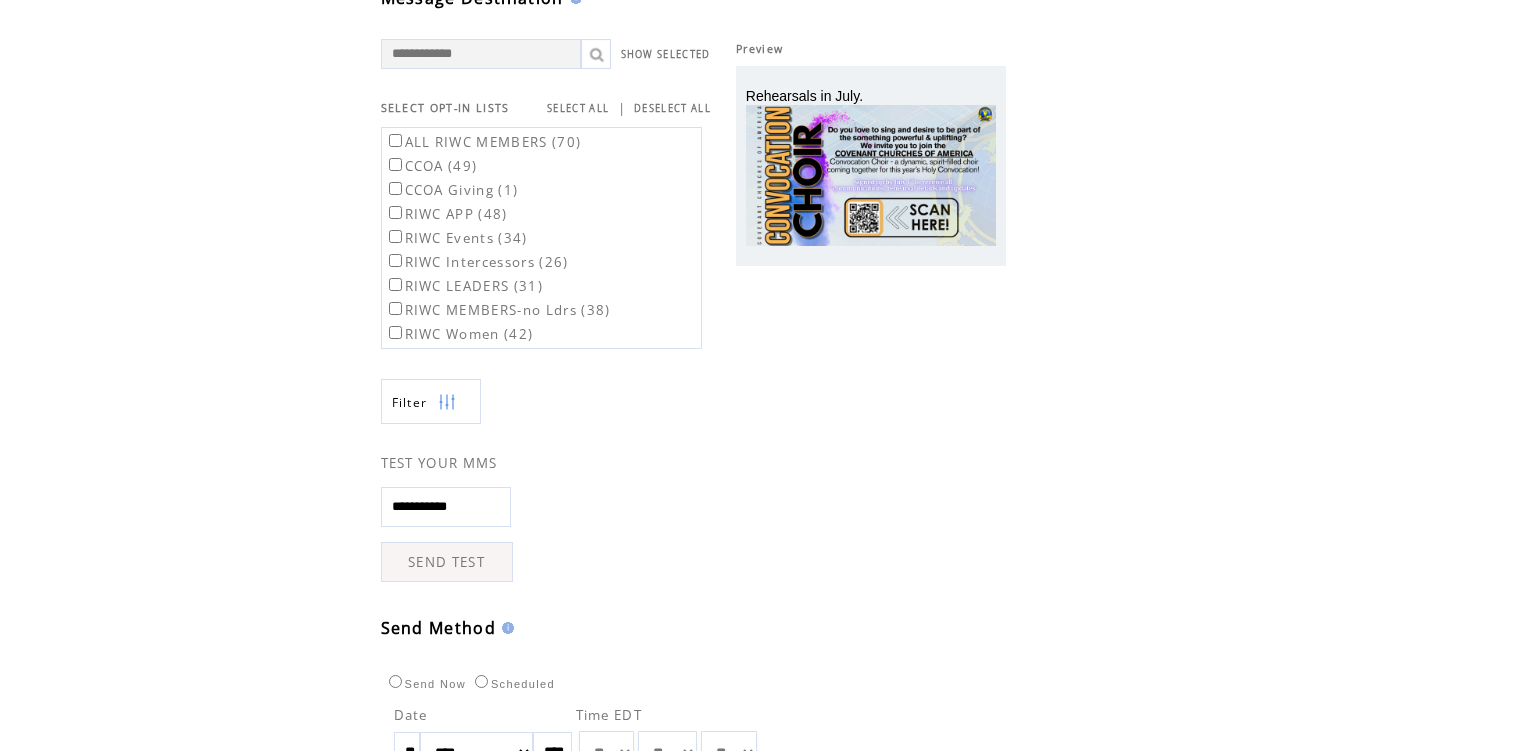 scroll, scrollTop: 471, scrollLeft: 0, axis: vertical 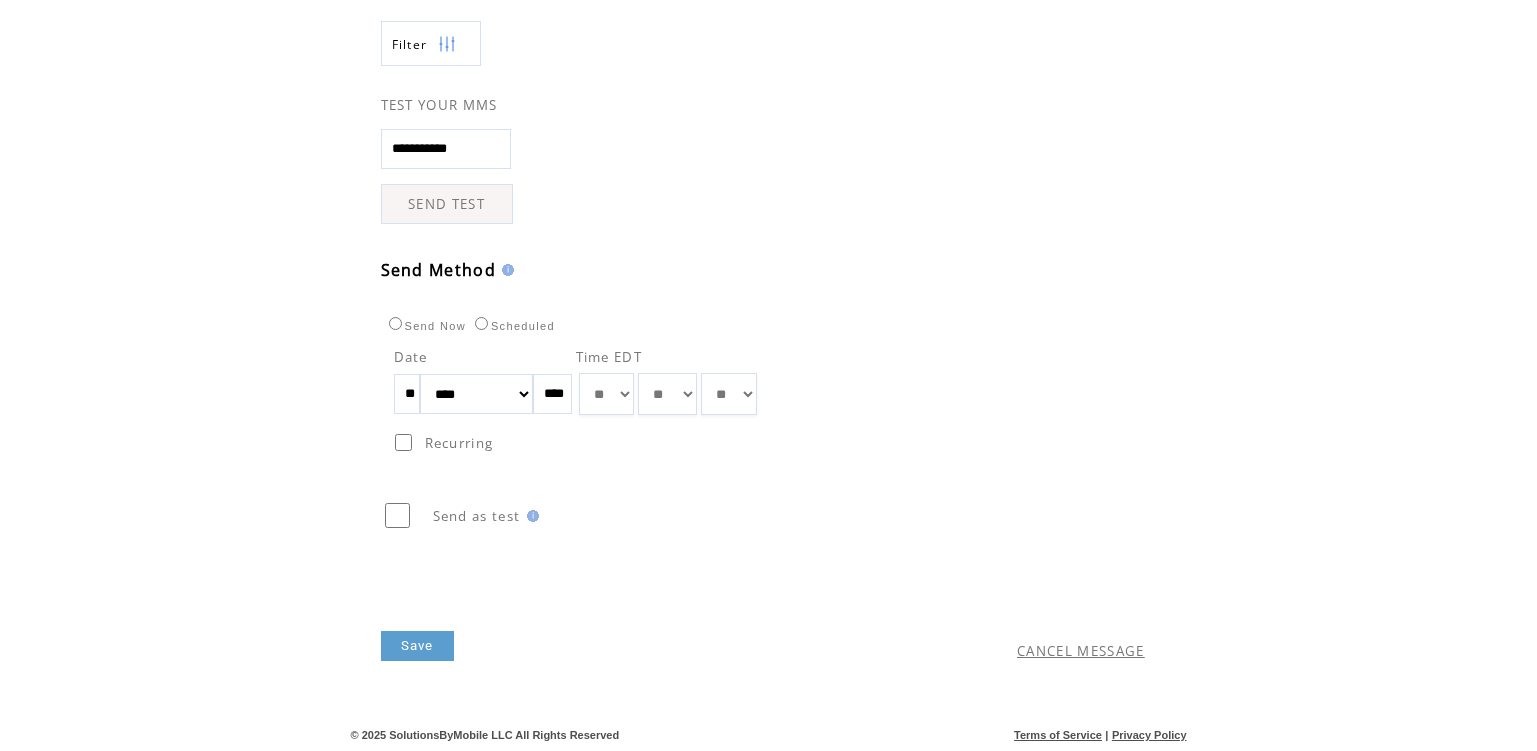 click on "Save" at bounding box center [417, 646] 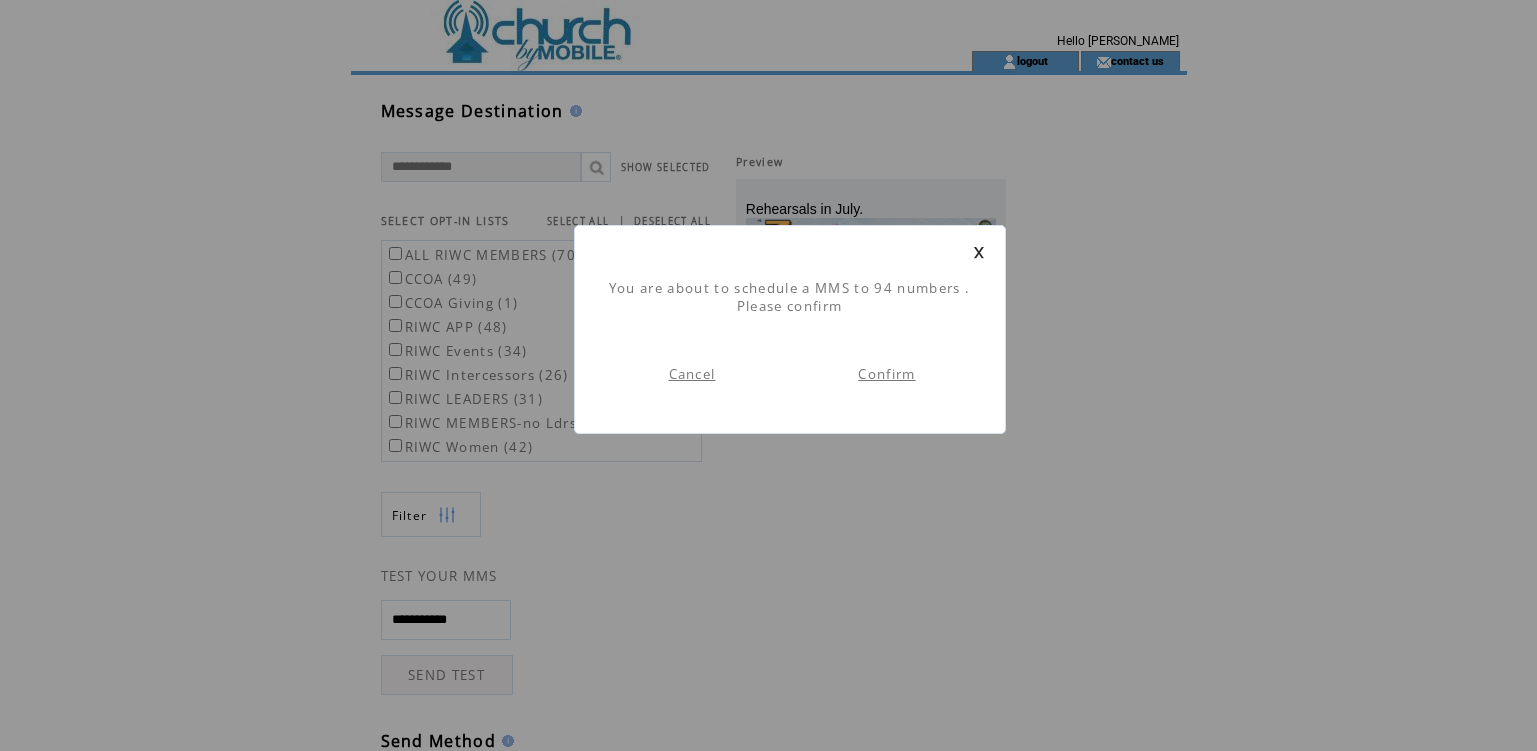 scroll, scrollTop: 1, scrollLeft: 0, axis: vertical 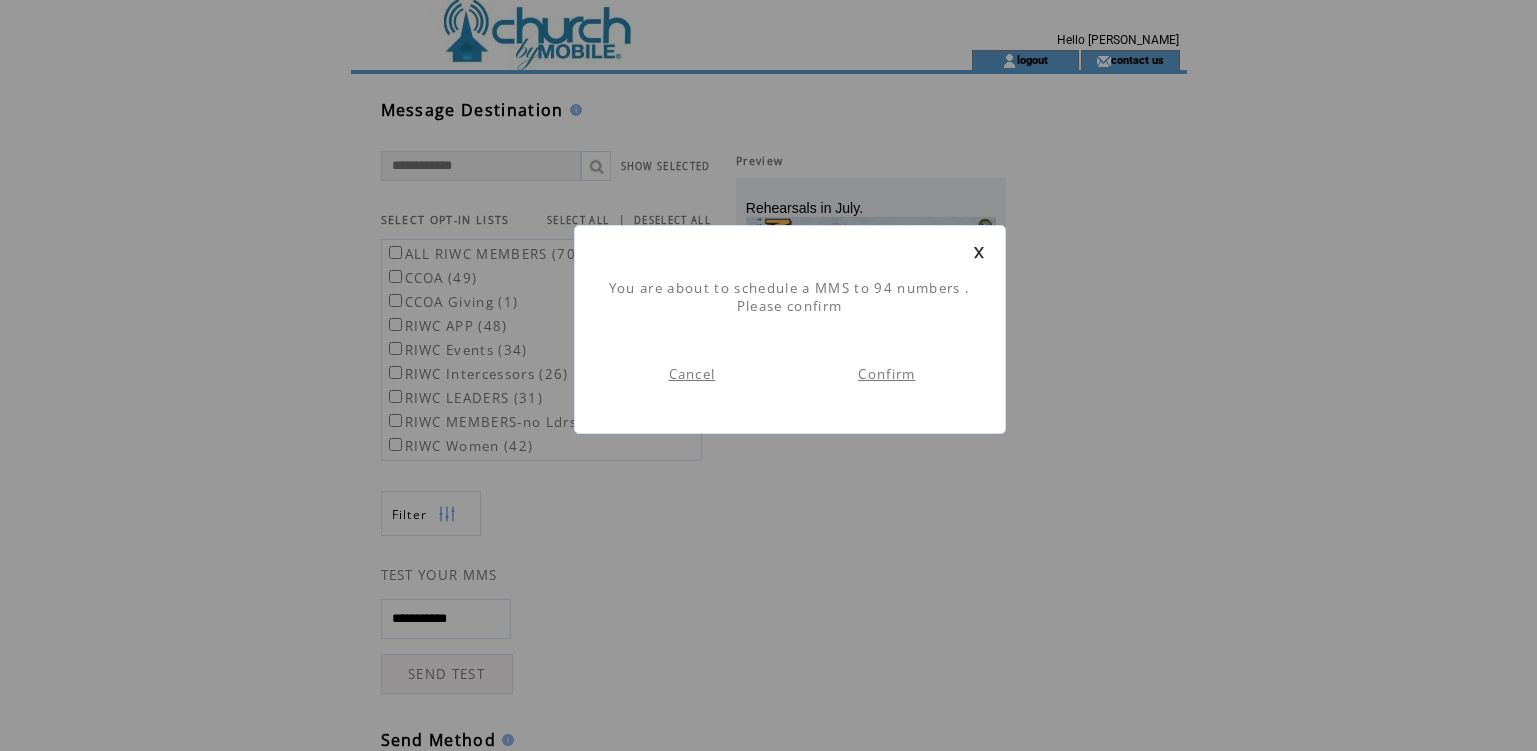 click on "Confirm" at bounding box center (886, 374) 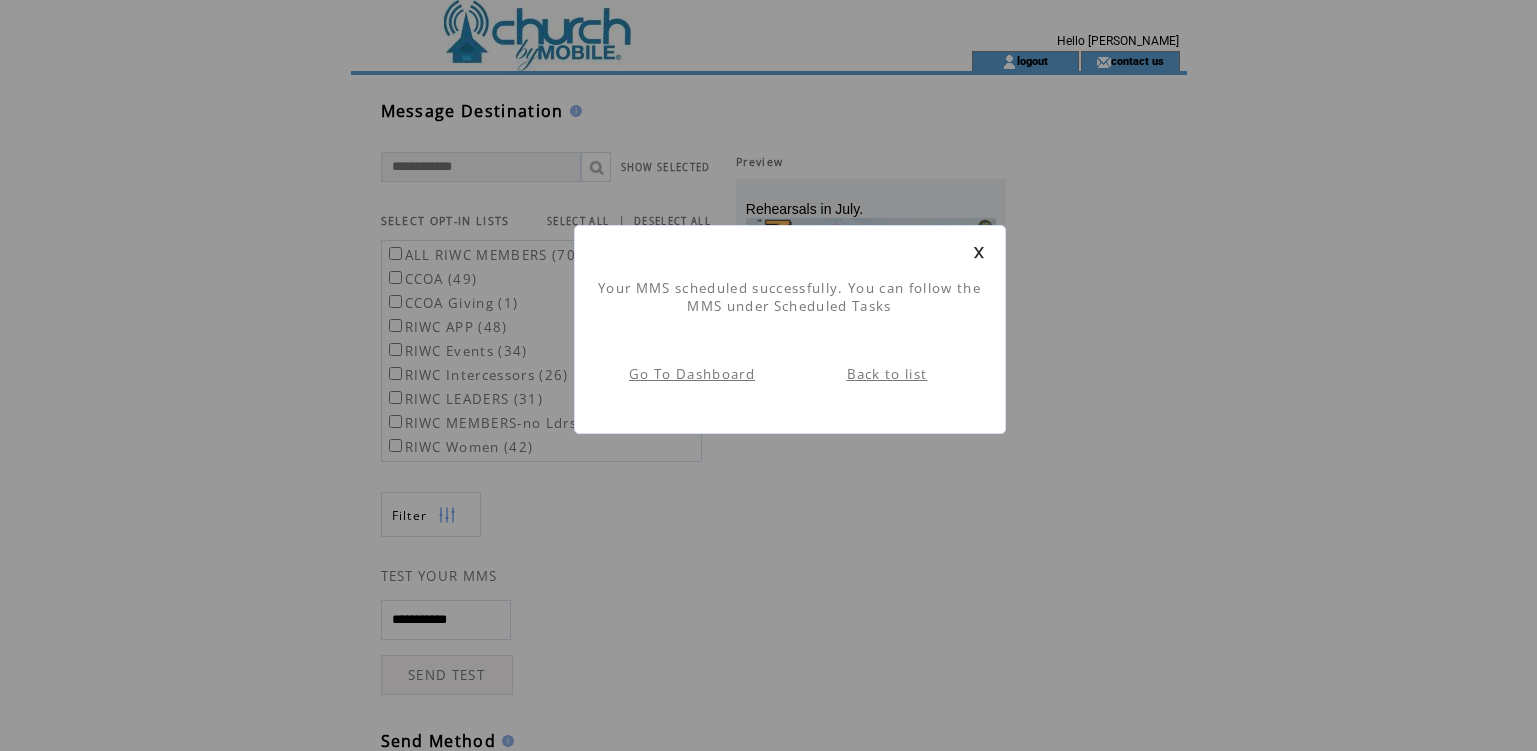 scroll, scrollTop: 1, scrollLeft: 0, axis: vertical 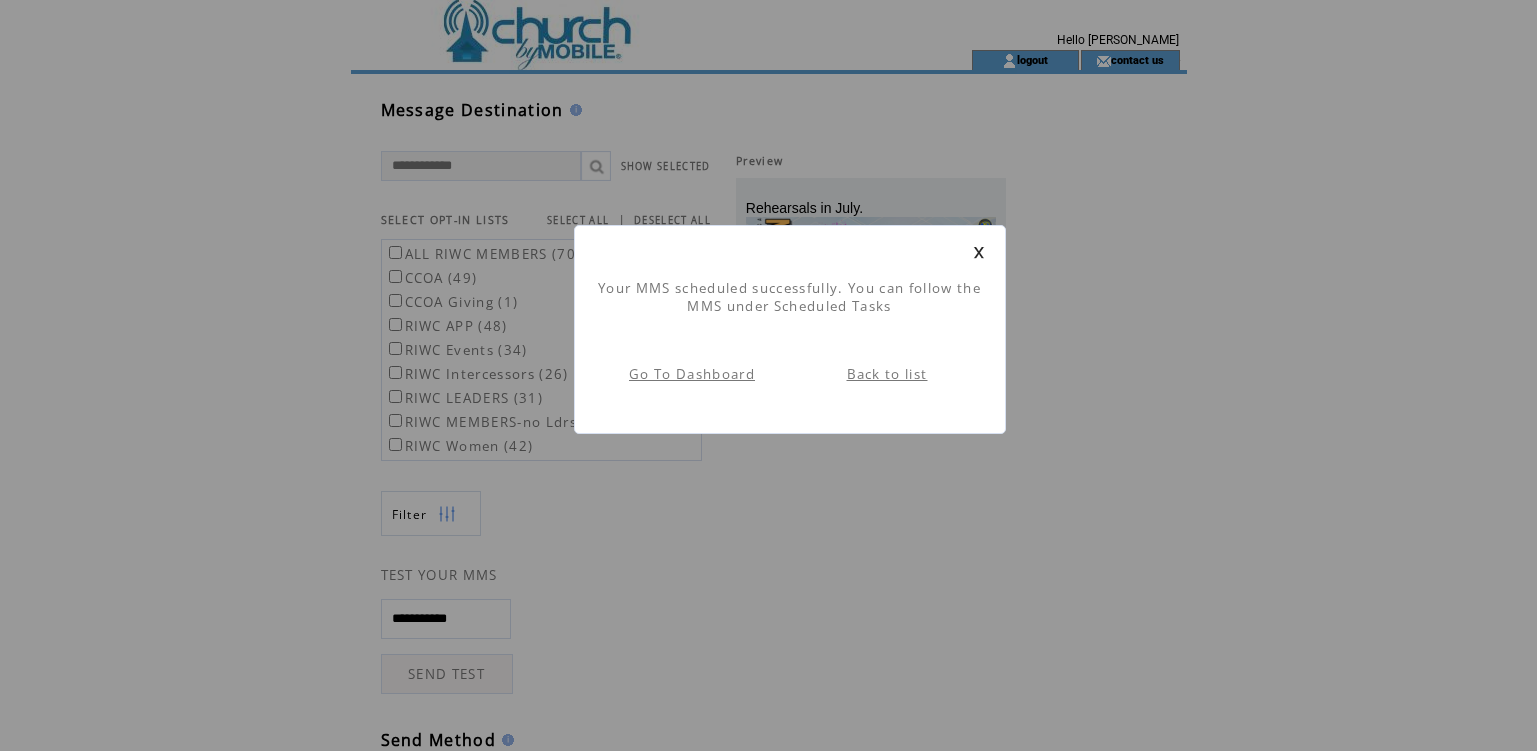 click on "Back to list" at bounding box center (887, 374) 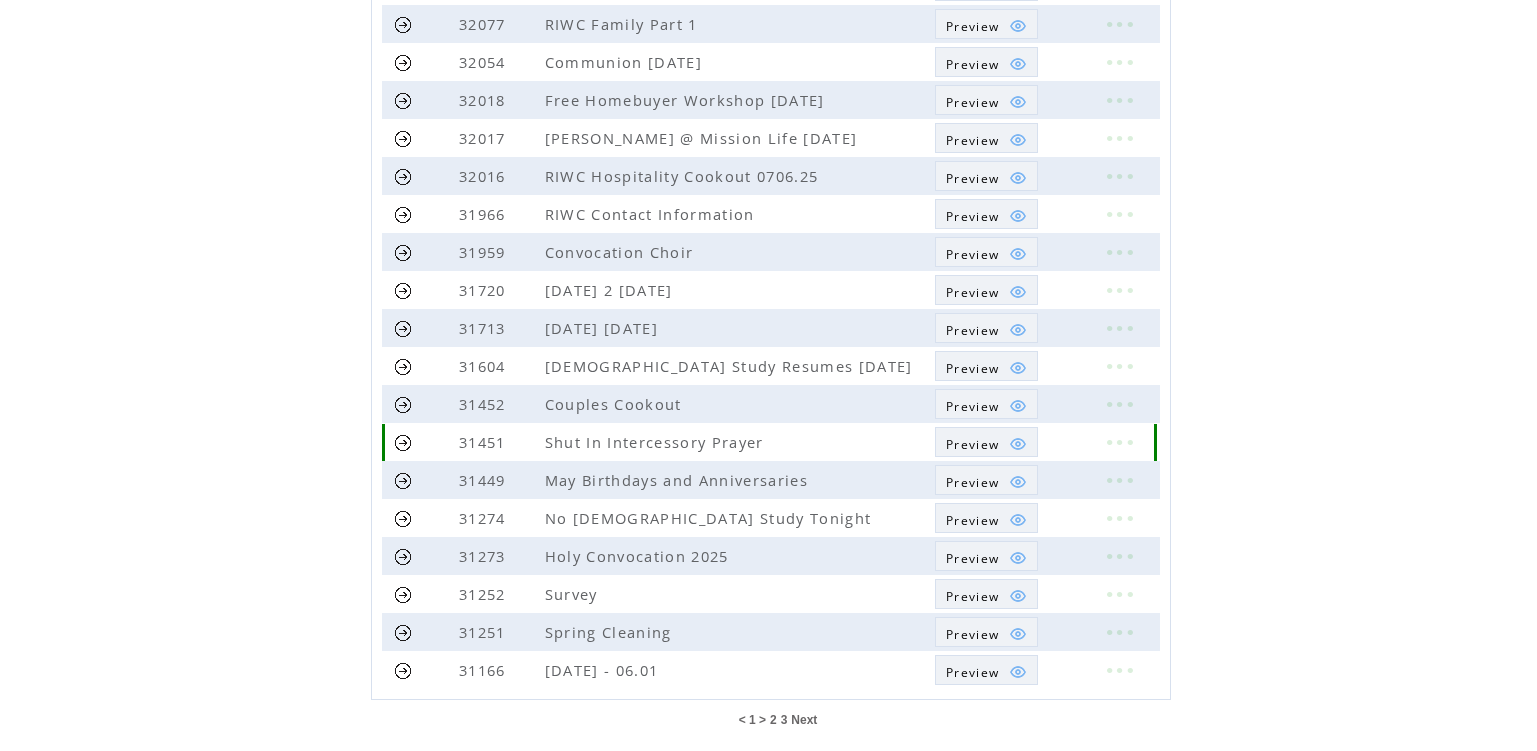 scroll, scrollTop: 400, scrollLeft: 0, axis: vertical 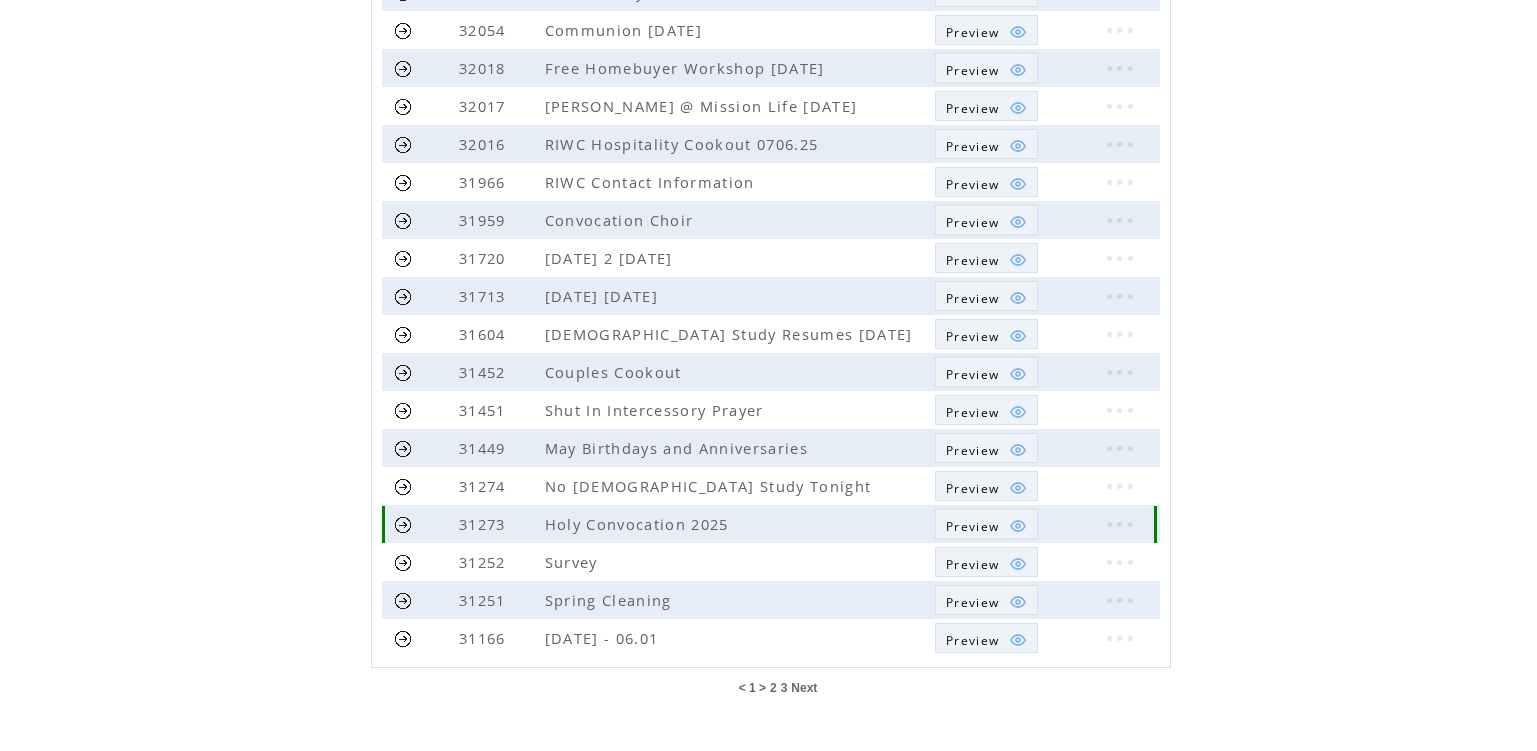 click at bounding box center (403, 524) 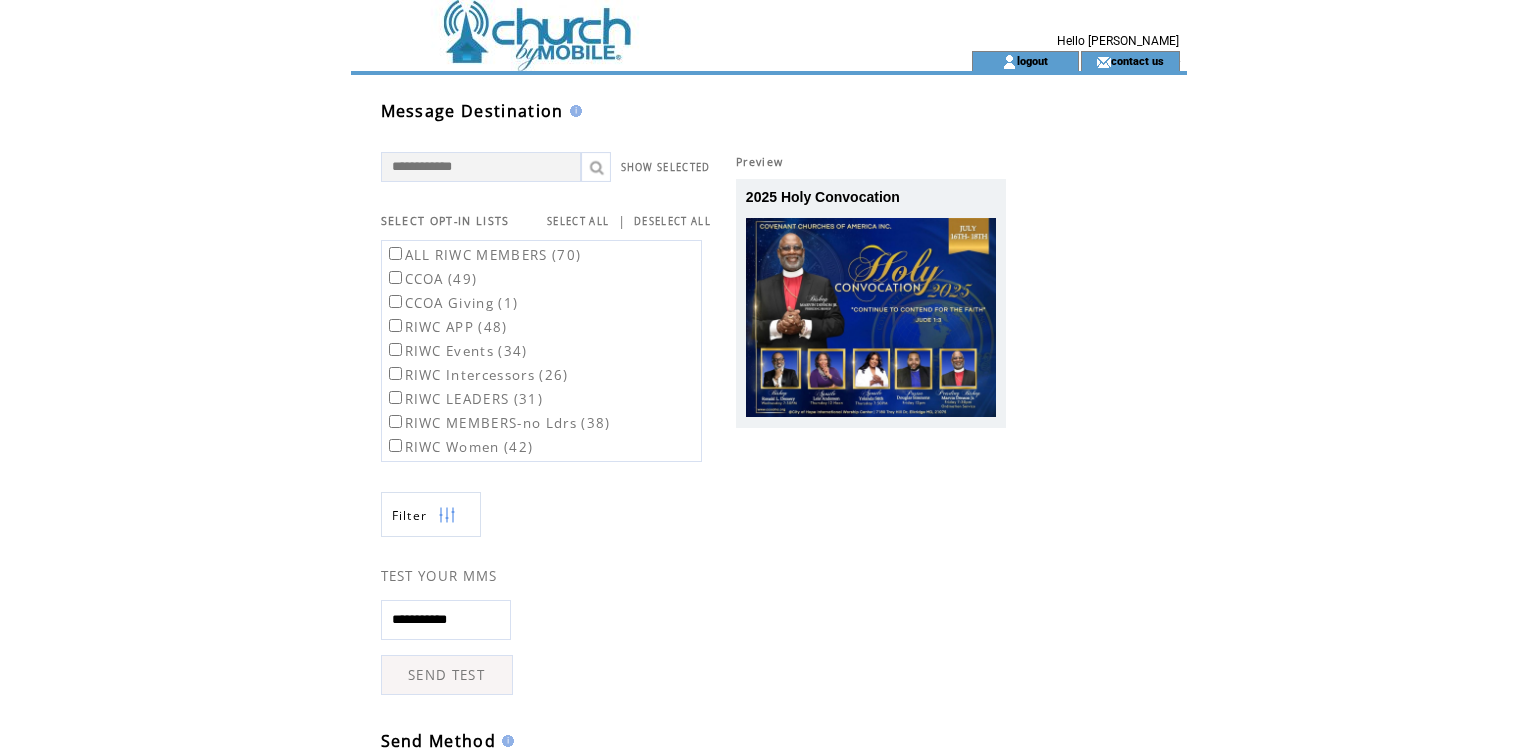scroll, scrollTop: 0, scrollLeft: 0, axis: both 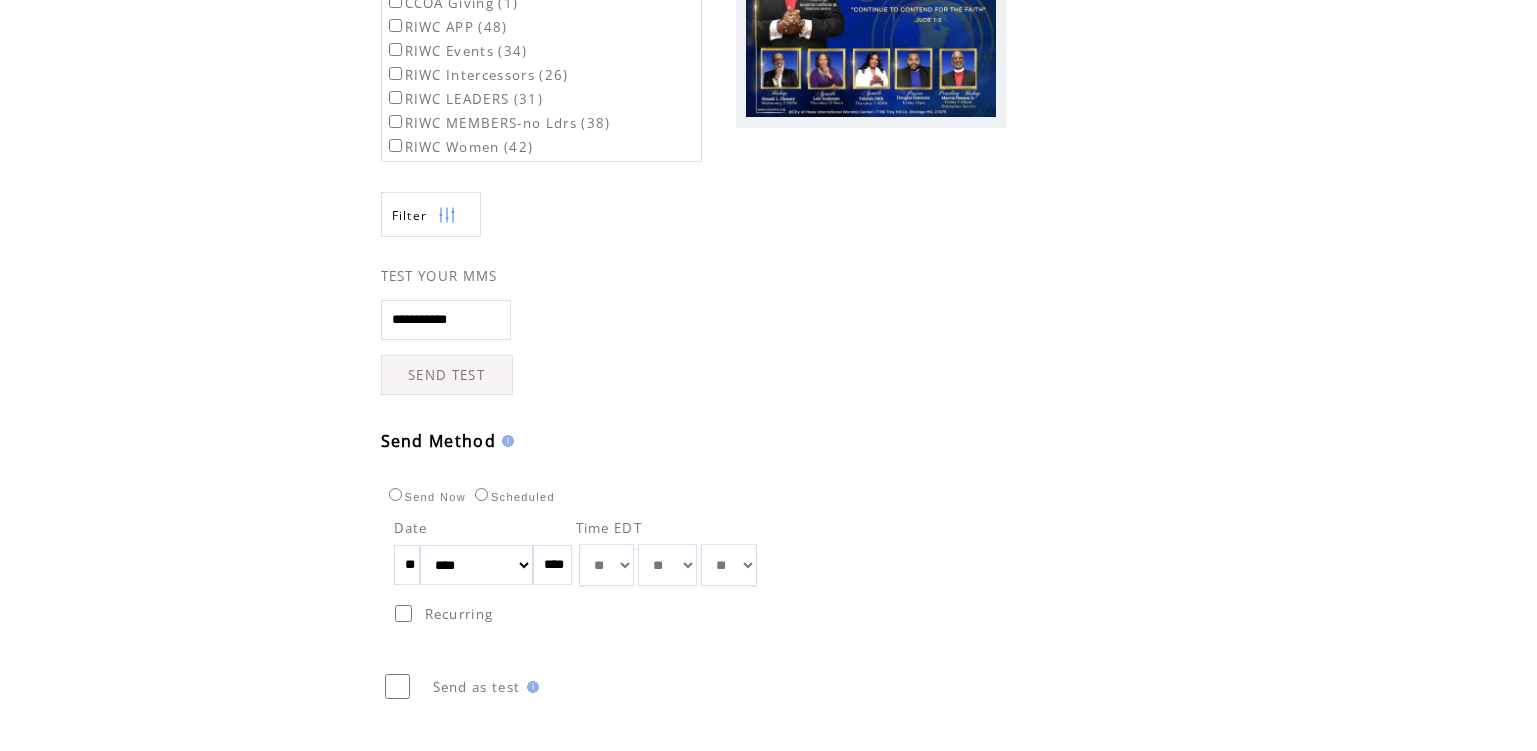 click on "** 	 ** 	 ** 	 ** 	 ** 	 ** 	 ** 	 ** 	 ** 	 ** 	 ** 	 ** 	 **" at bounding box center [606, 565] 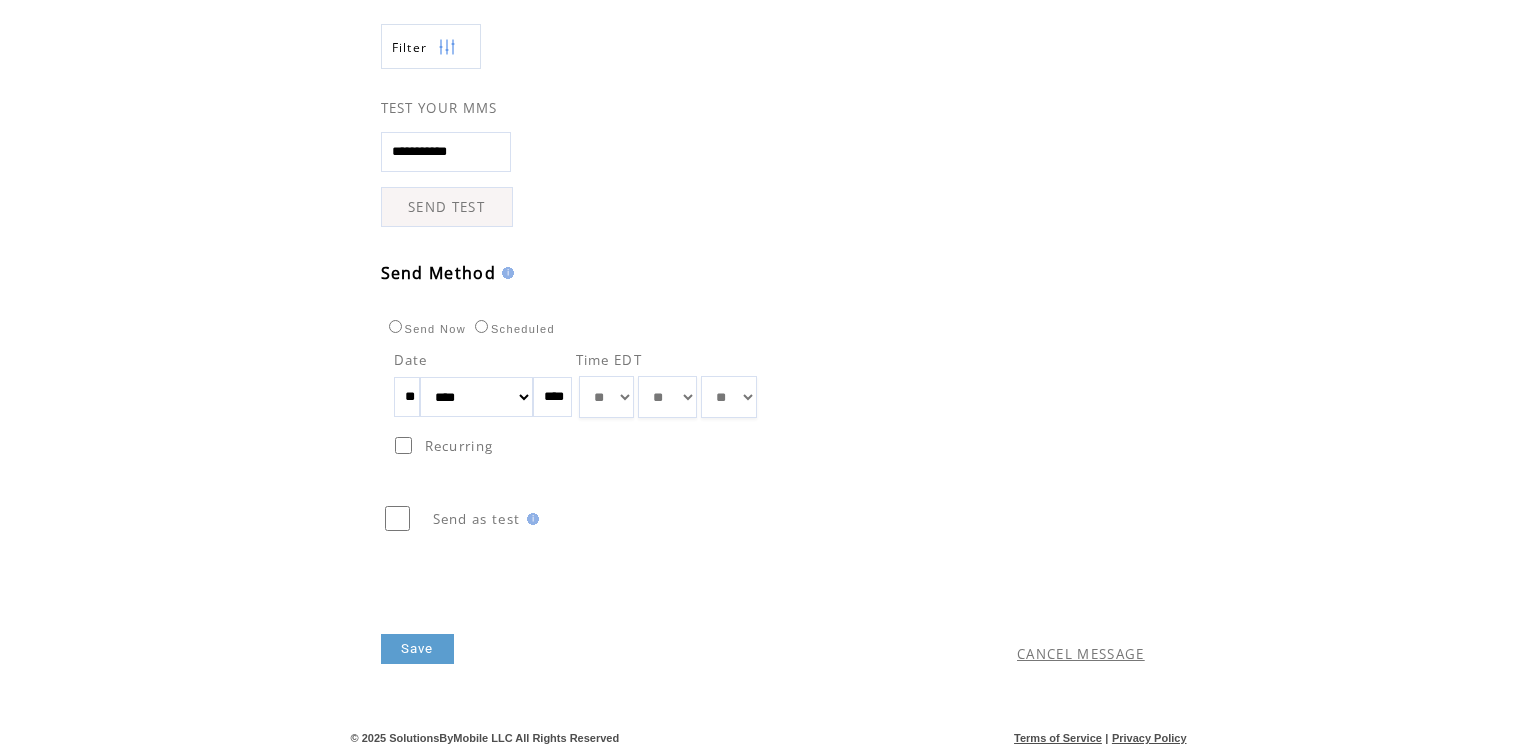 scroll, scrollTop: 471, scrollLeft: 0, axis: vertical 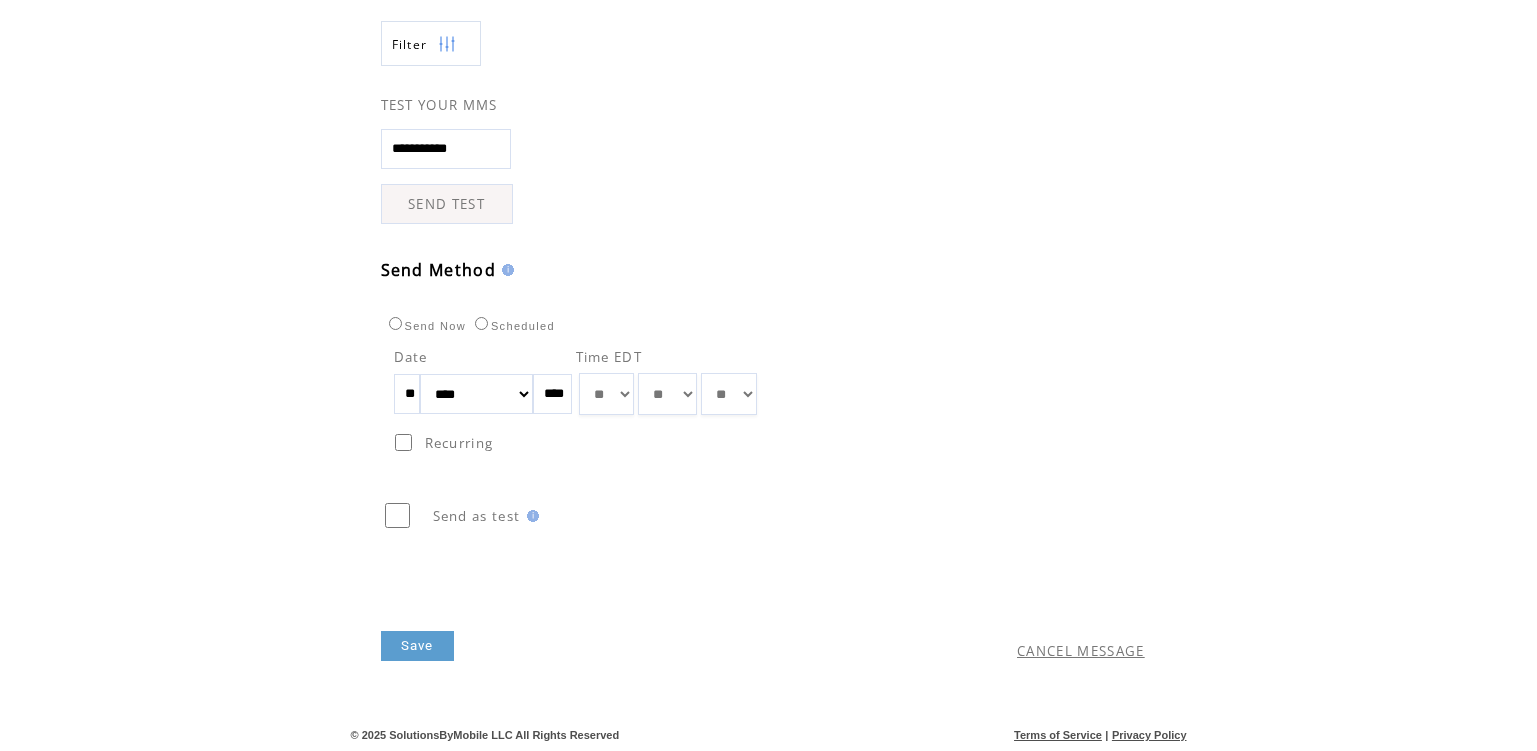click on "Save" at bounding box center (417, 646) 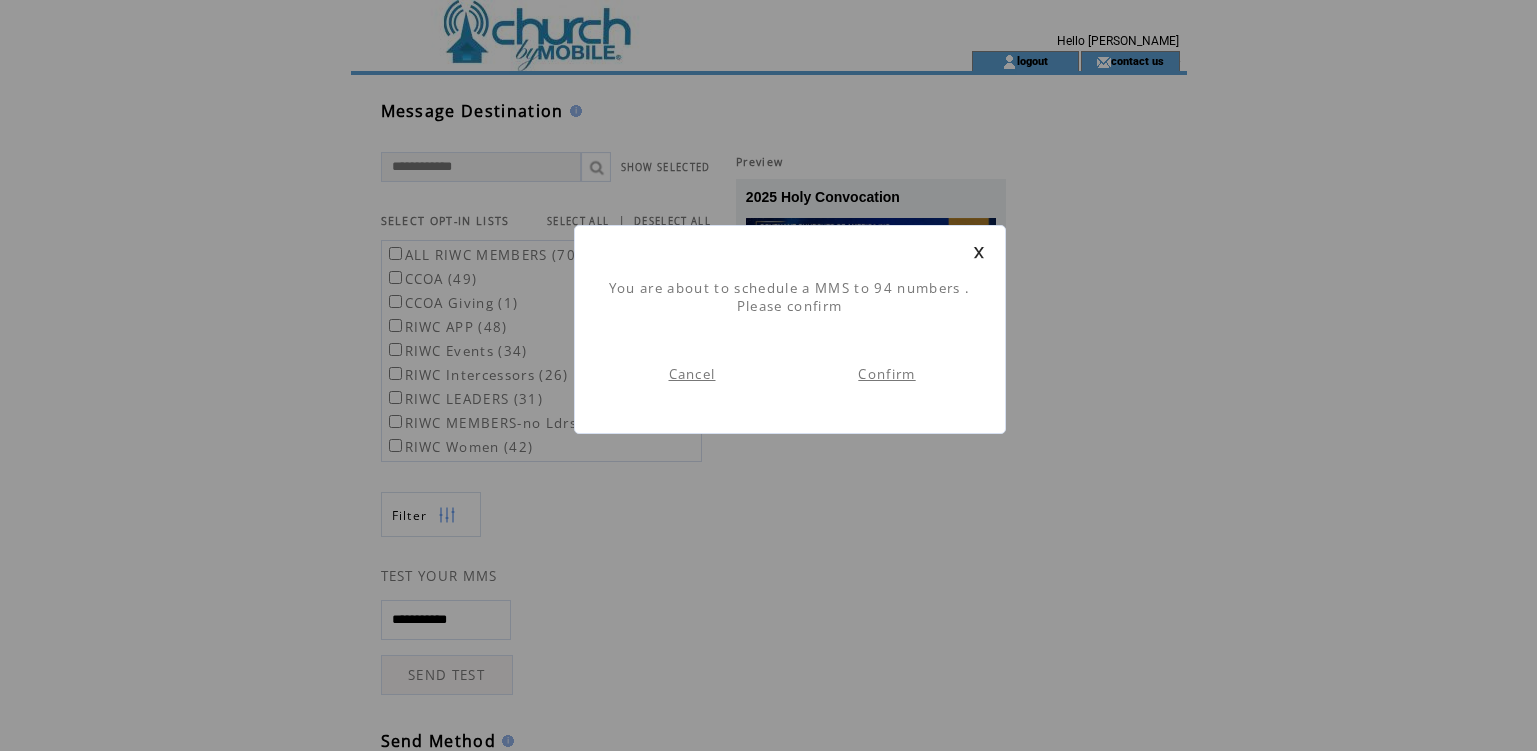 scroll, scrollTop: 1, scrollLeft: 0, axis: vertical 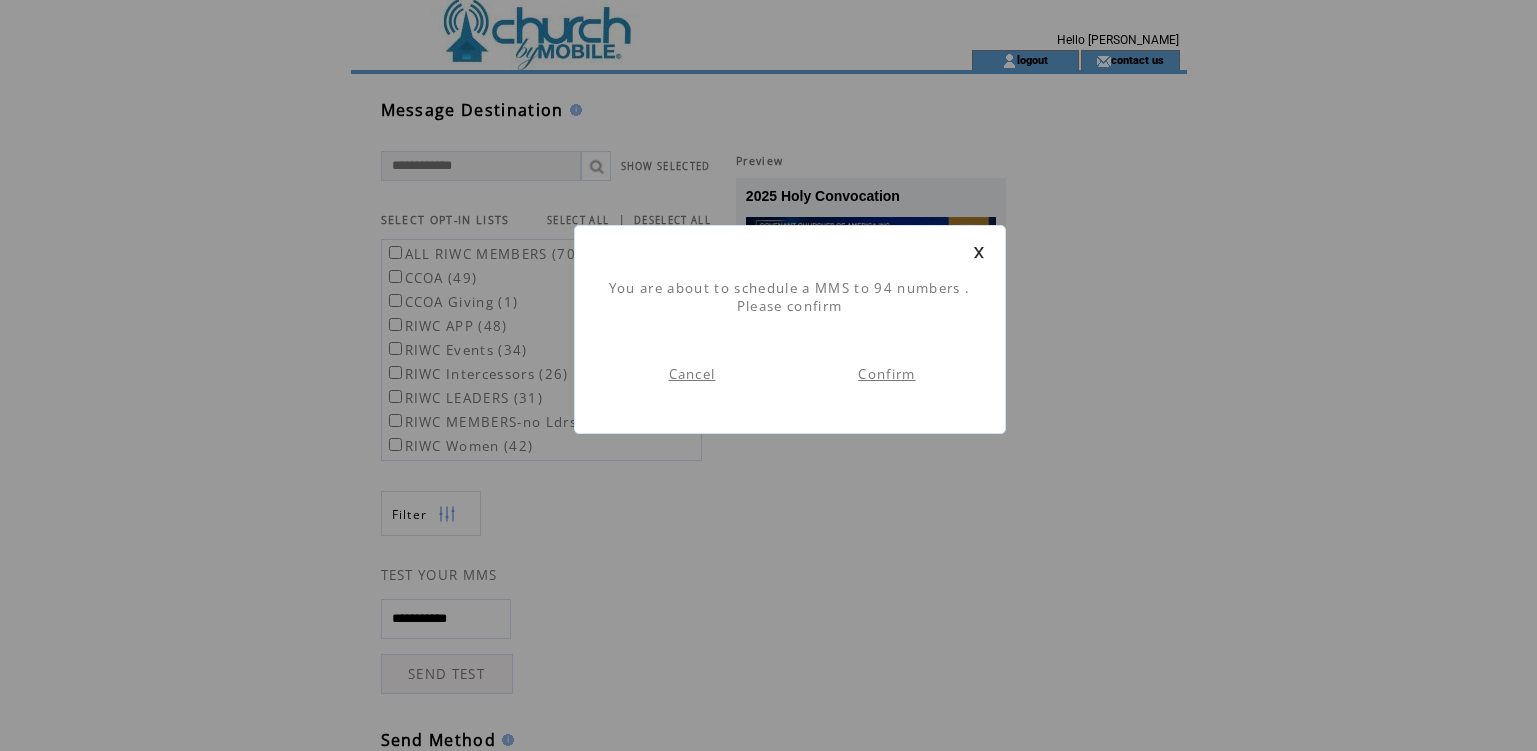 click on "Confirm" at bounding box center (886, 374) 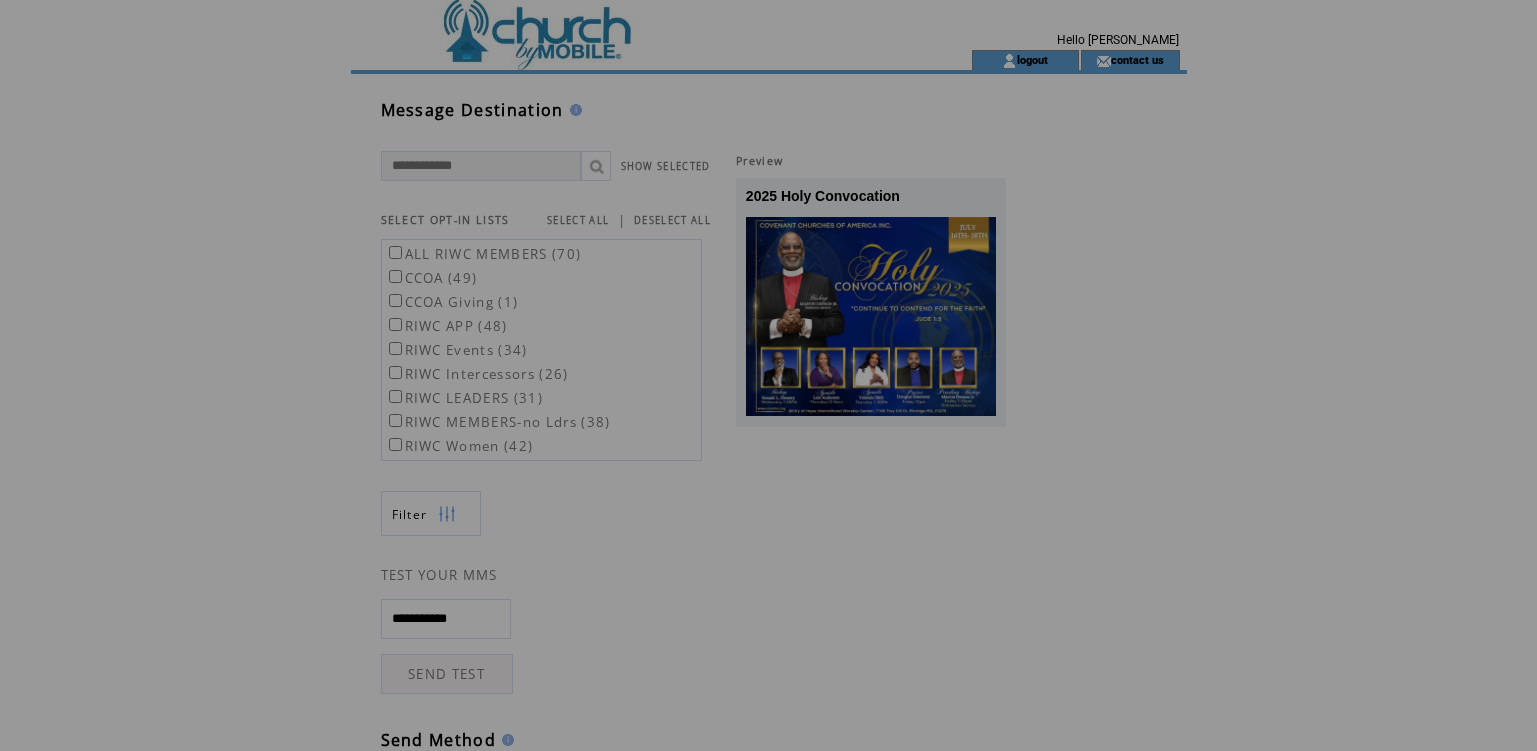 scroll, scrollTop: 0, scrollLeft: 0, axis: both 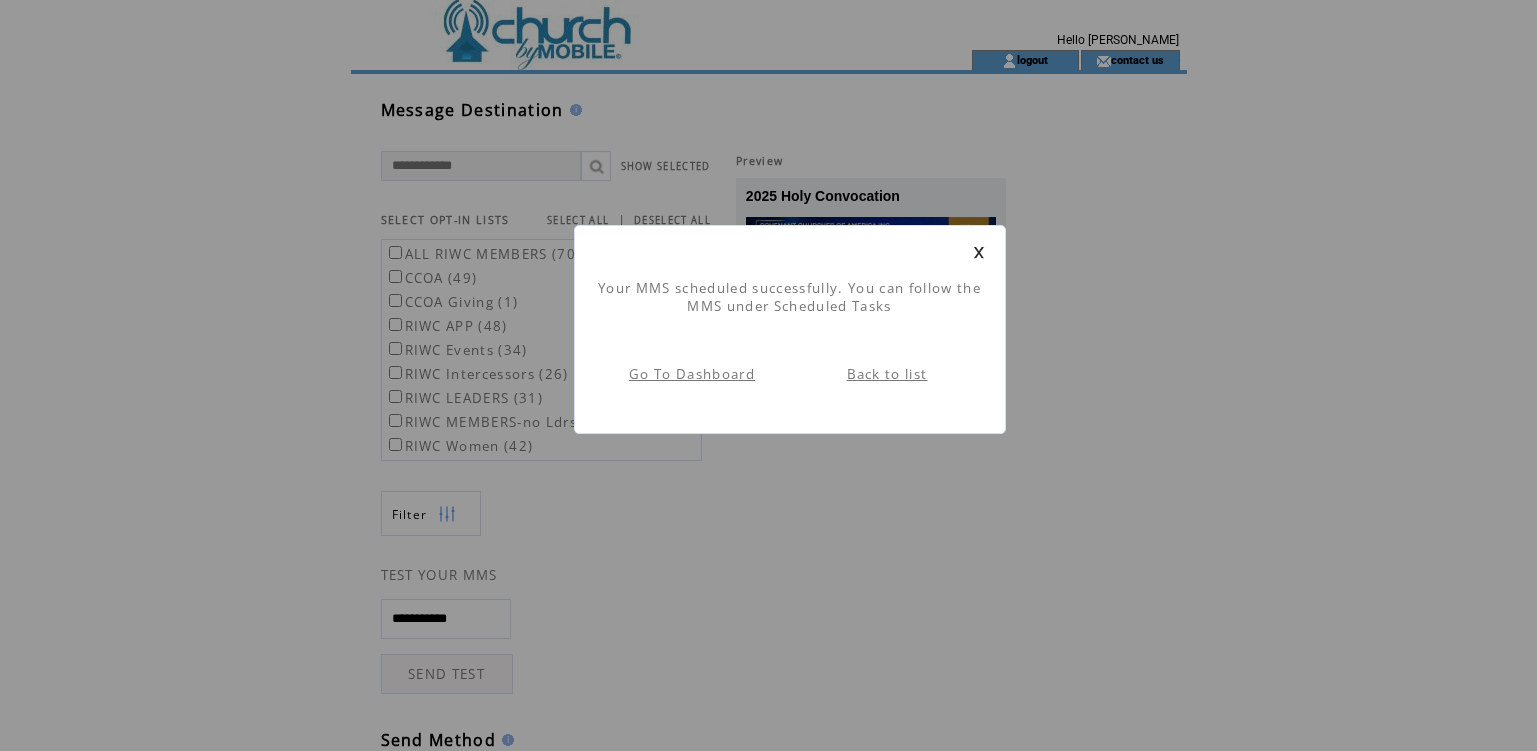 click on "Back to list" at bounding box center (887, 374) 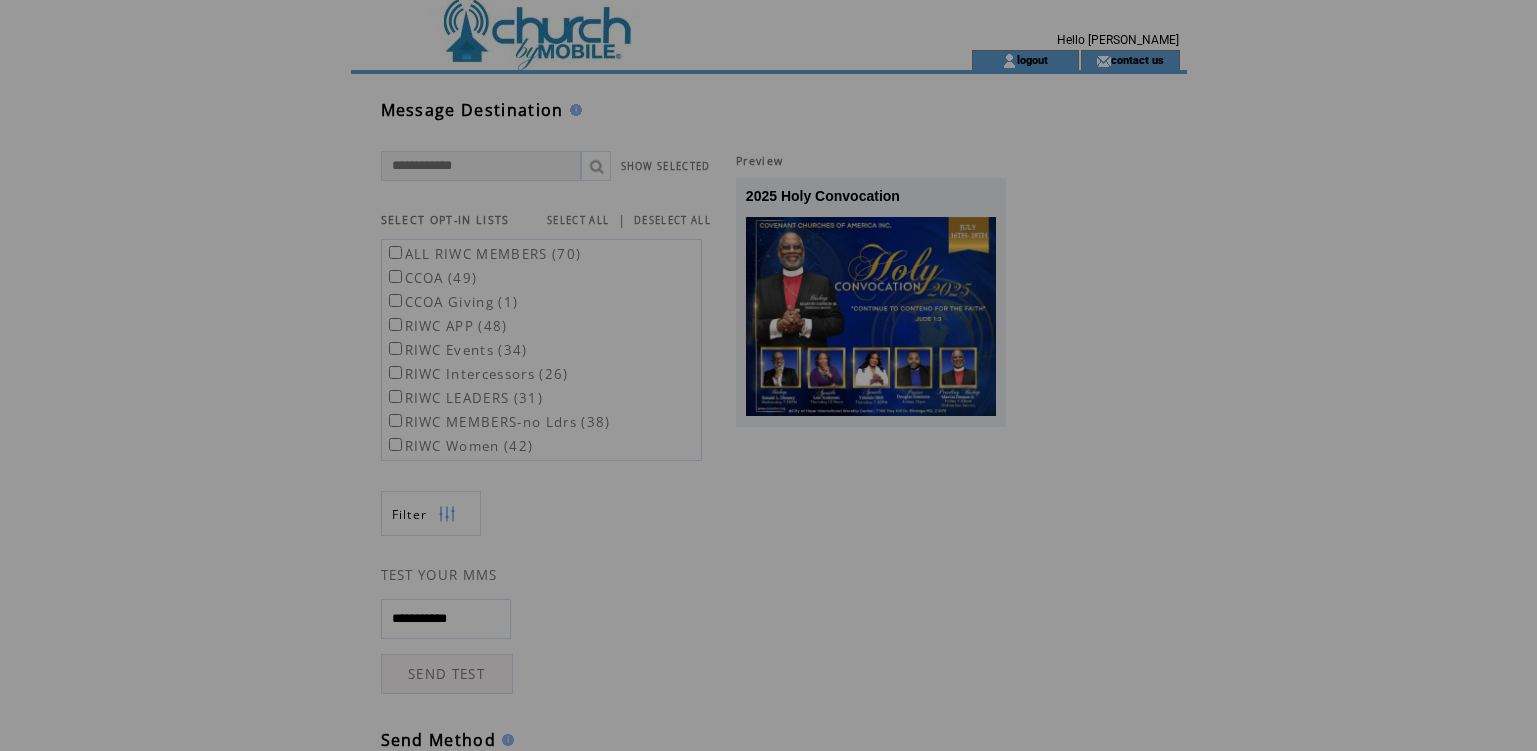 scroll, scrollTop: 0, scrollLeft: 0, axis: both 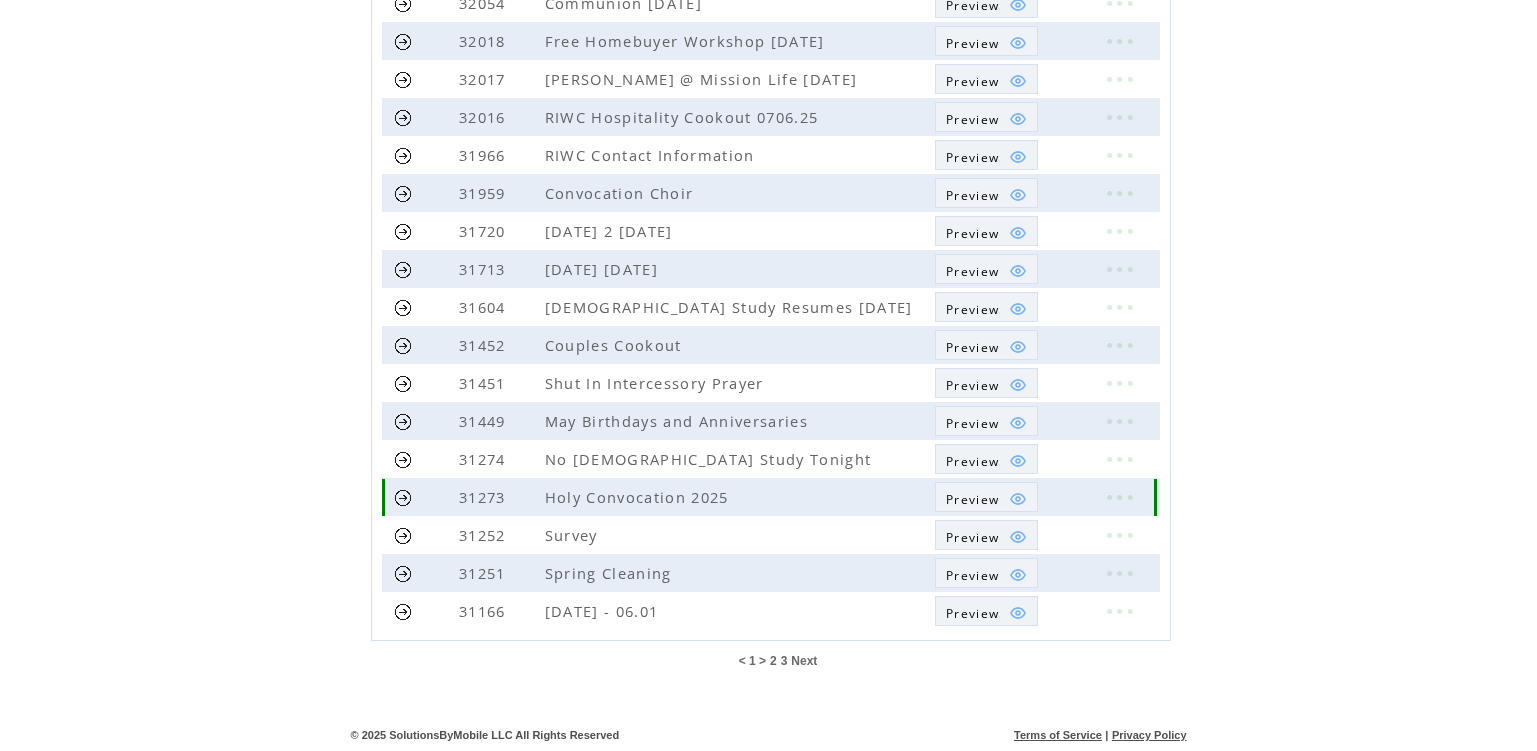 click at bounding box center (403, 497) 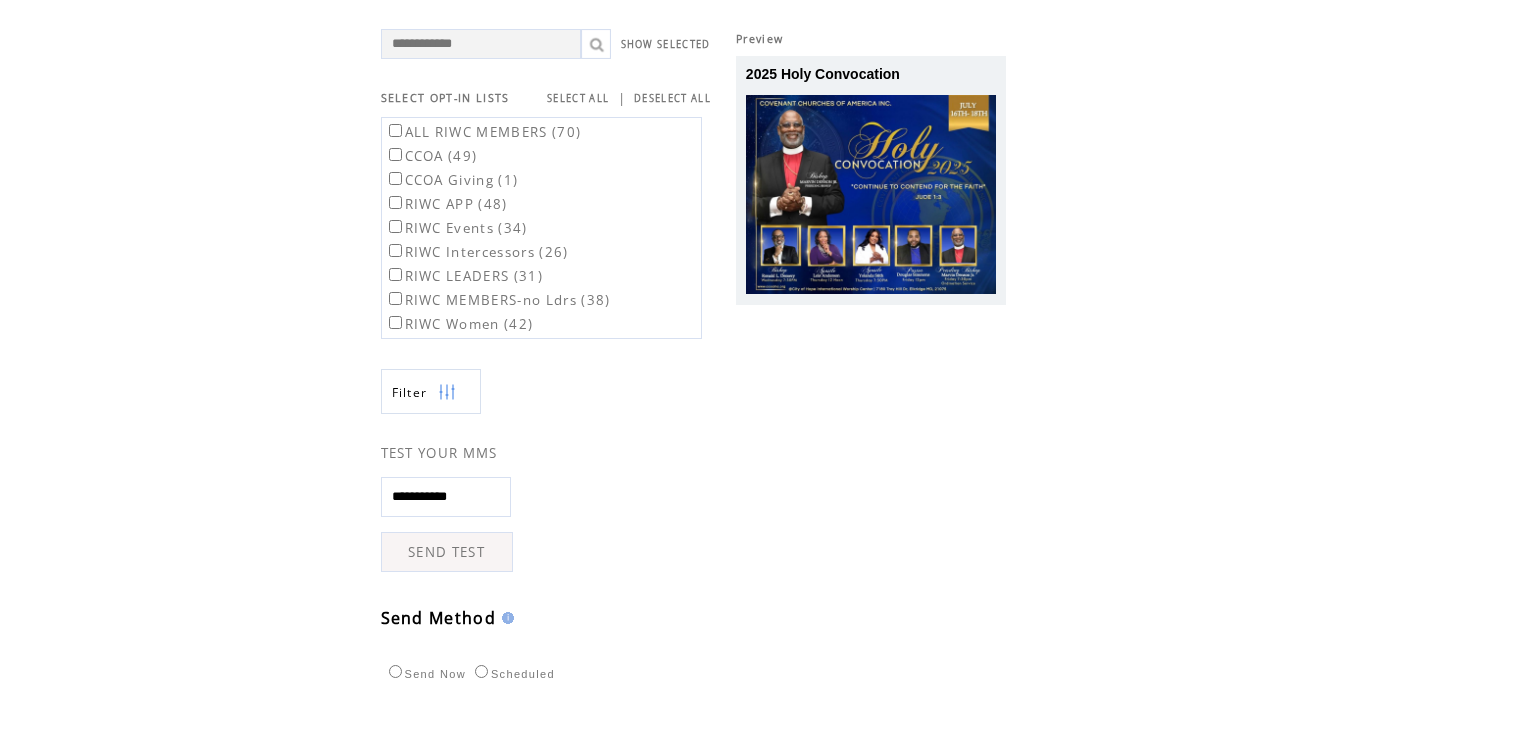 scroll, scrollTop: 471, scrollLeft: 0, axis: vertical 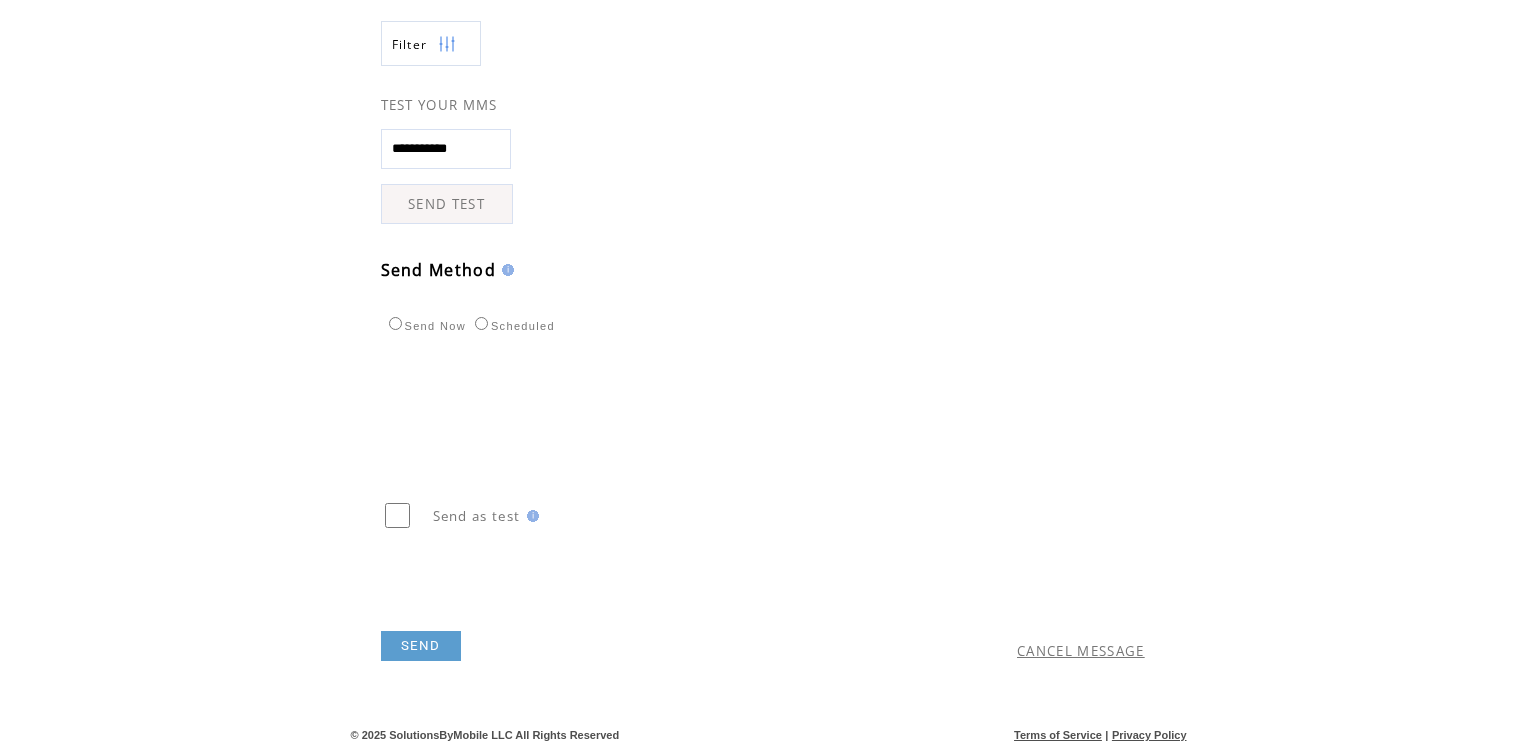 click on "CANCEL MESSAGE" at bounding box center (1081, 651) 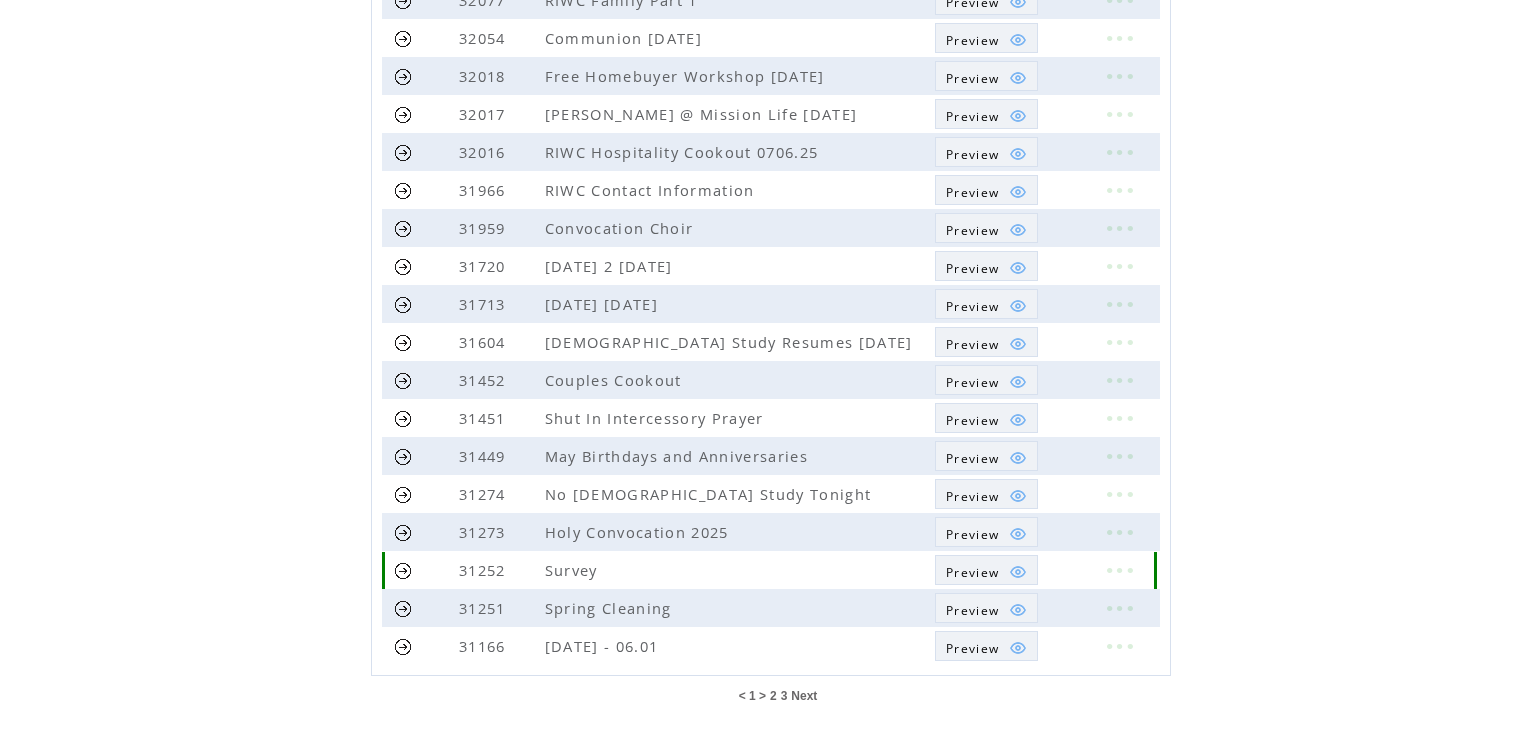 scroll, scrollTop: 400, scrollLeft: 0, axis: vertical 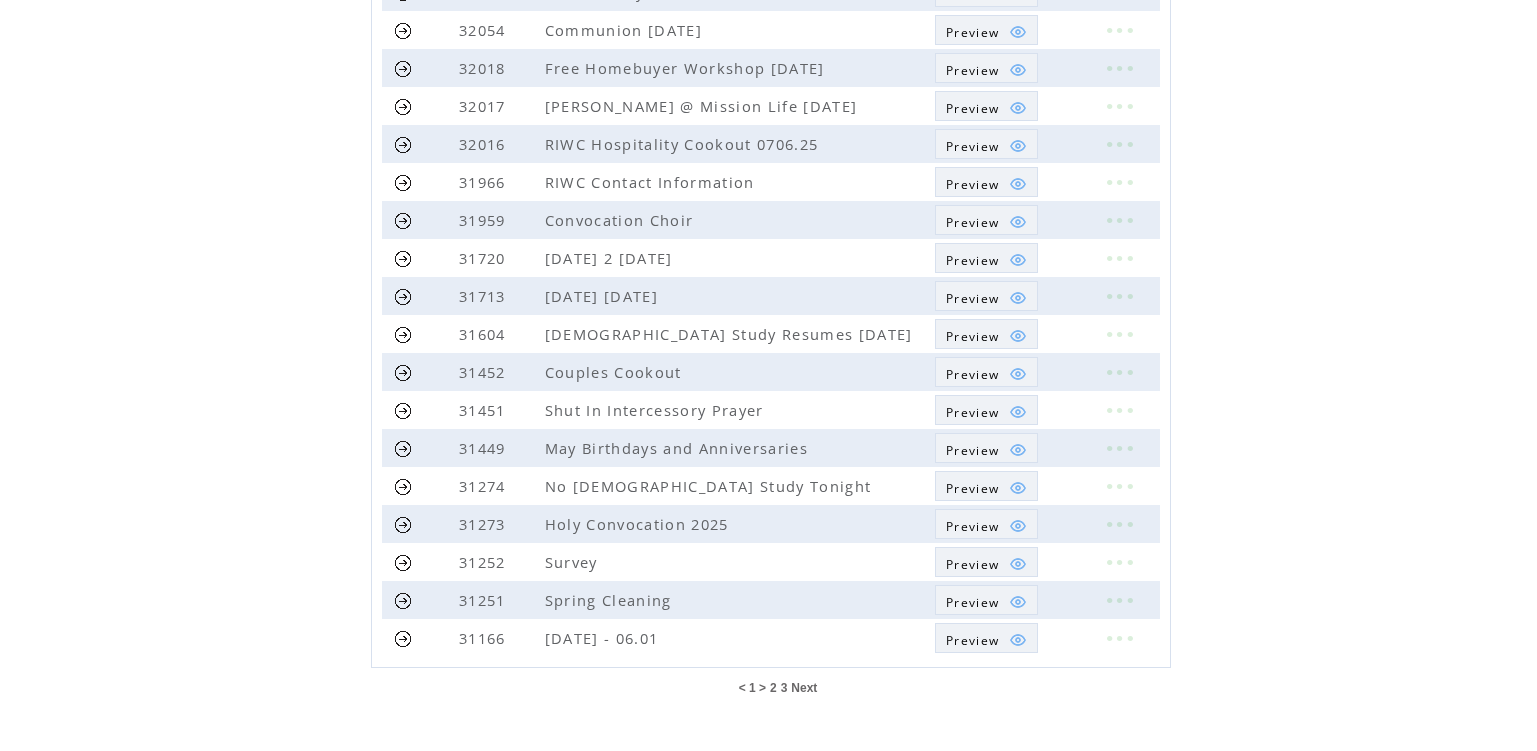 click on "Next" at bounding box center (804, 688) 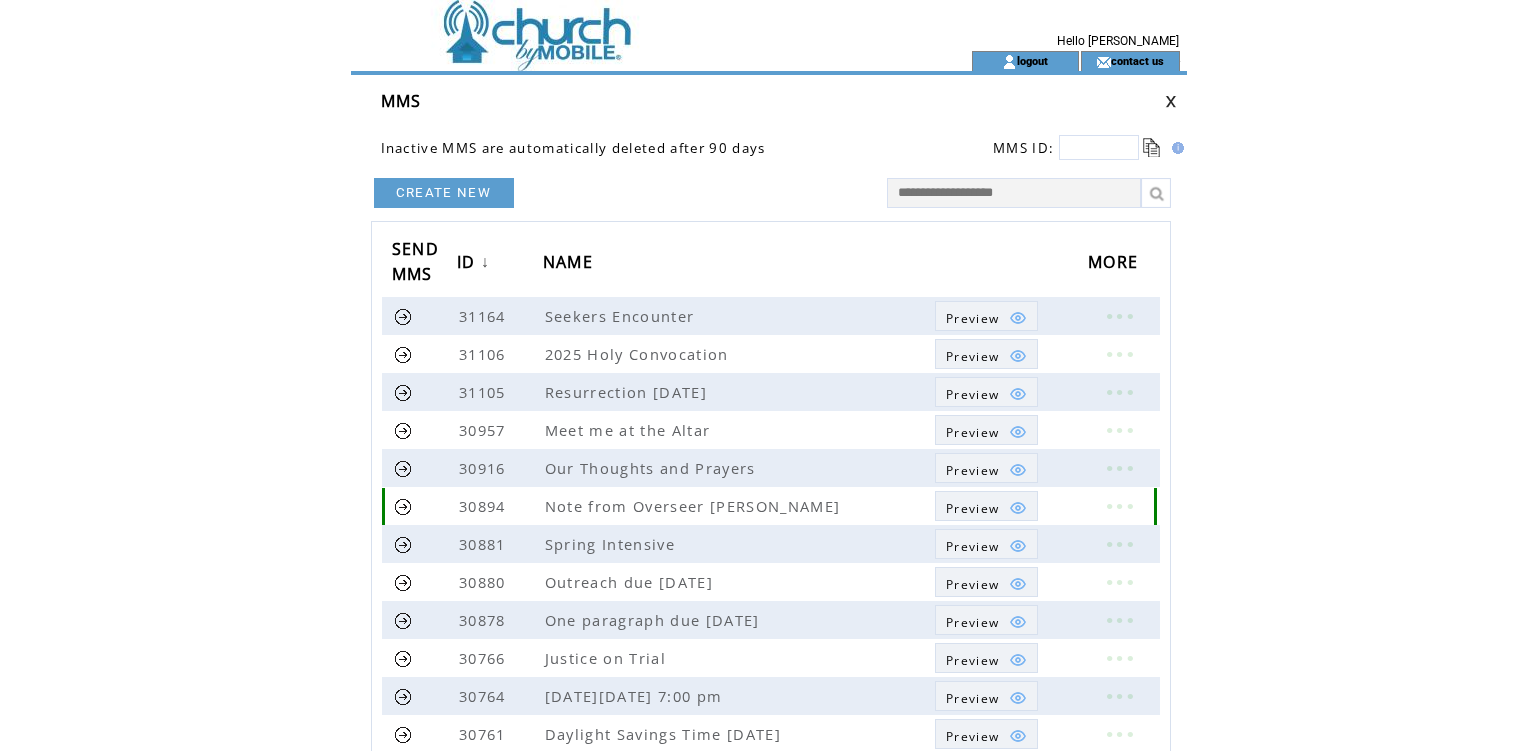 scroll, scrollTop: 0, scrollLeft: 0, axis: both 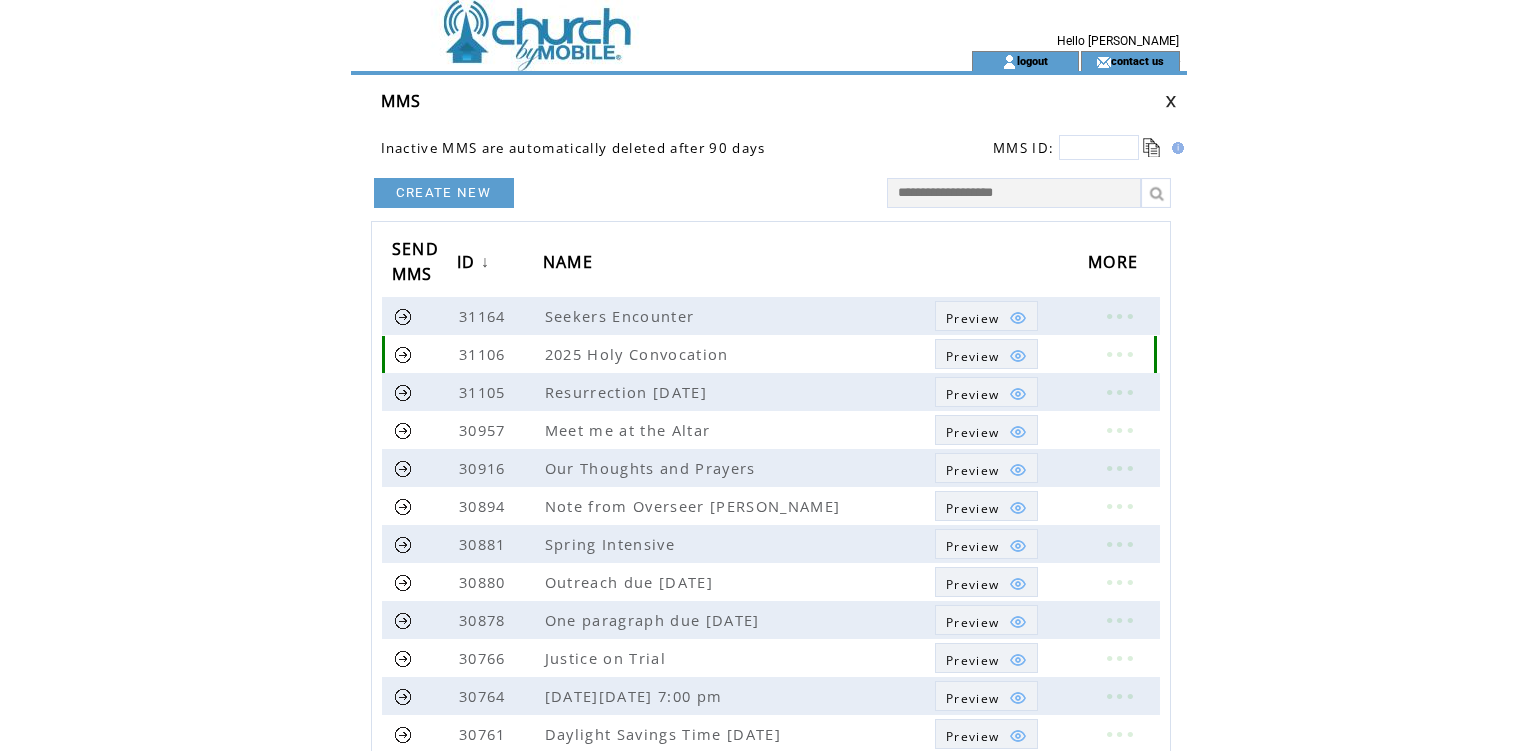 click at bounding box center [403, 354] 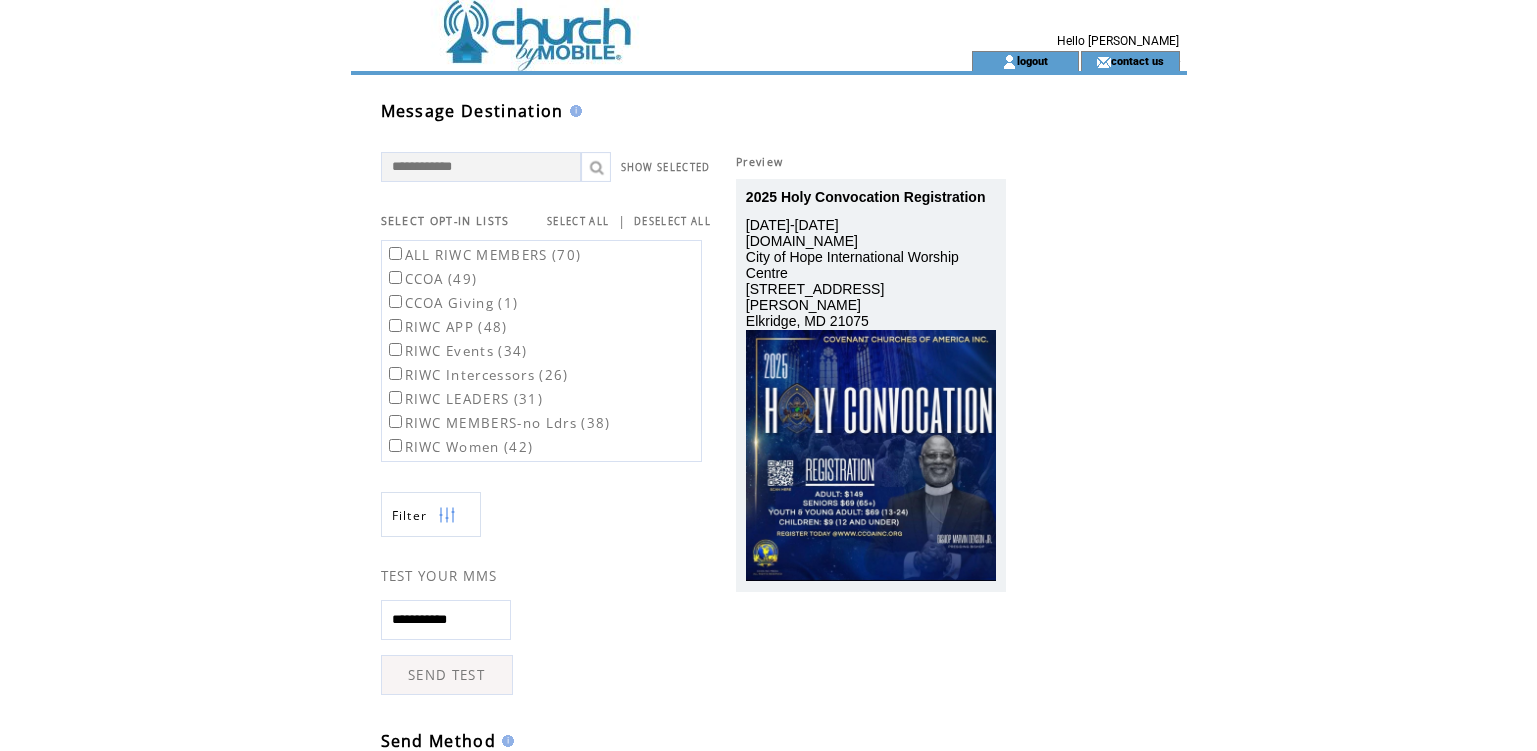 scroll, scrollTop: 0, scrollLeft: 0, axis: both 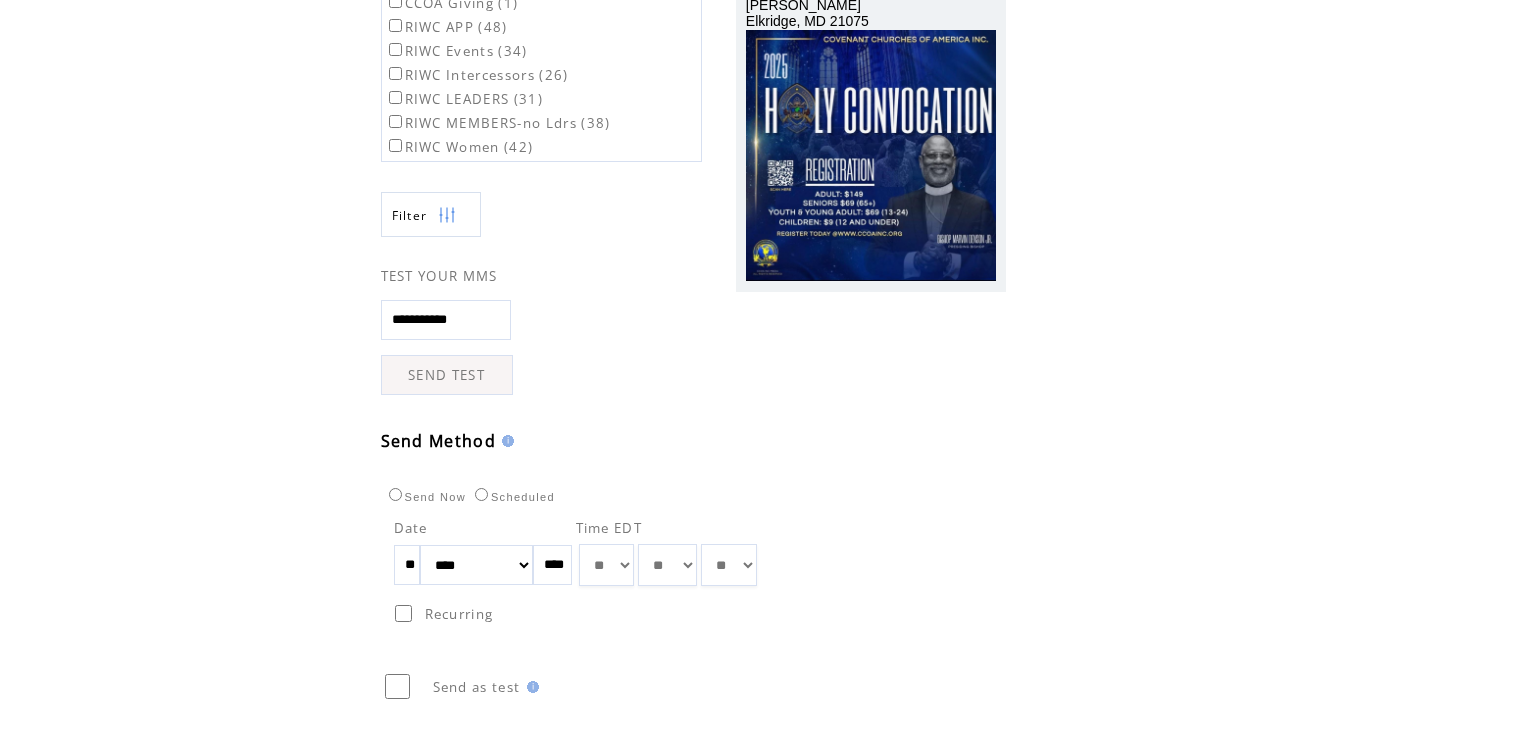 click on "** 	 ** 	 ** 	 ** 	 ** 	 ** 	 ** 	 ** 	 ** 	 ** 	 ** 	 ** 	 **" at bounding box center [606, 565] 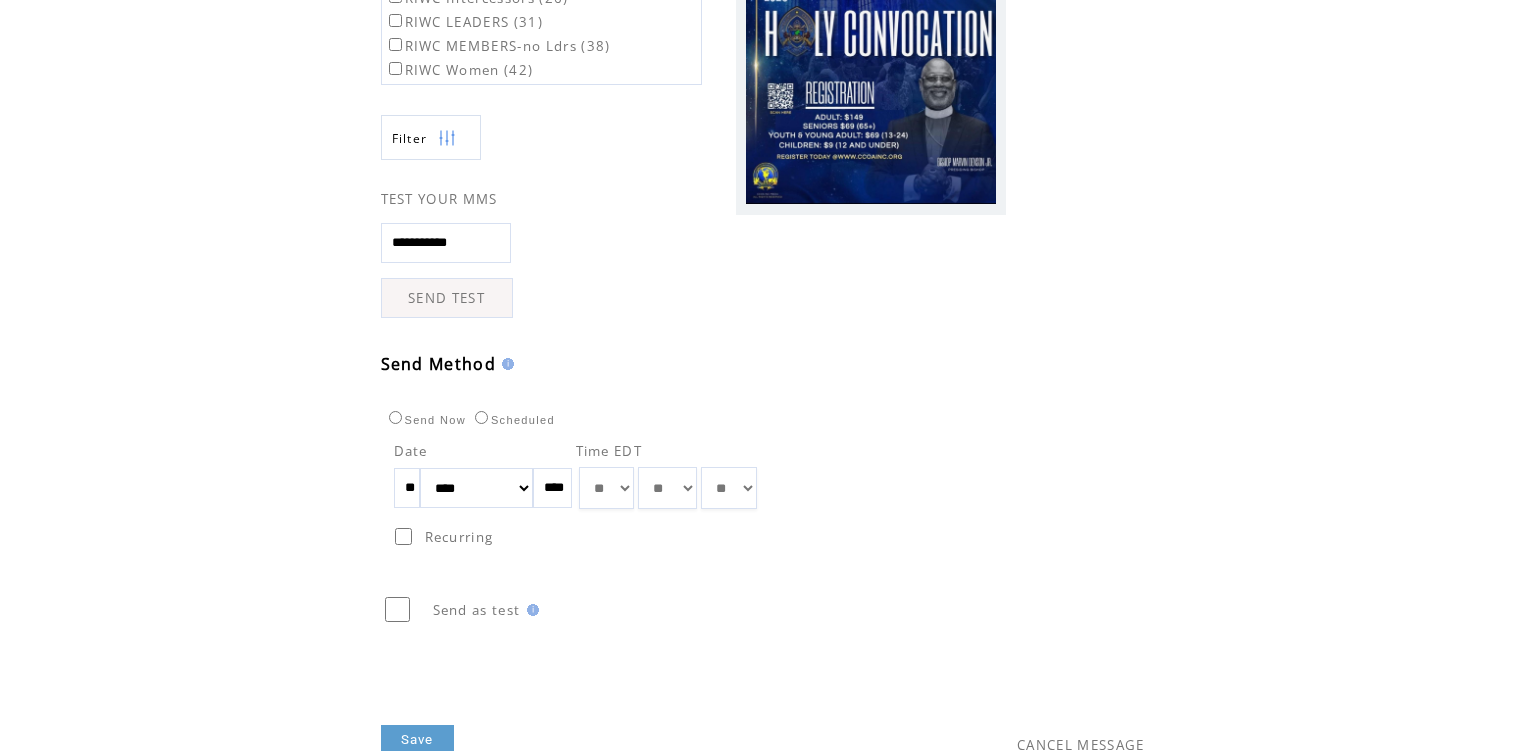 scroll, scrollTop: 471, scrollLeft: 0, axis: vertical 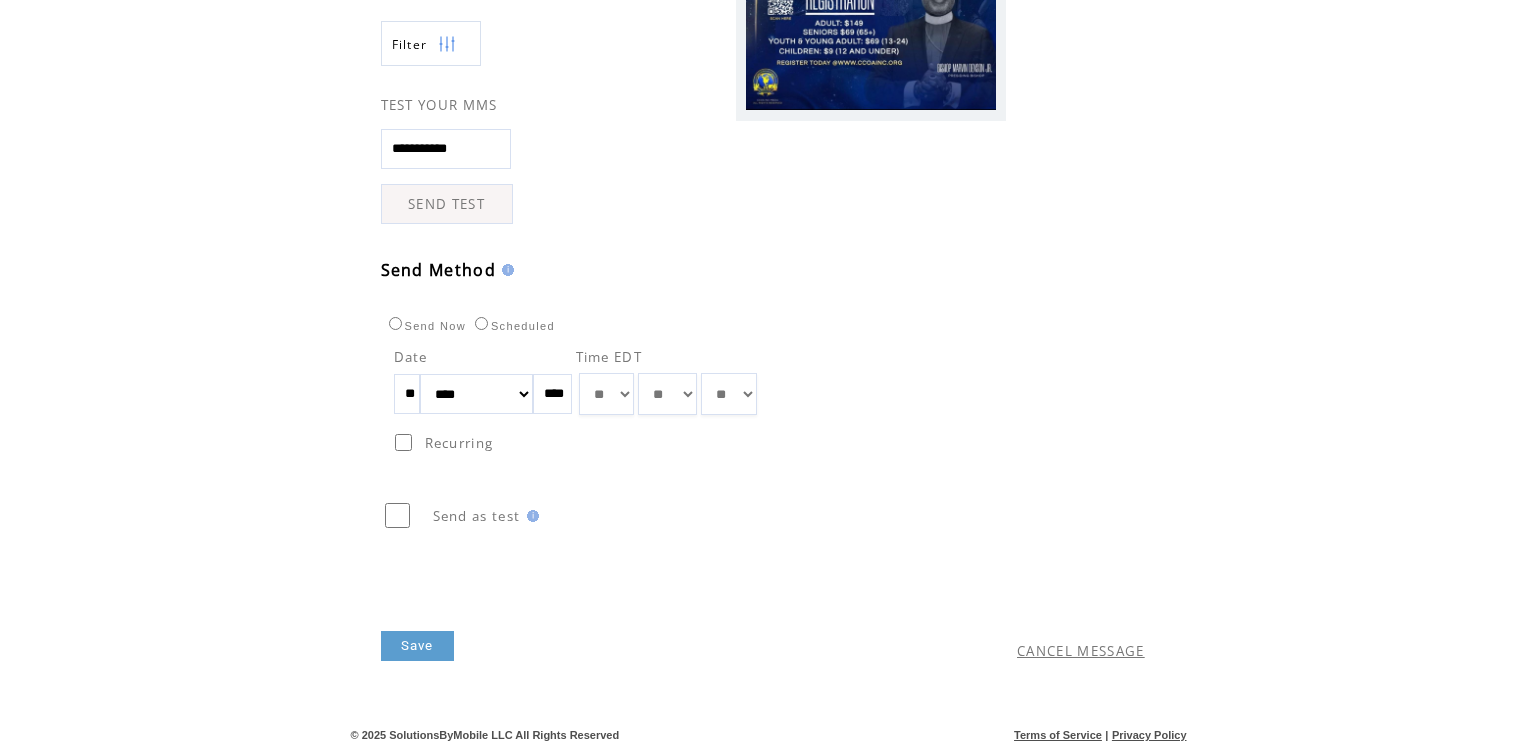 click on "Save" at bounding box center [417, 646] 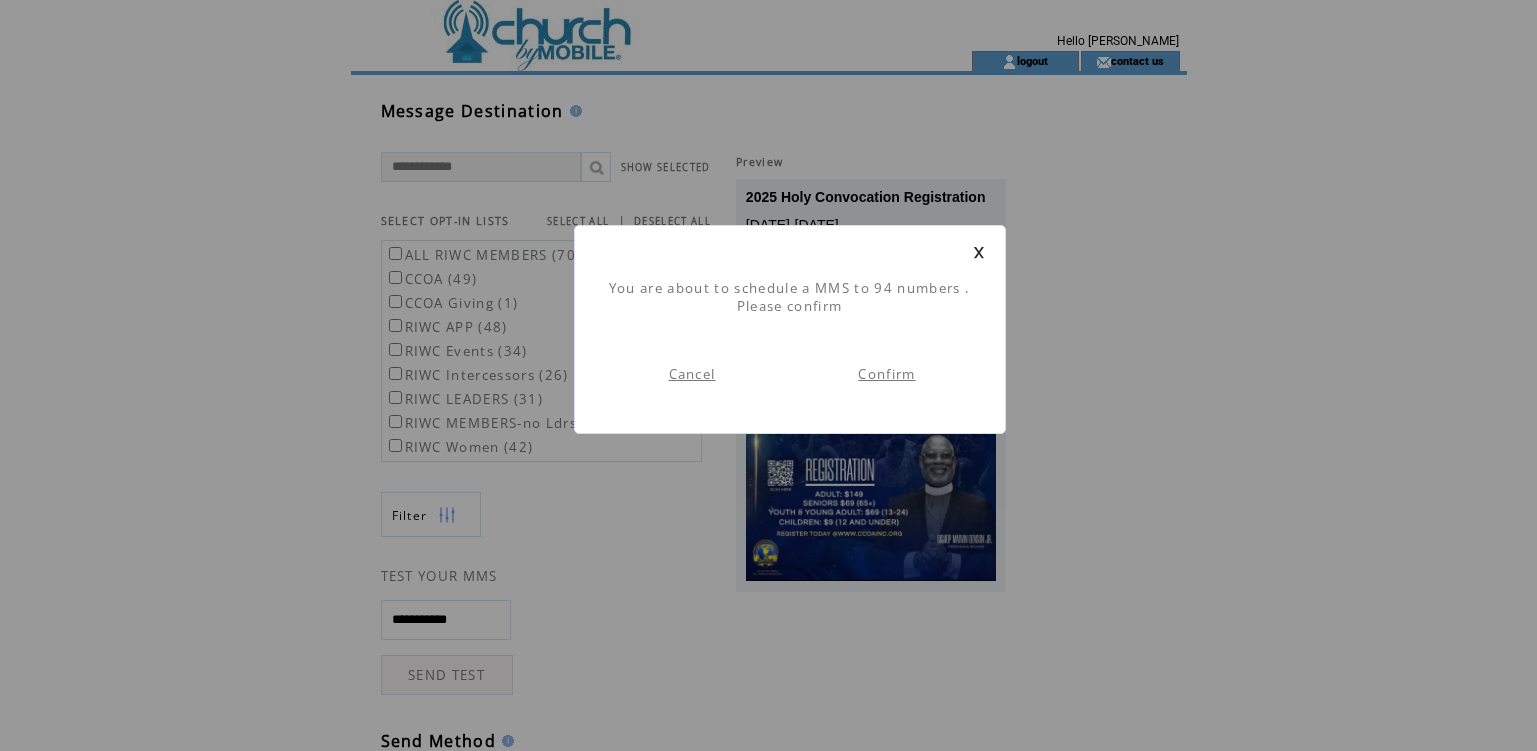 scroll, scrollTop: 1, scrollLeft: 0, axis: vertical 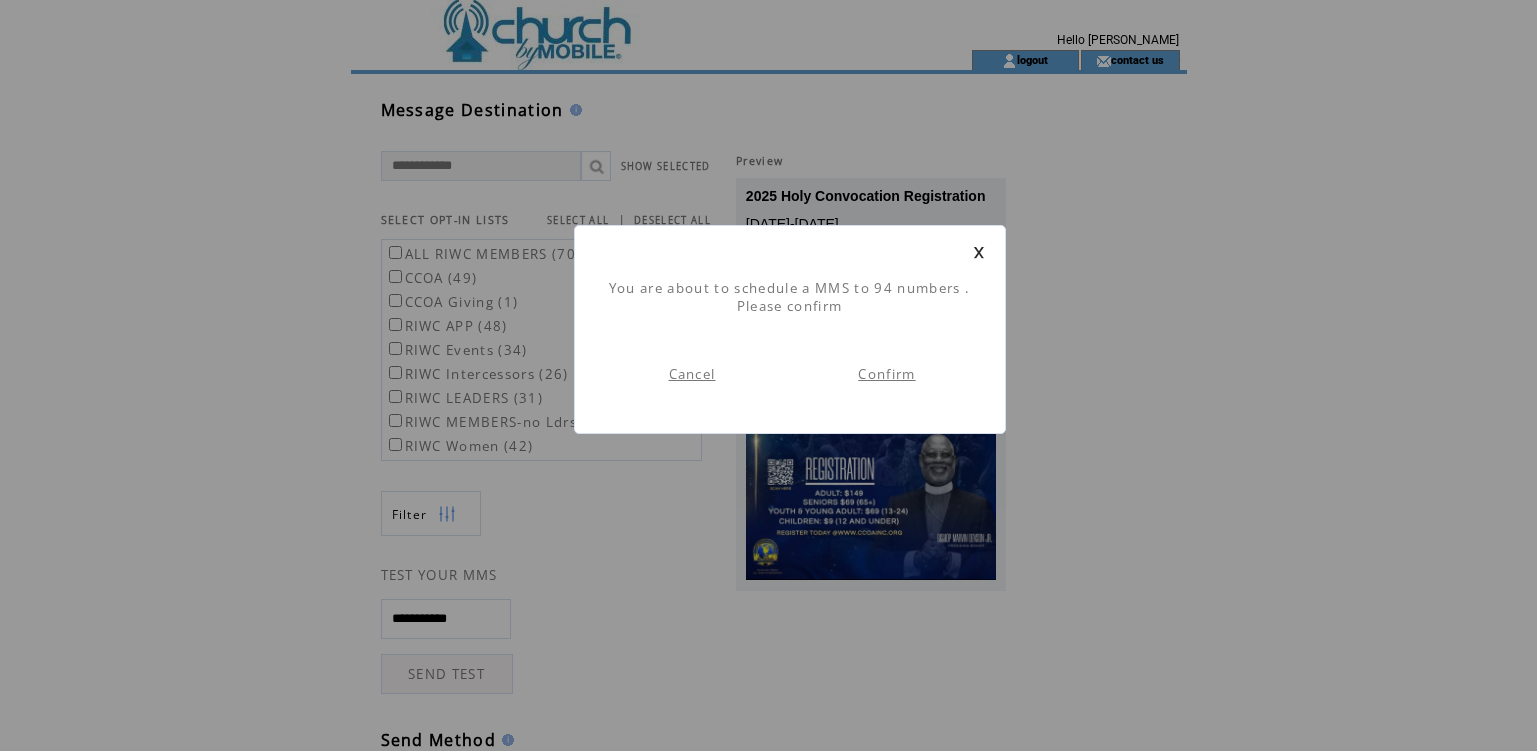 click on "Confirm" at bounding box center (886, 374) 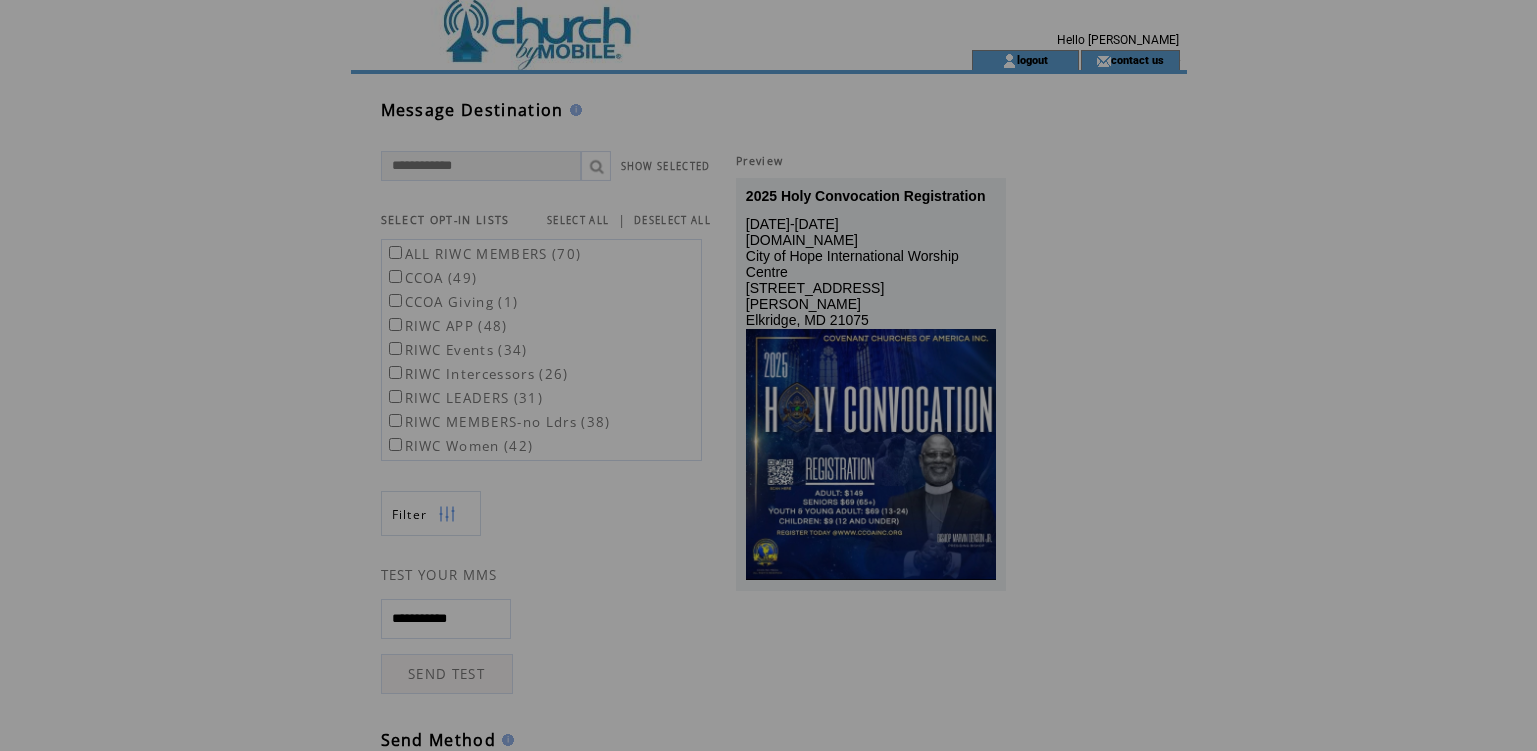 scroll, scrollTop: 0, scrollLeft: 0, axis: both 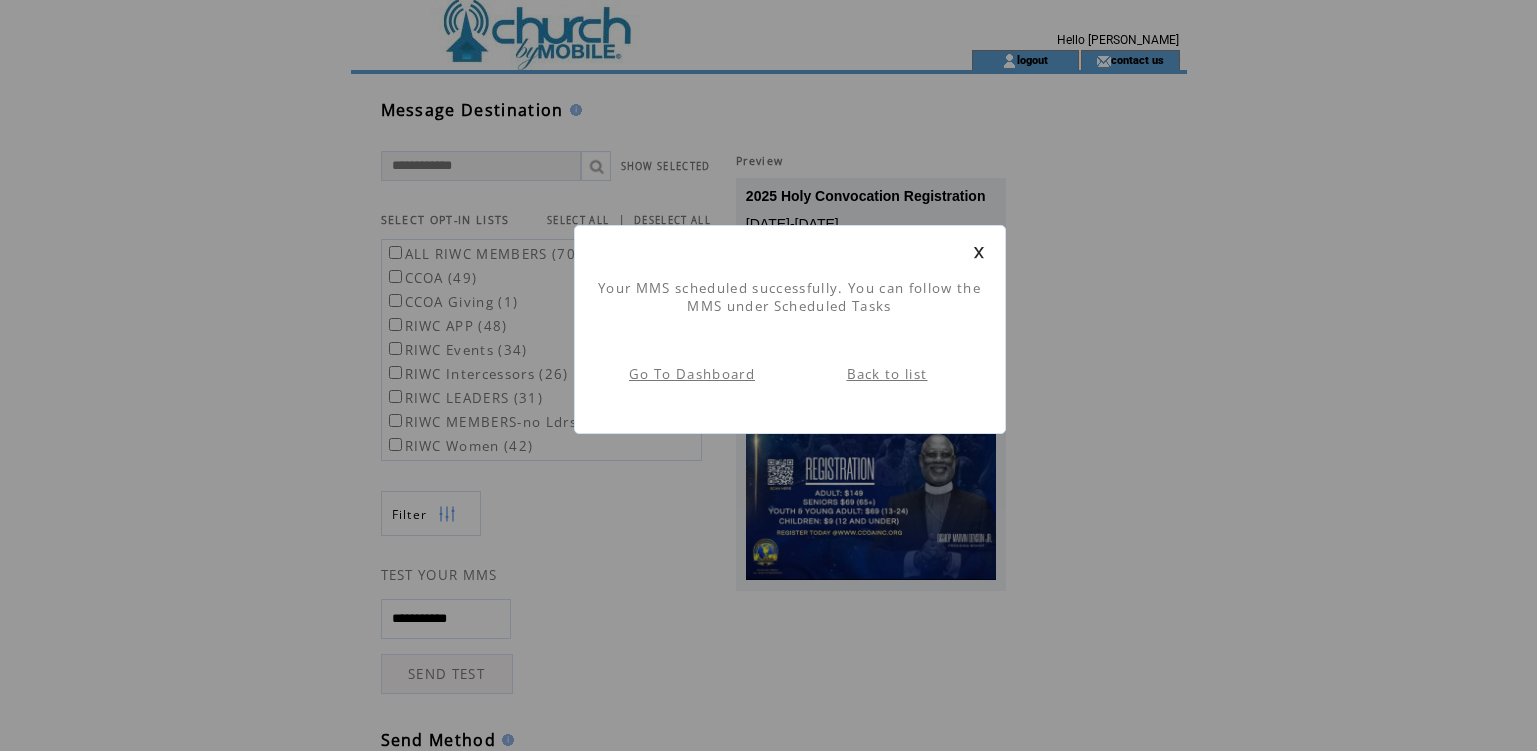 click on "Back to list" at bounding box center (887, 374) 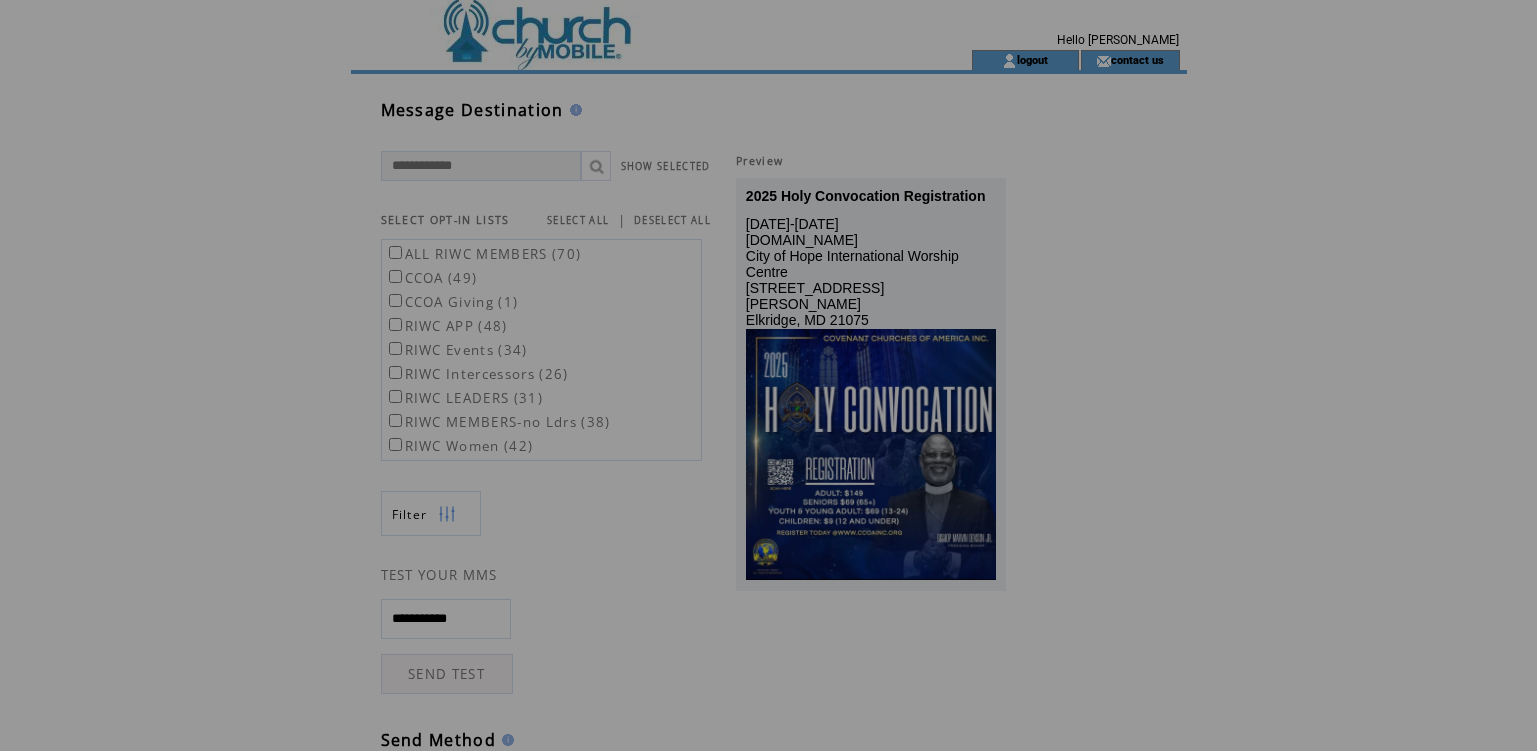 scroll, scrollTop: 0, scrollLeft: 0, axis: both 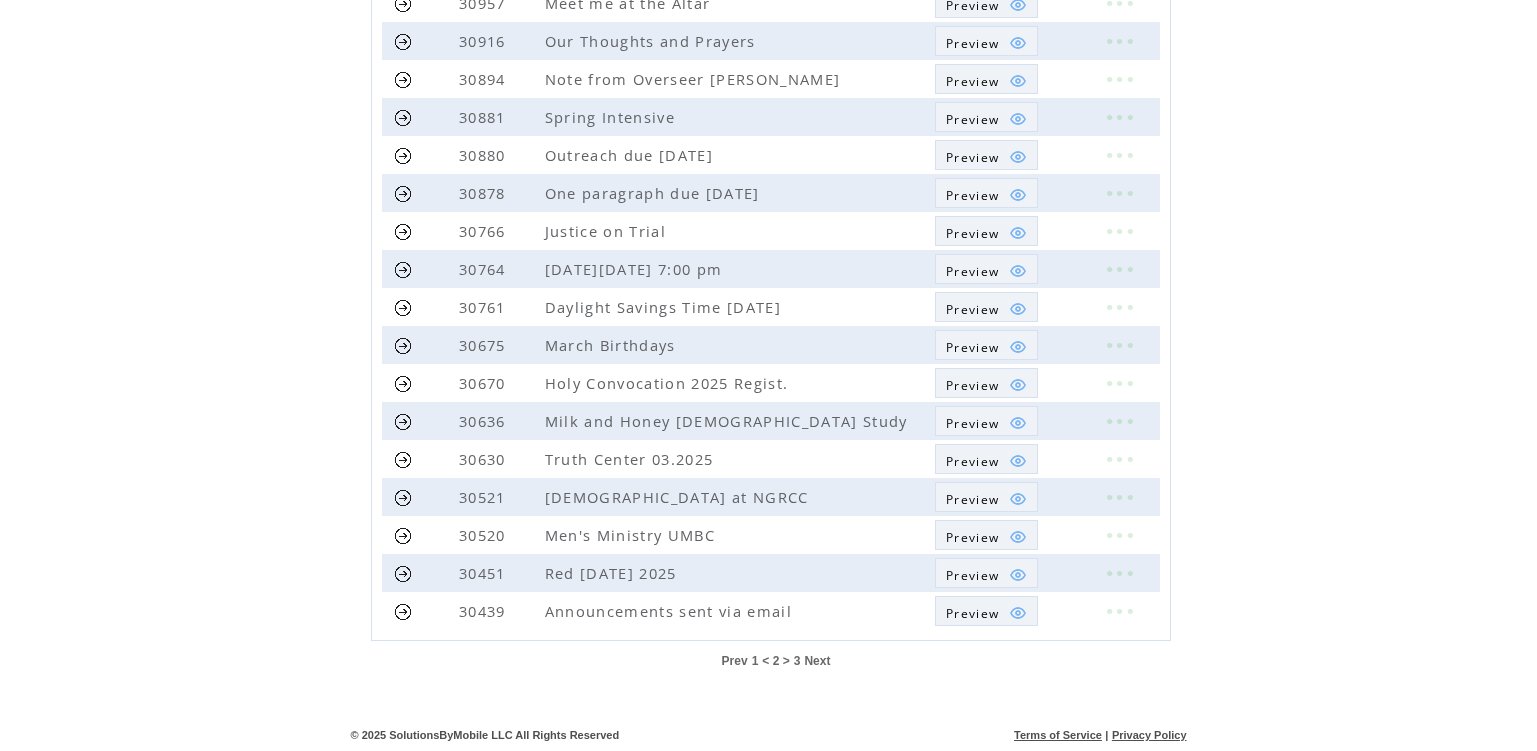 click on "Next" at bounding box center (817, 661) 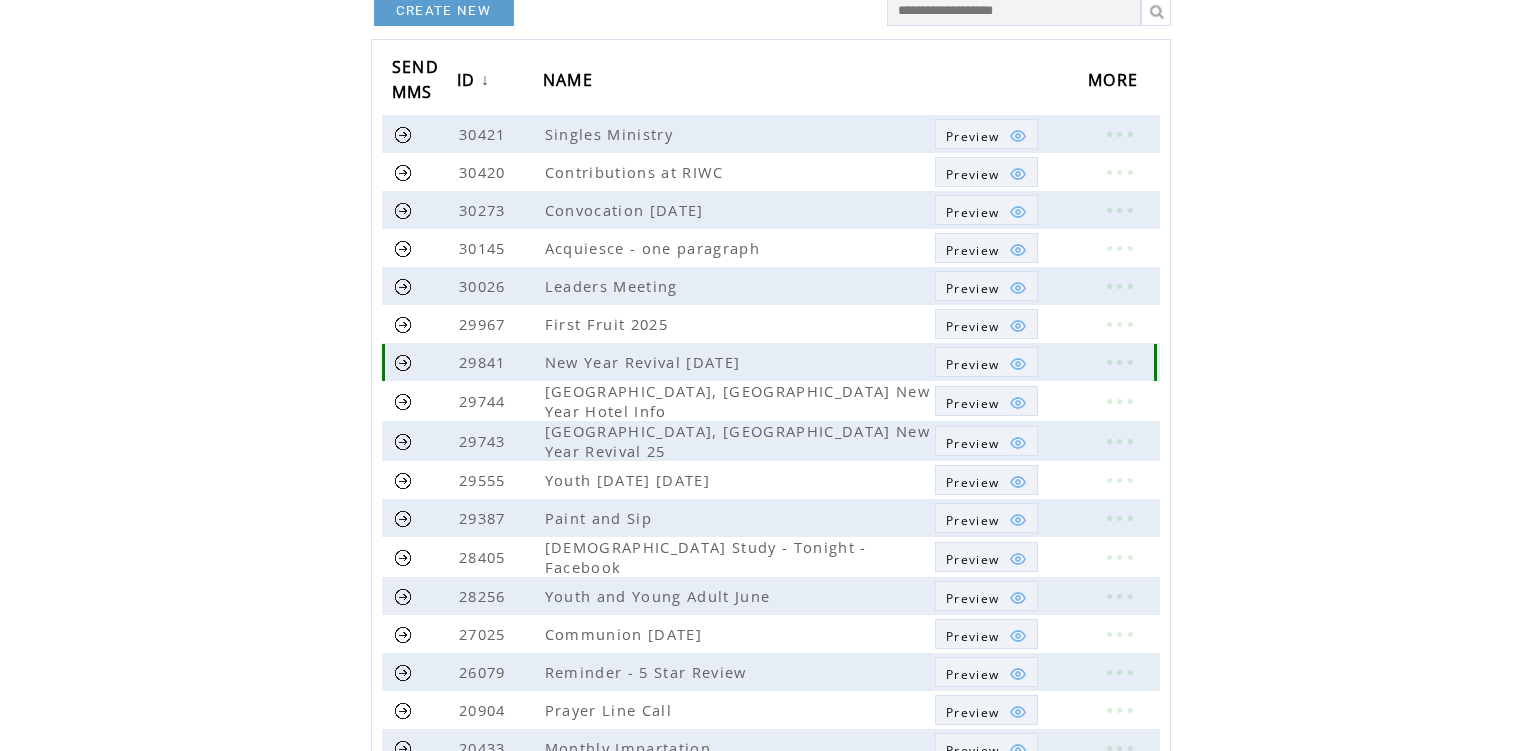 scroll, scrollTop: 351, scrollLeft: 0, axis: vertical 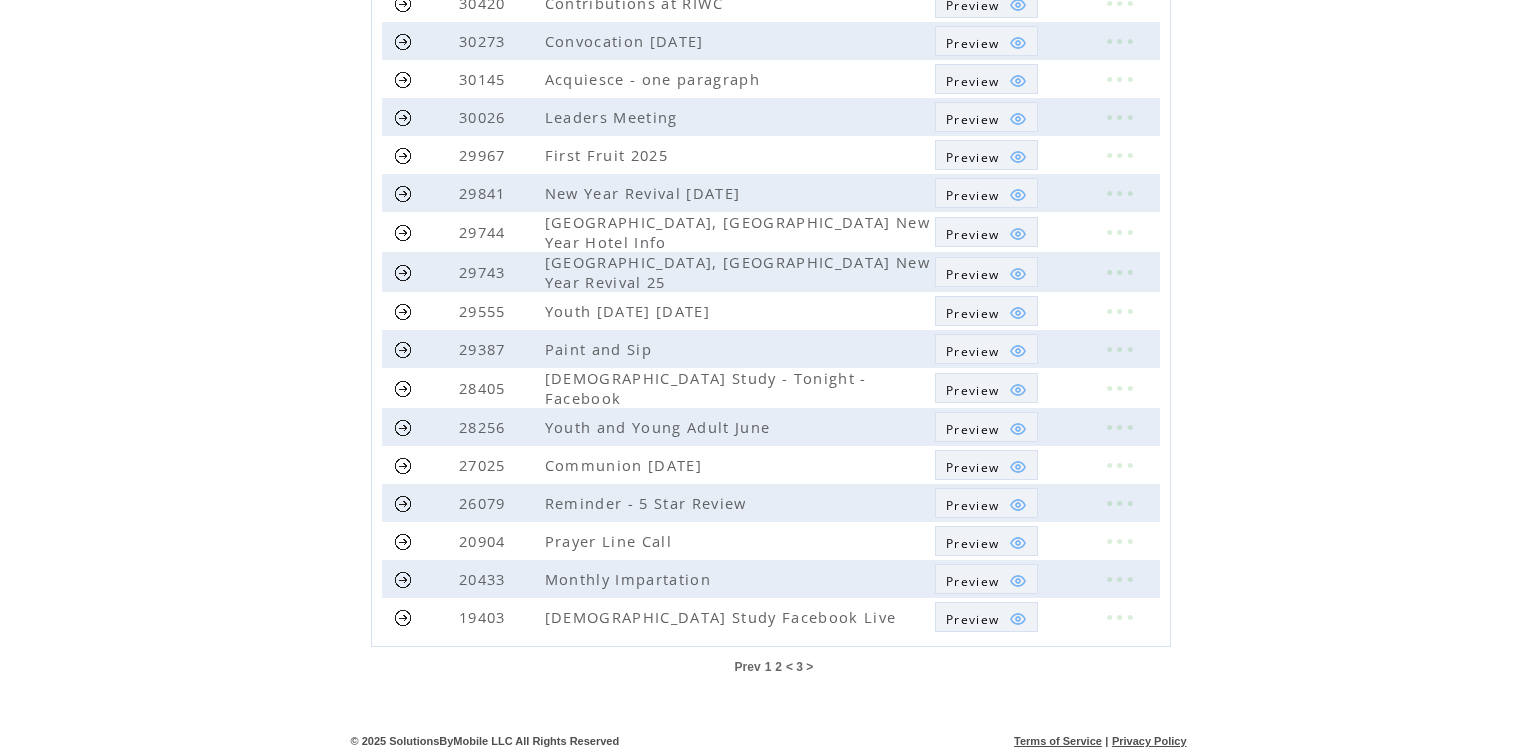 click on "Prev" at bounding box center (748, 667) 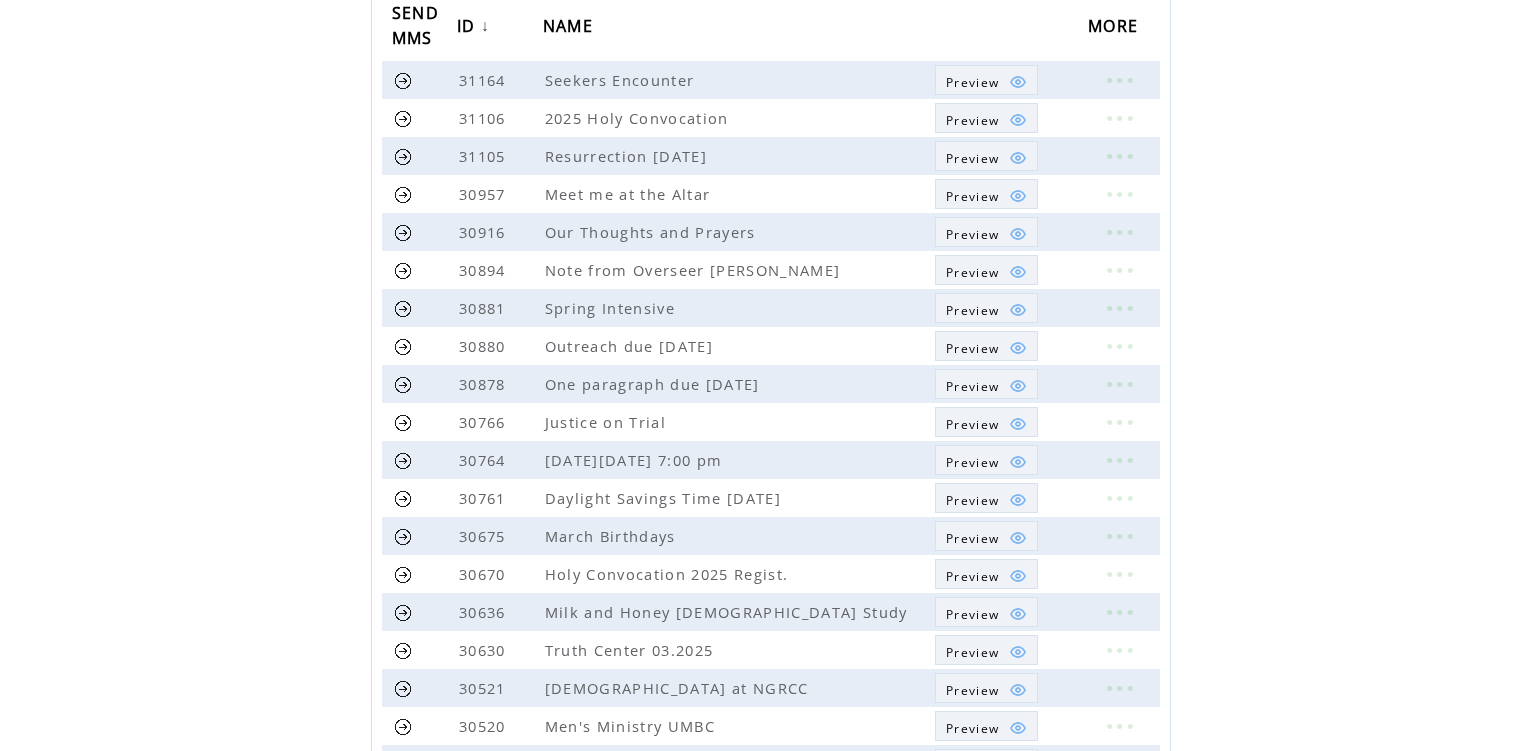 scroll, scrollTop: 427, scrollLeft: 0, axis: vertical 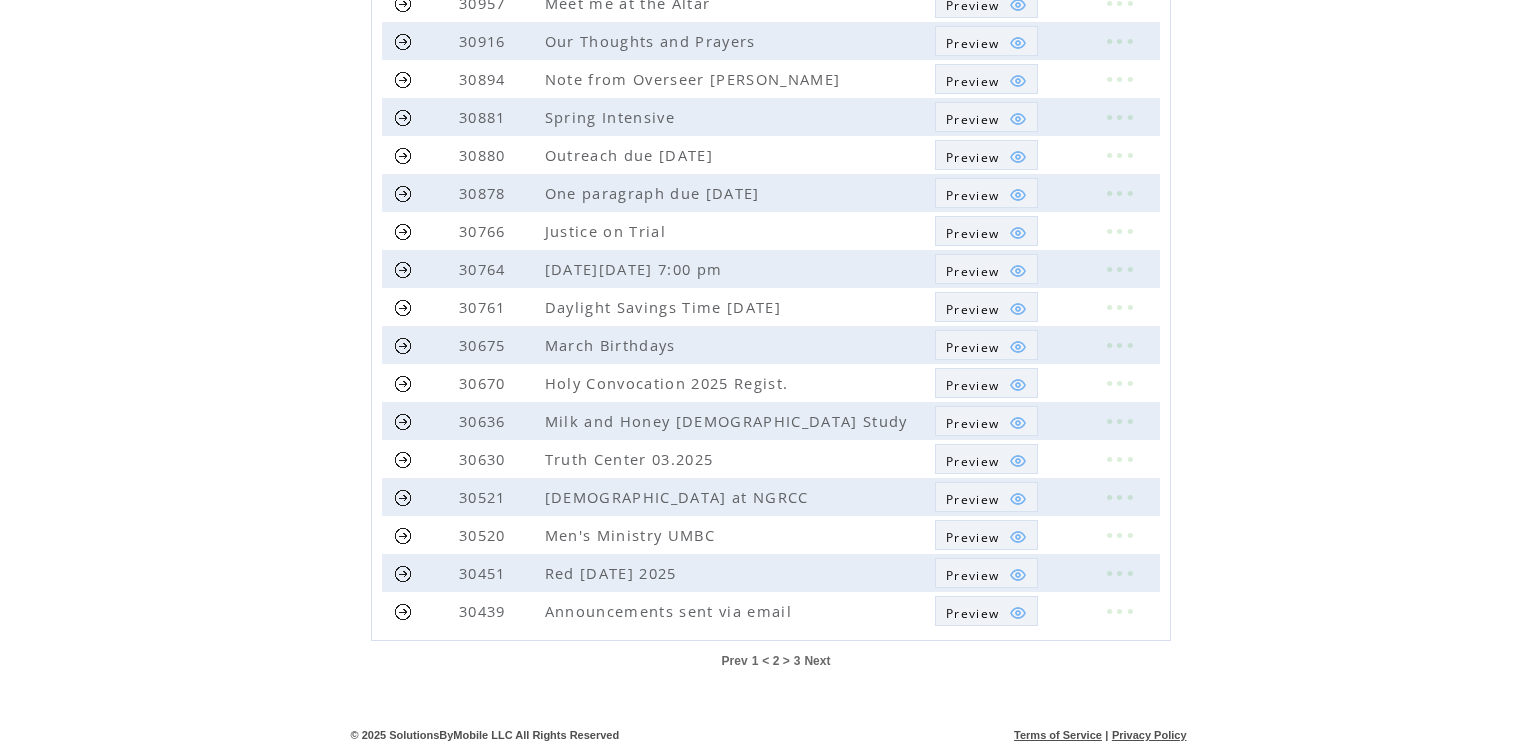 click on "Prev" at bounding box center (735, 661) 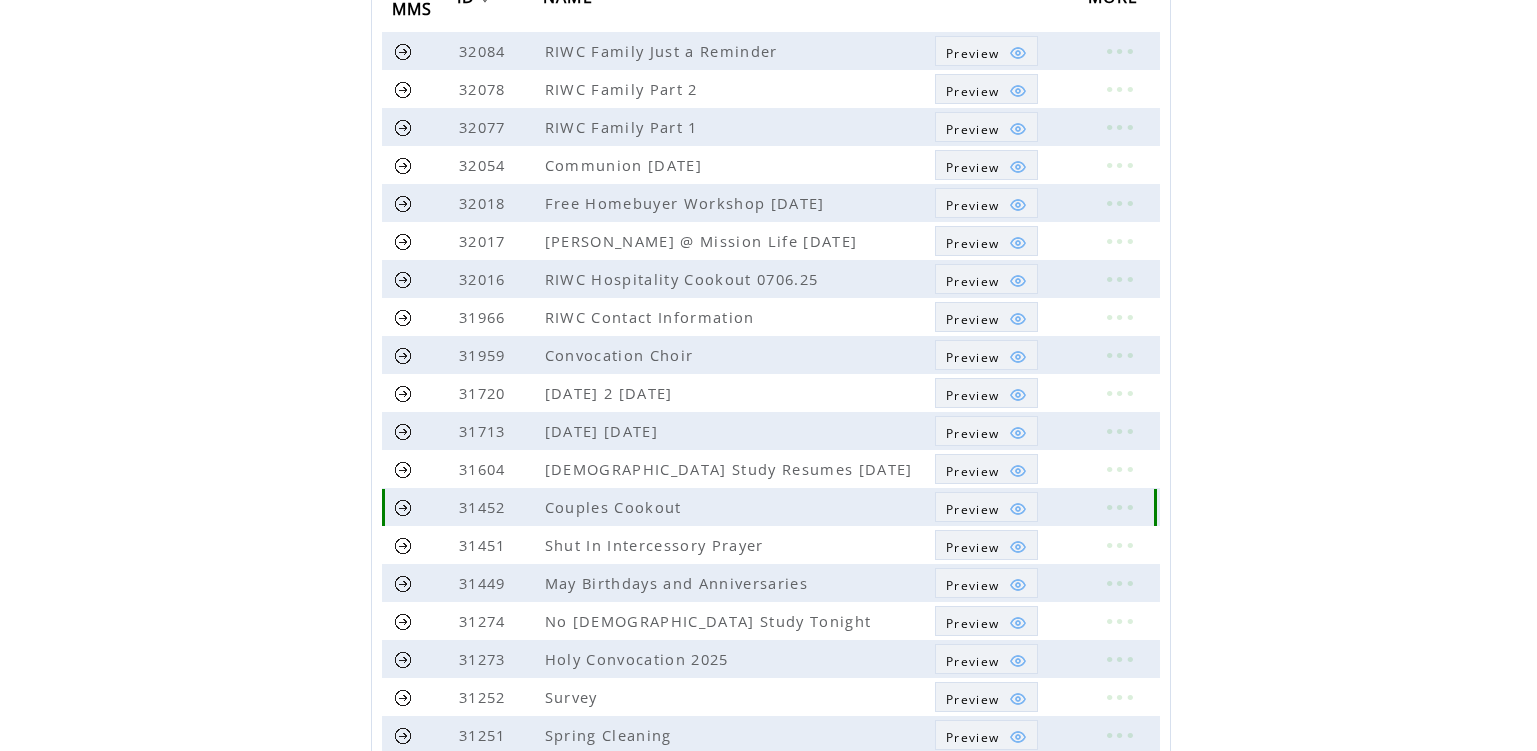 scroll, scrollTop: 300, scrollLeft: 0, axis: vertical 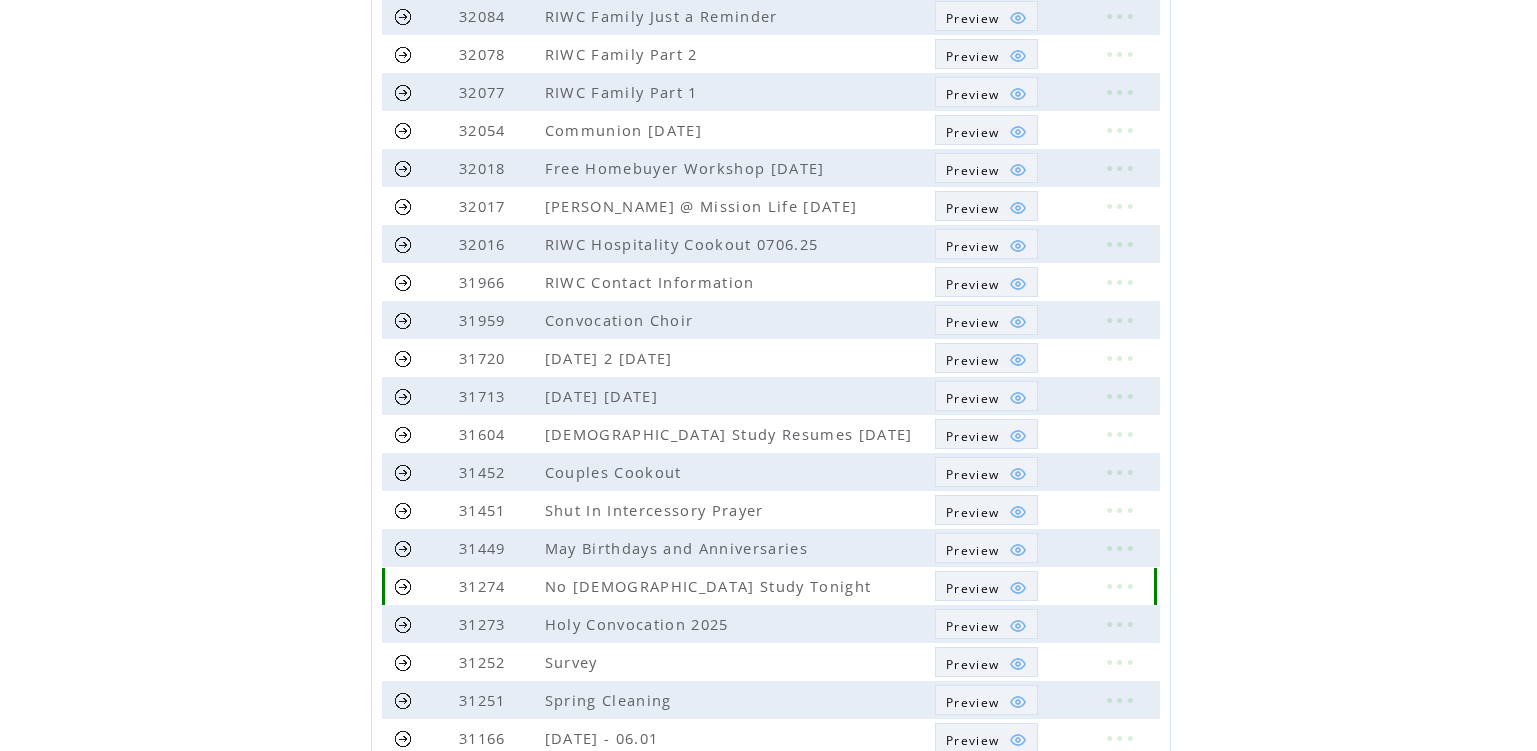 click at bounding box center (403, 586) 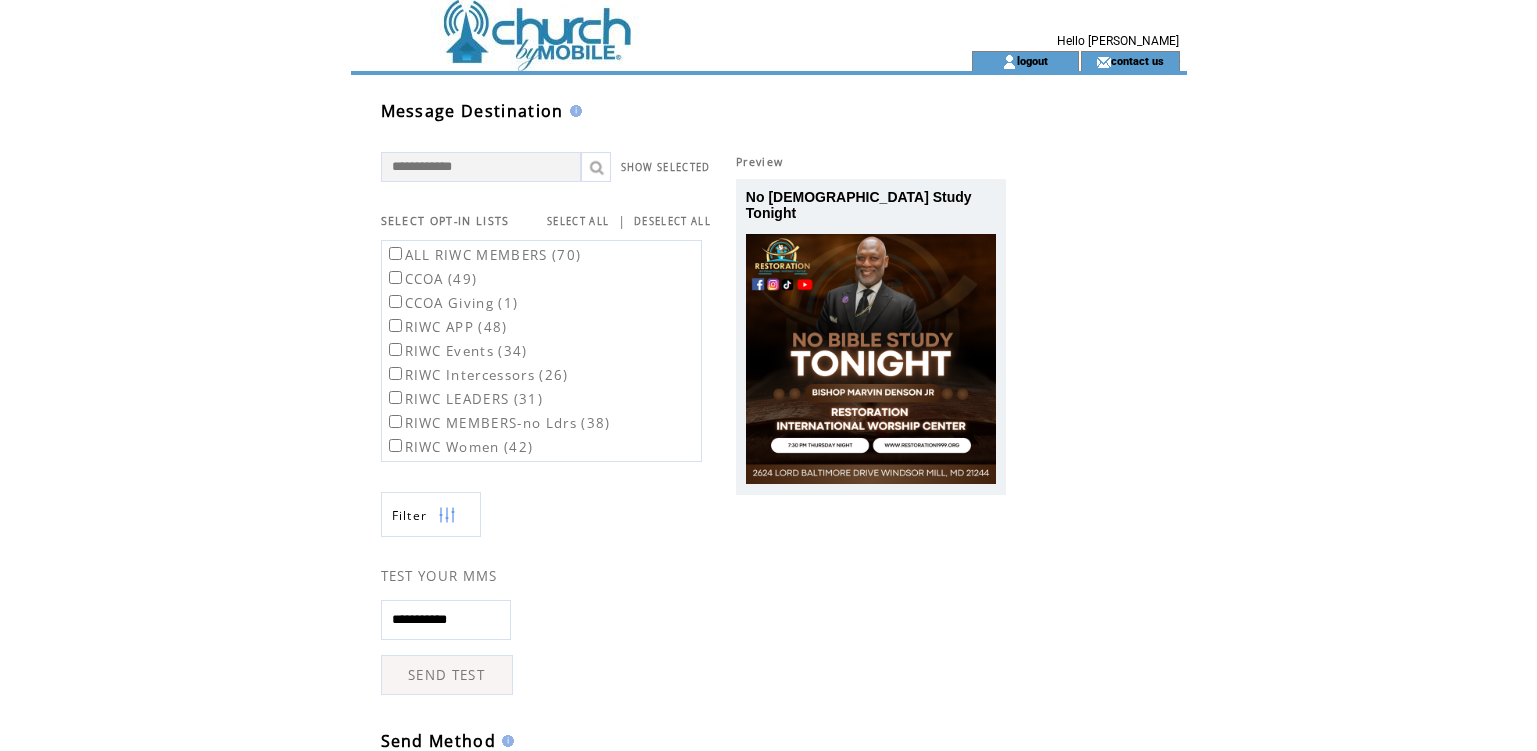scroll, scrollTop: 0, scrollLeft: 0, axis: both 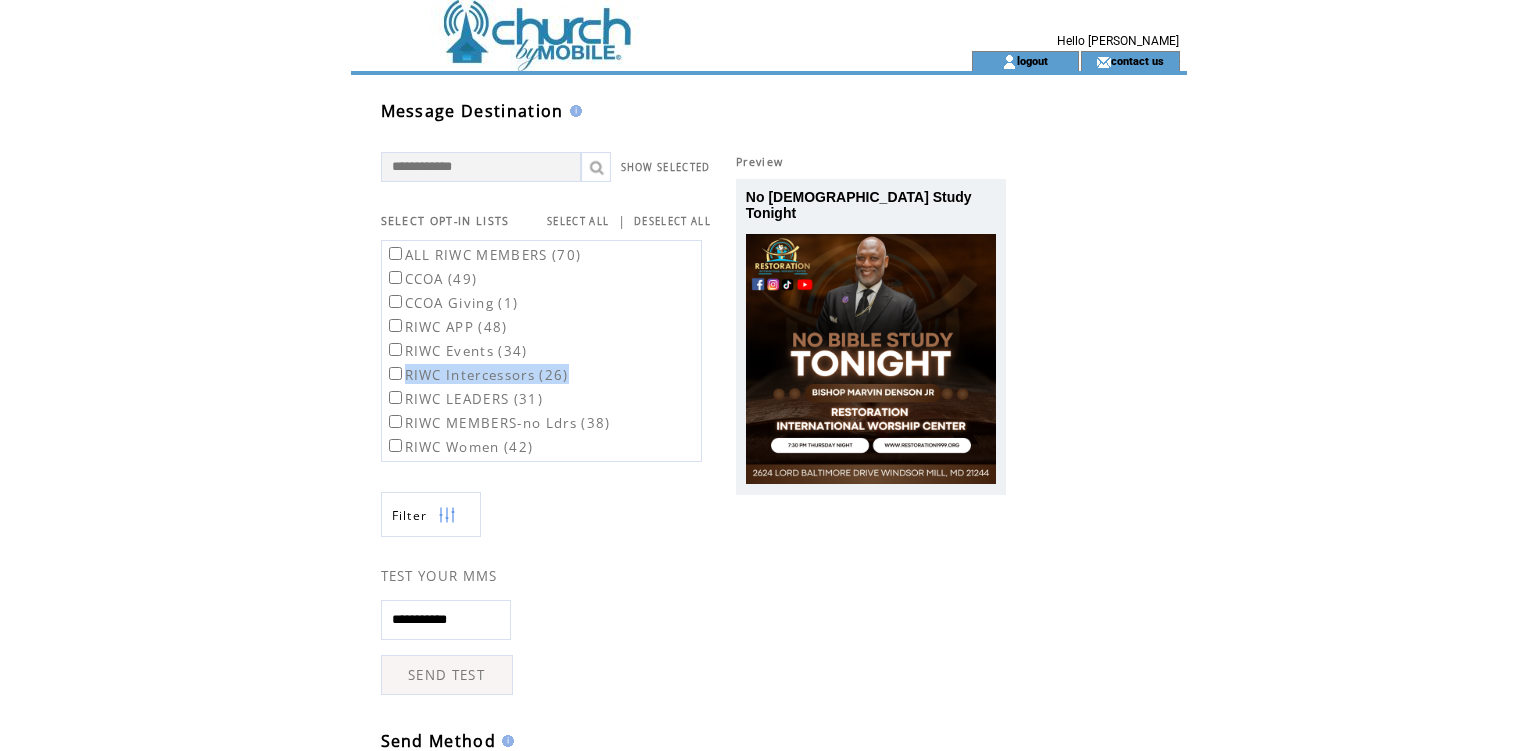 click on "RIWC LEADERS (31)" at bounding box center [498, 398] 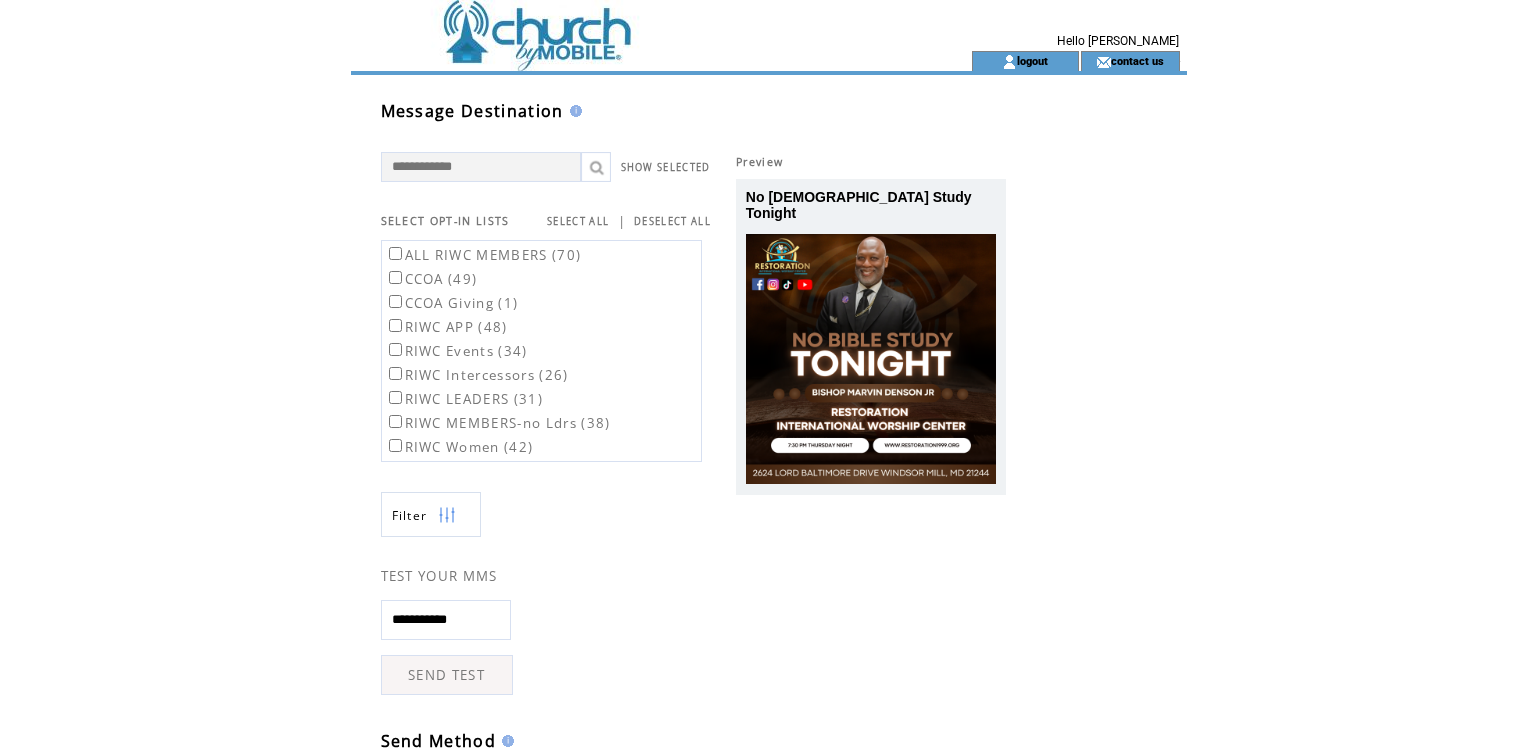 click on "RIWC MEMBERS-no Ldrs (38)" at bounding box center (498, 423) 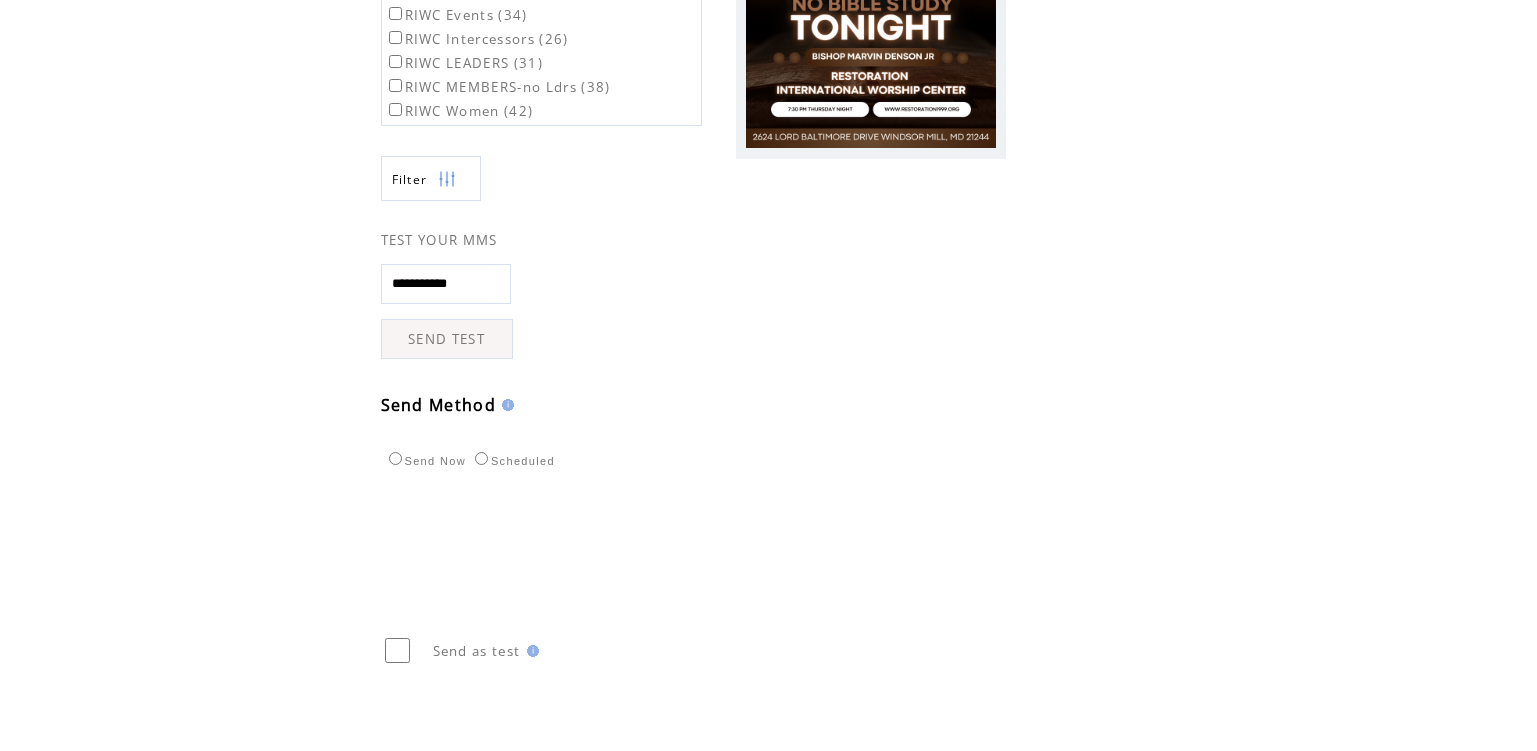 scroll, scrollTop: 400, scrollLeft: 0, axis: vertical 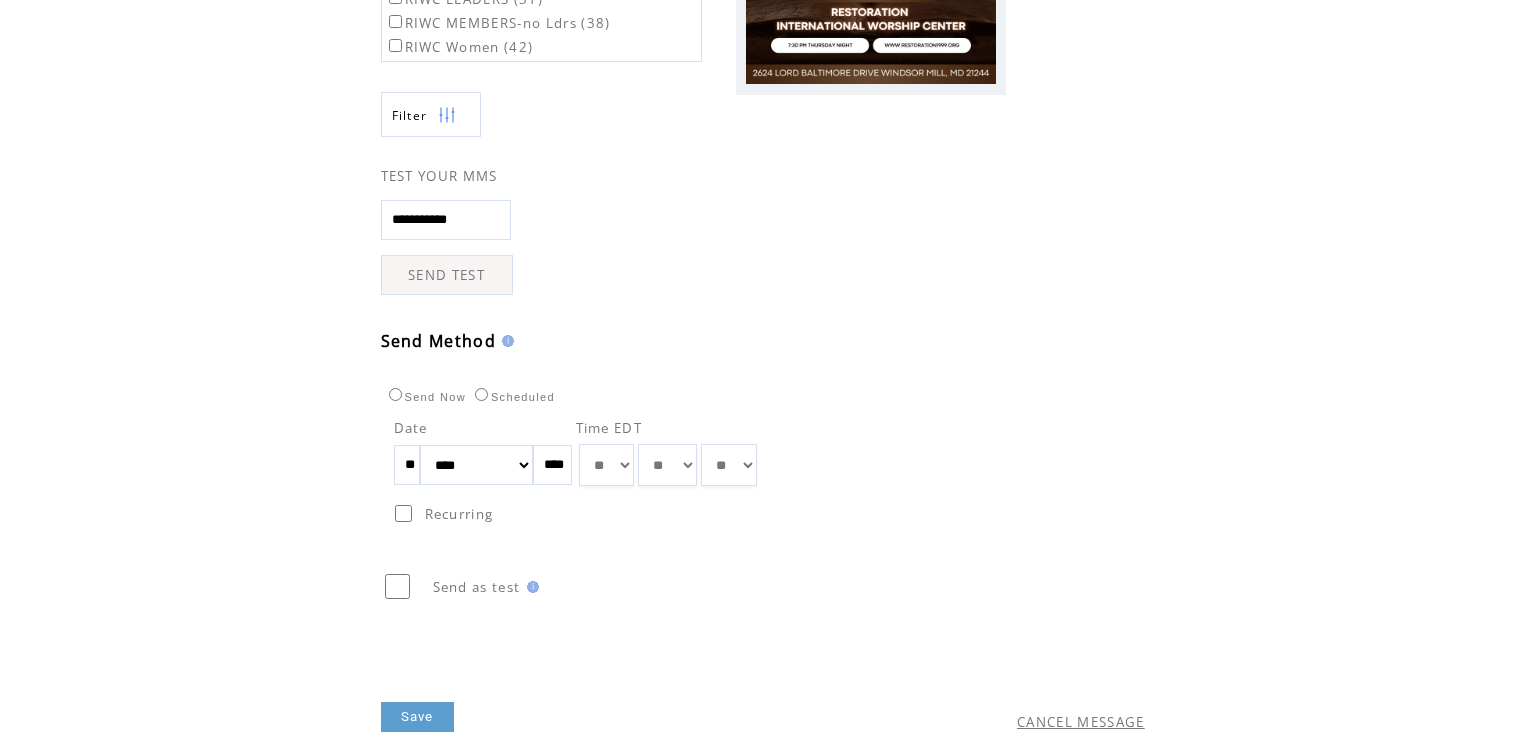 drag, startPoint x: 431, startPoint y: 454, endPoint x: 387, endPoint y: 454, distance: 44 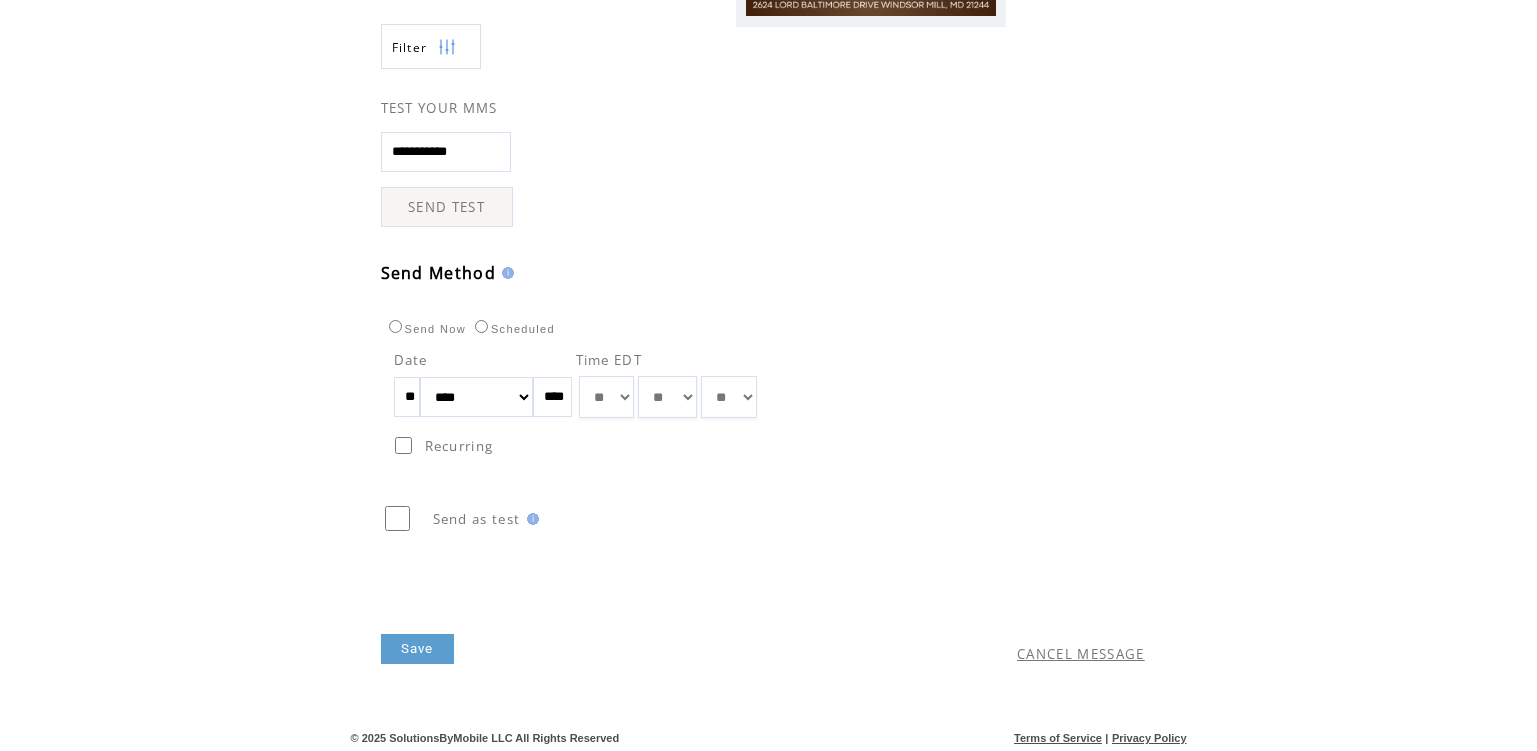 scroll, scrollTop: 471, scrollLeft: 0, axis: vertical 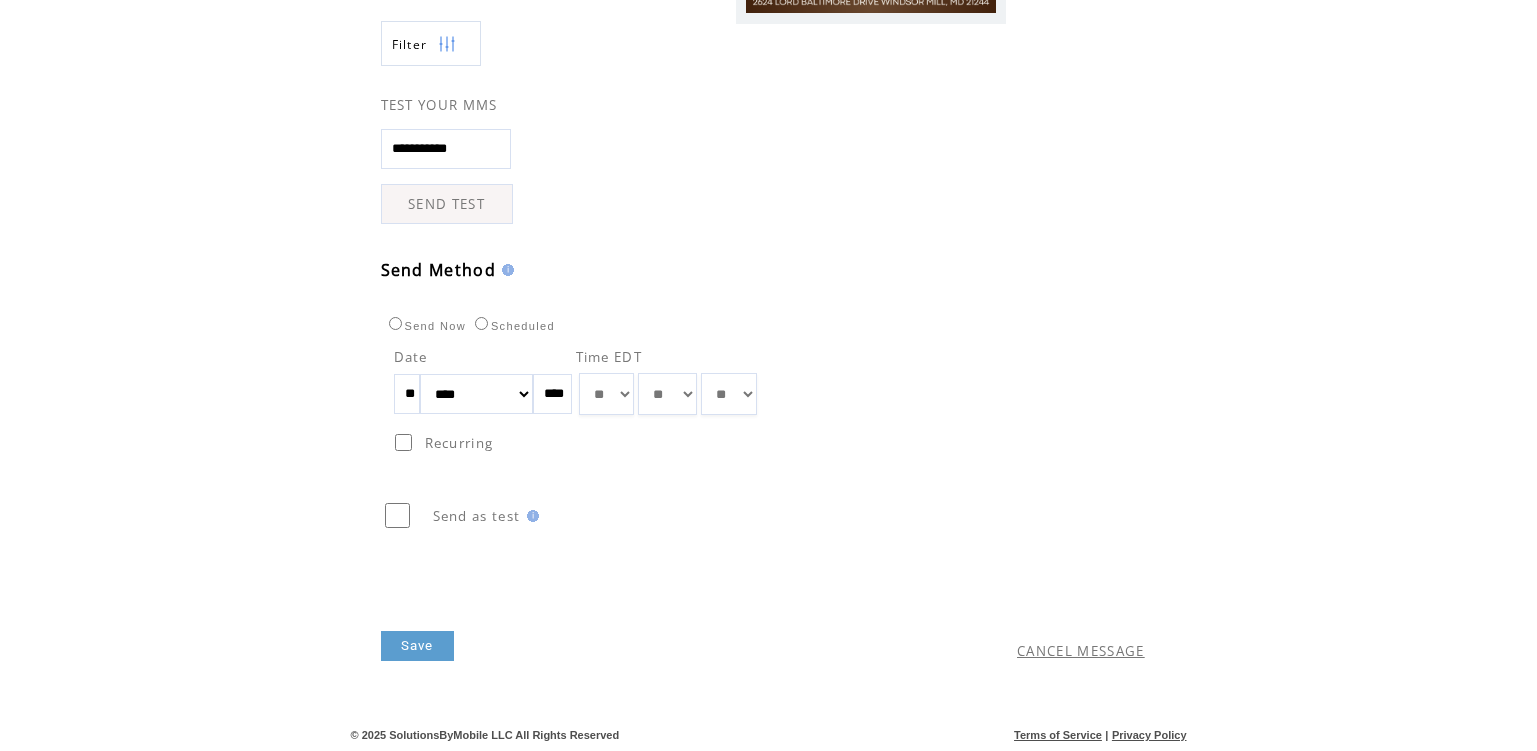 click on "** 	 ** 	 ** 	 ** 	 ** 	 ** 	 ** 	 ** 	 ** 	 ** 	 ** 	 ** 	 **" at bounding box center (606, 394) 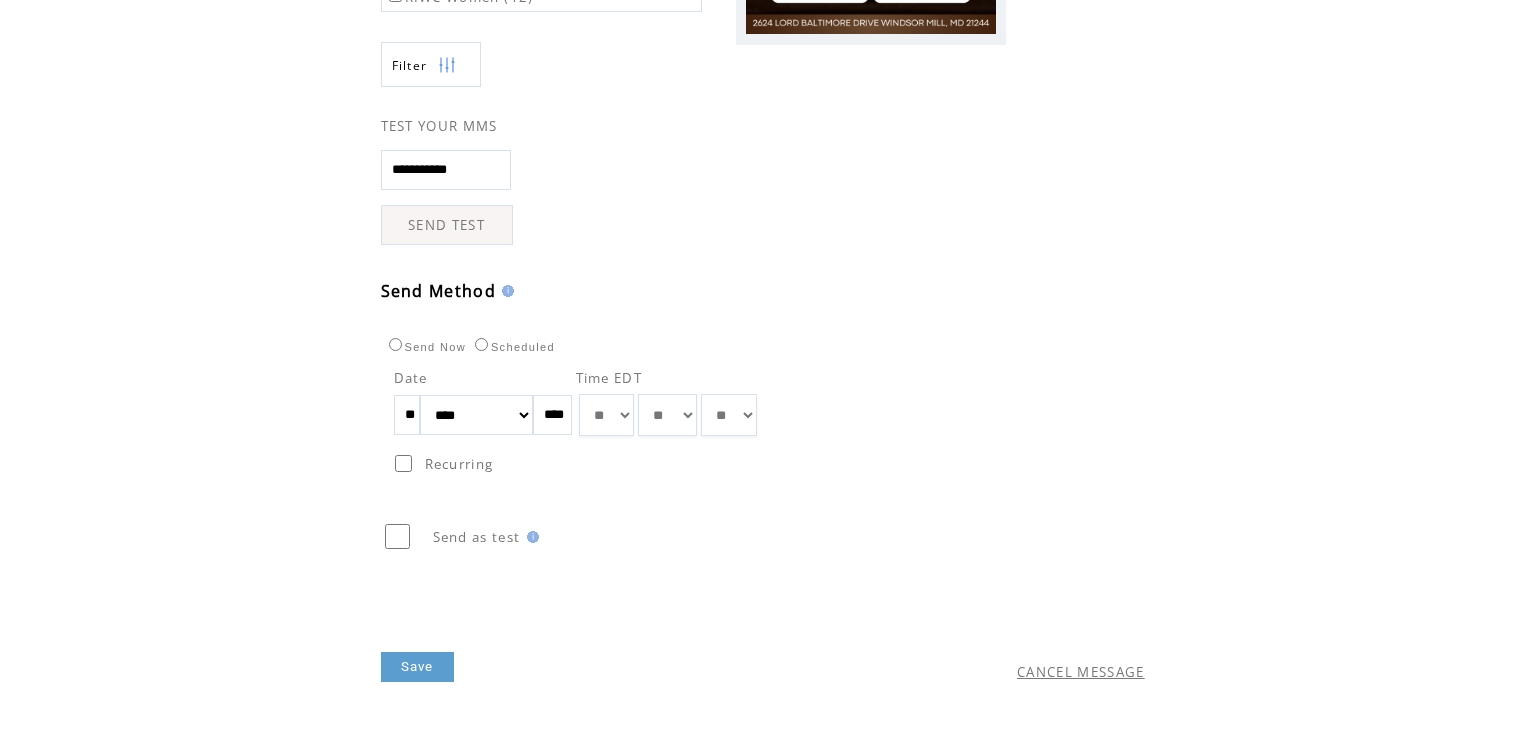 scroll, scrollTop: 471, scrollLeft: 0, axis: vertical 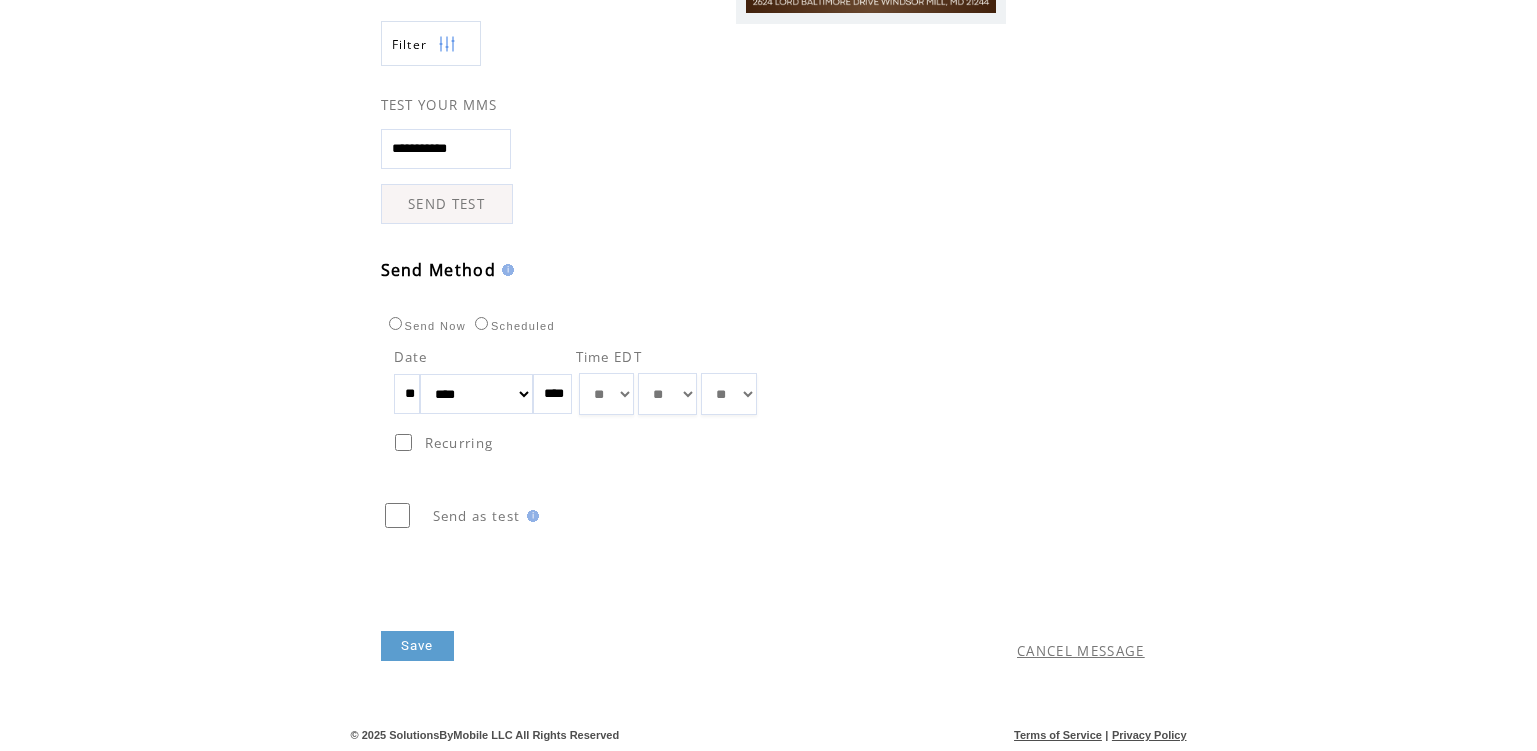 click on "** 	 ** 	 ** 	 ** 	 ** 	 ** 	 ** 	 ** 	 ** 	 ** 	 ** 	 ** 	 **" at bounding box center [606, 394] 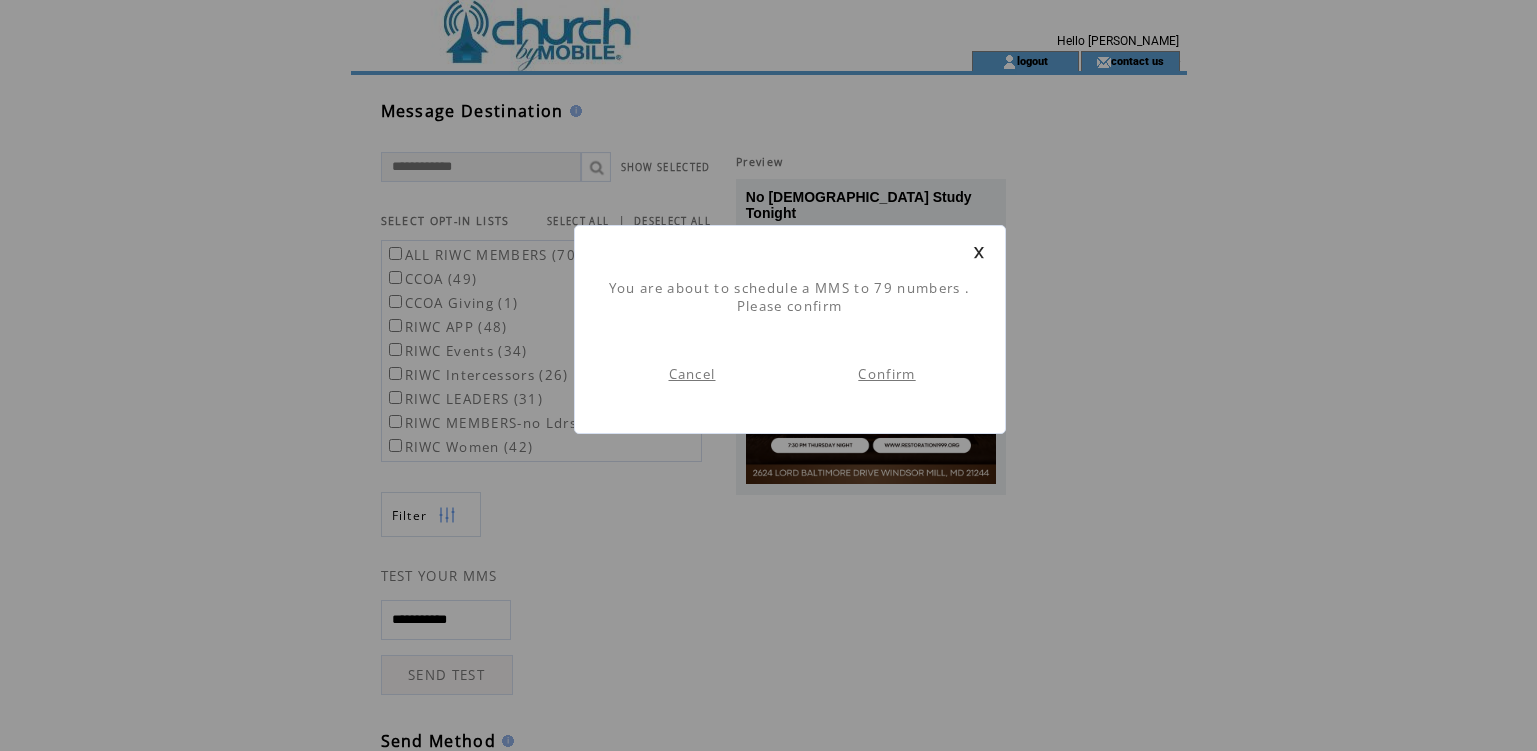 scroll, scrollTop: 1, scrollLeft: 0, axis: vertical 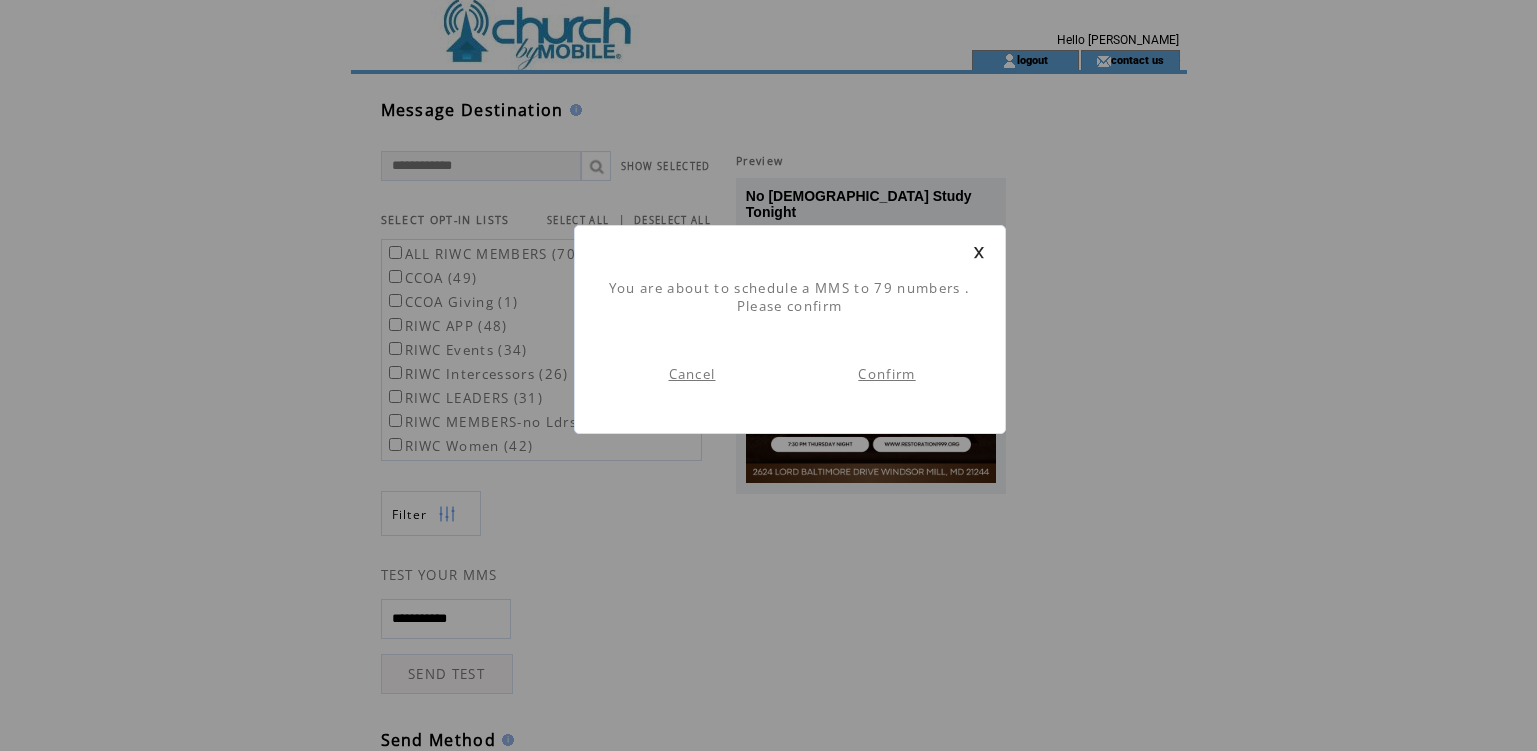 click on "Confirm" at bounding box center [886, 374] 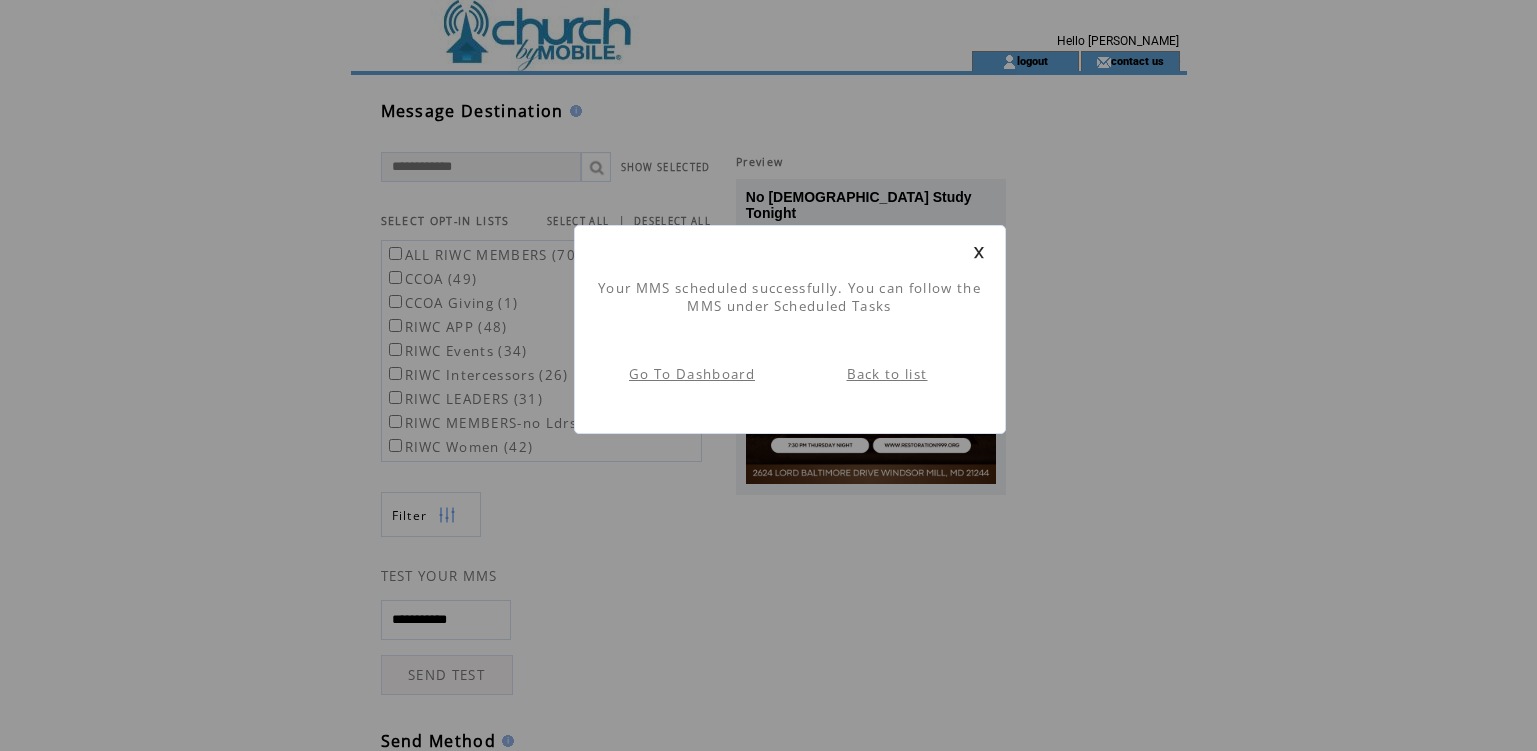 scroll, scrollTop: 1, scrollLeft: 0, axis: vertical 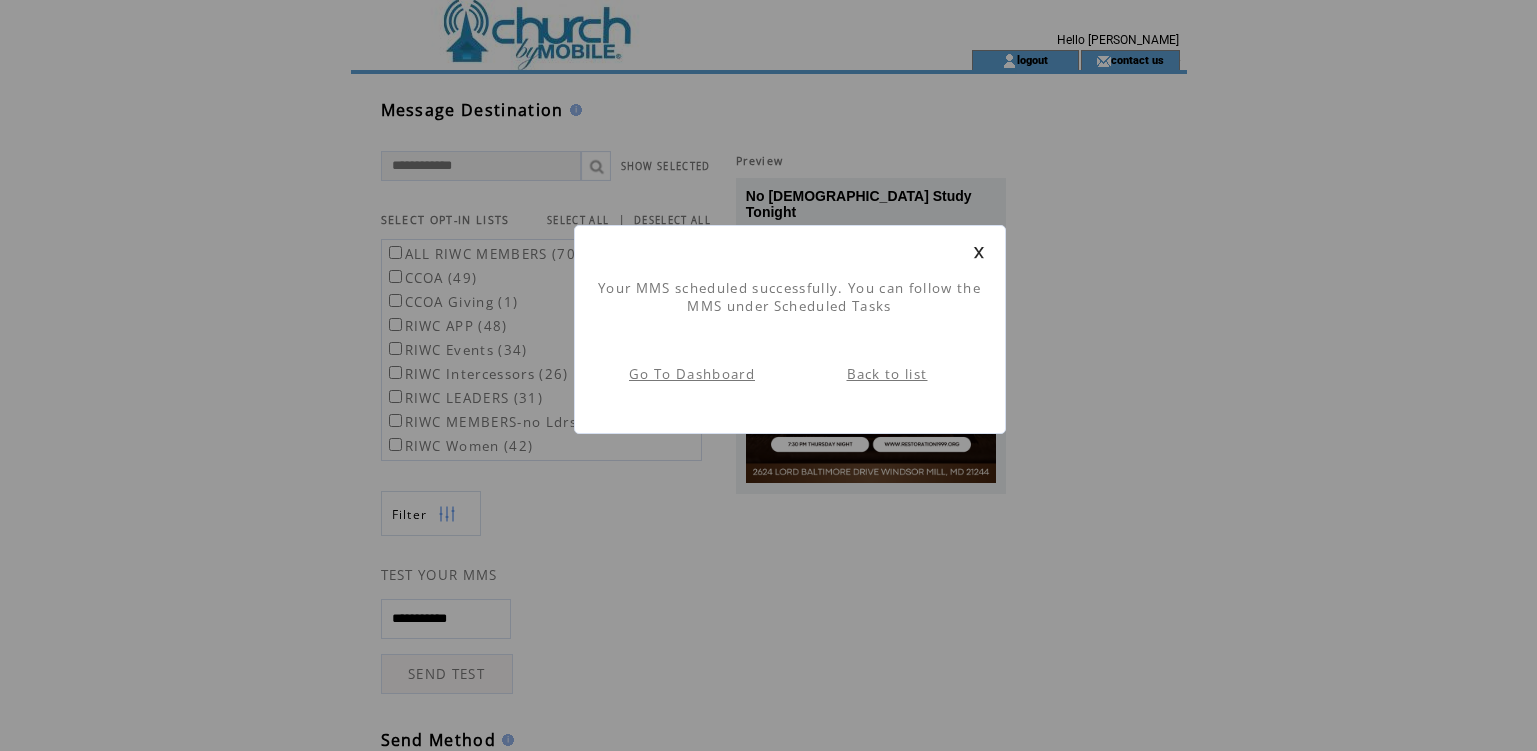 click on "Back to list" at bounding box center (887, 374) 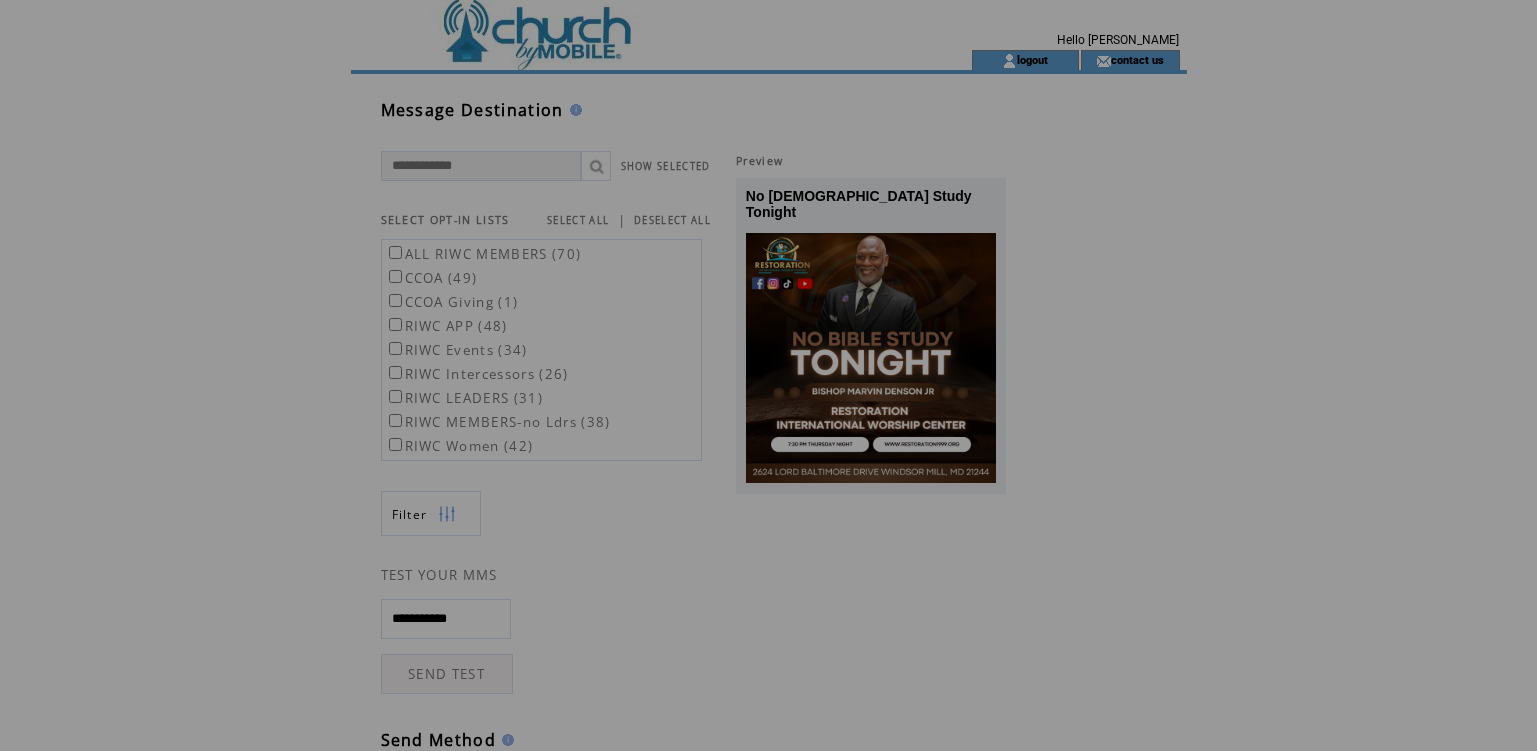 scroll, scrollTop: 0, scrollLeft: 0, axis: both 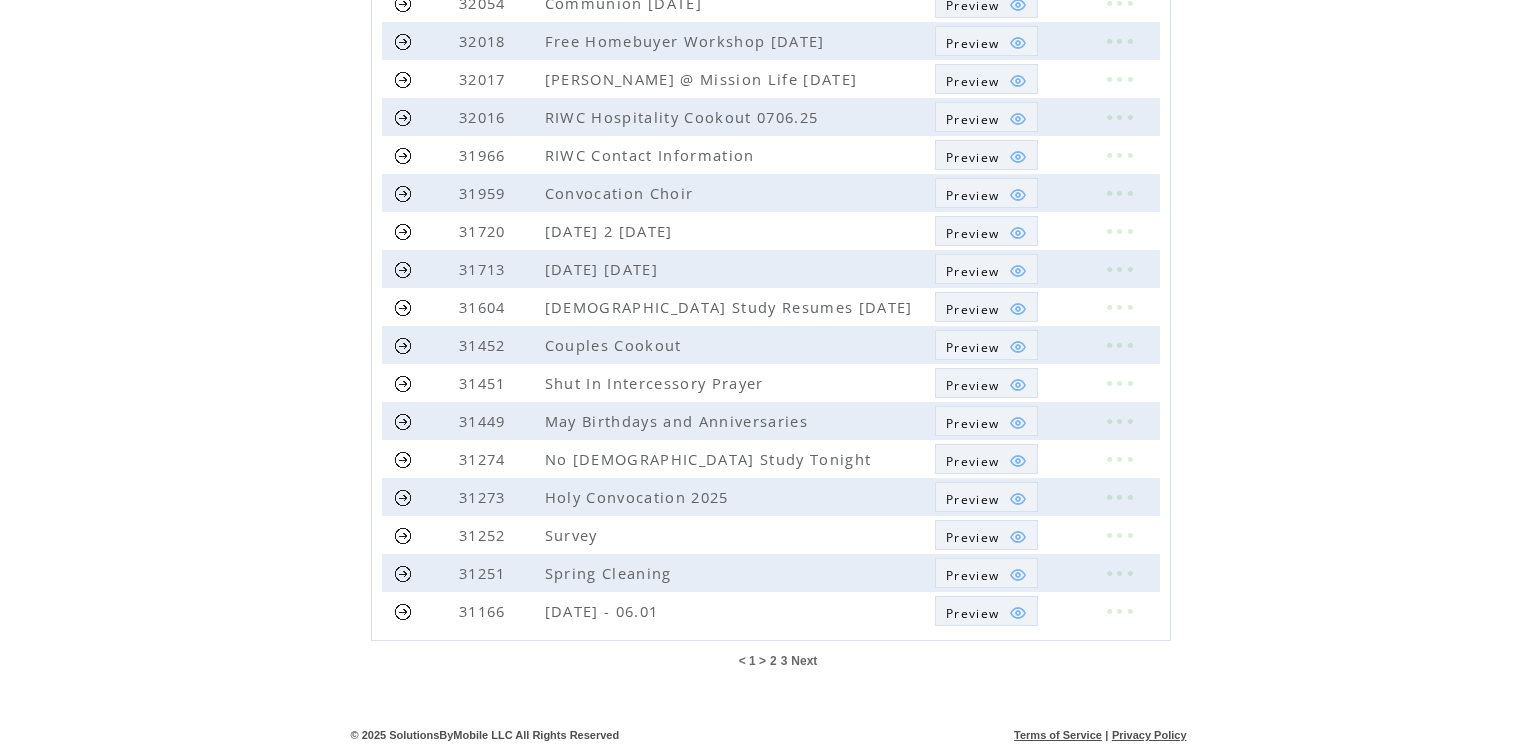 click on "Next" at bounding box center [804, 661] 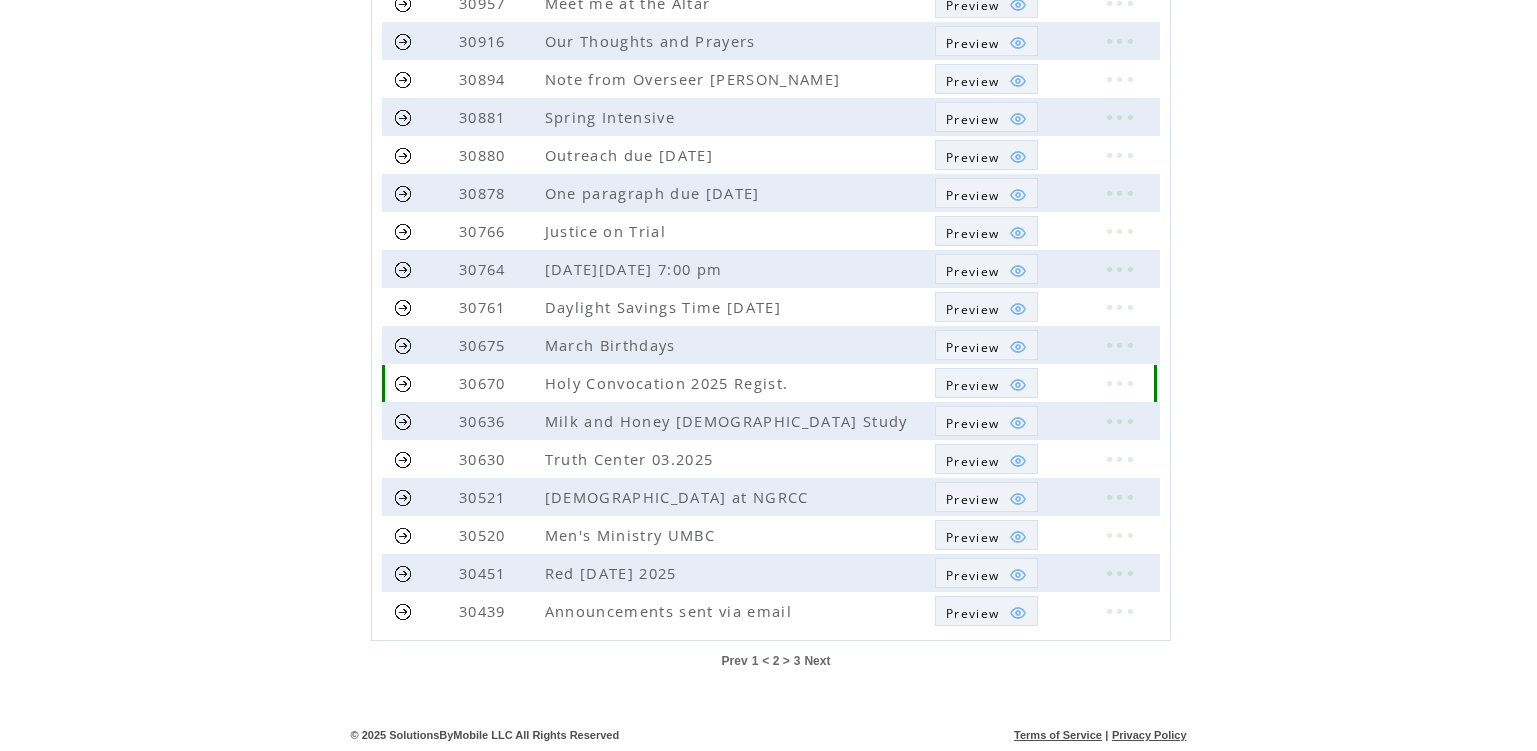 scroll, scrollTop: 0, scrollLeft: 0, axis: both 